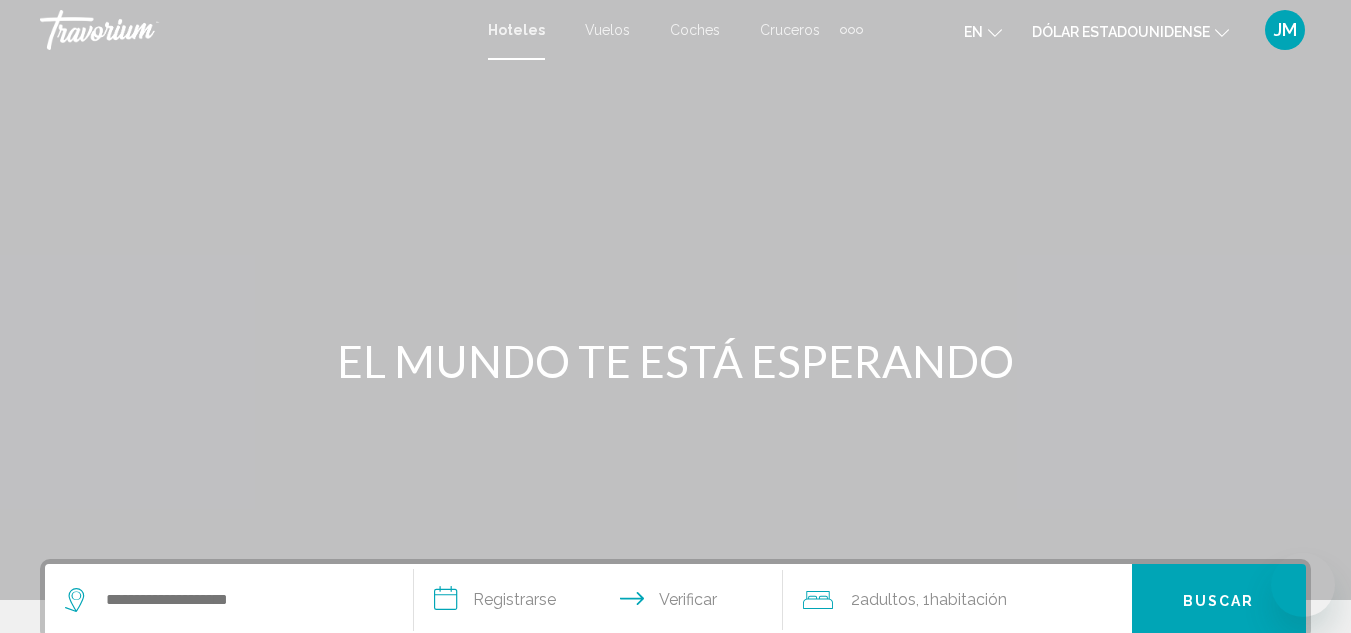 scroll, scrollTop: 0, scrollLeft: 0, axis: both 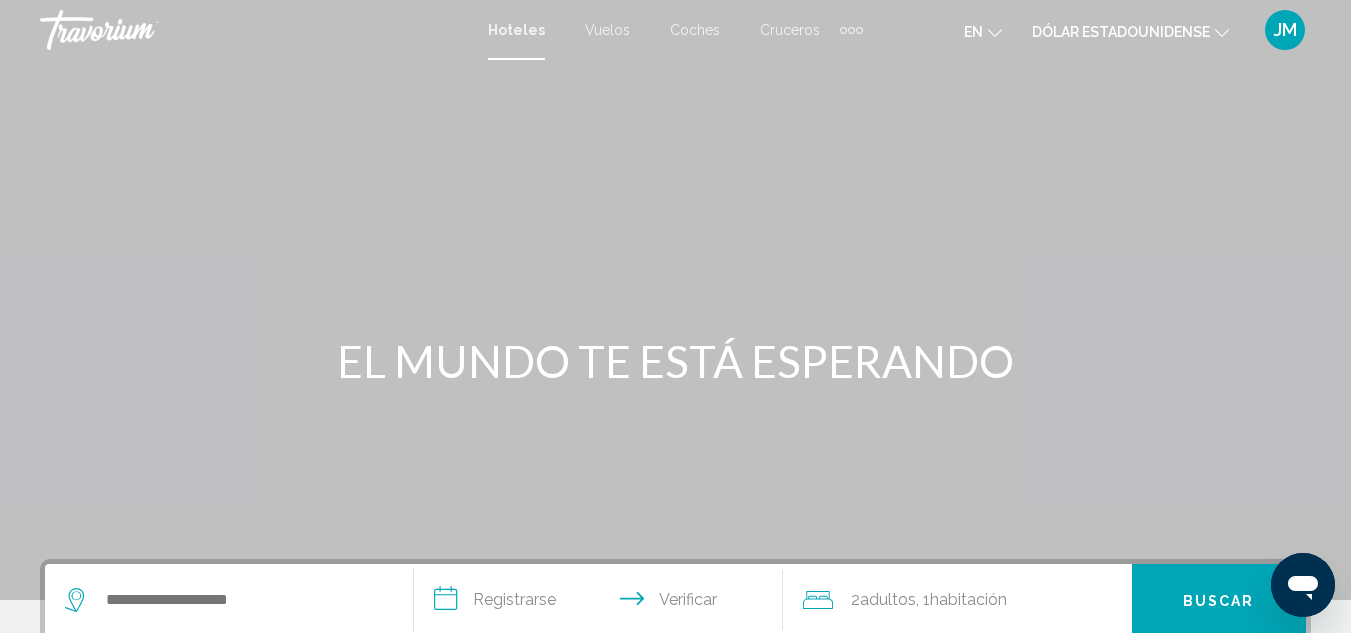 click on "Vuelos" at bounding box center (607, 30) 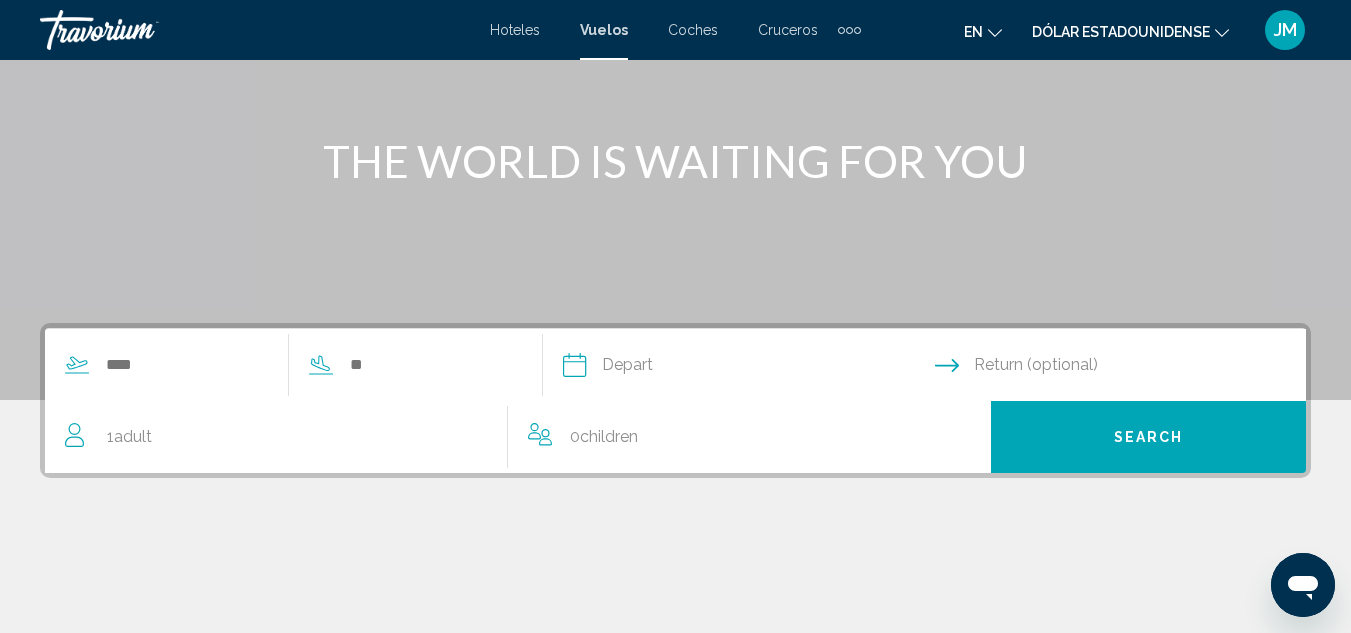 scroll, scrollTop: 300, scrollLeft: 0, axis: vertical 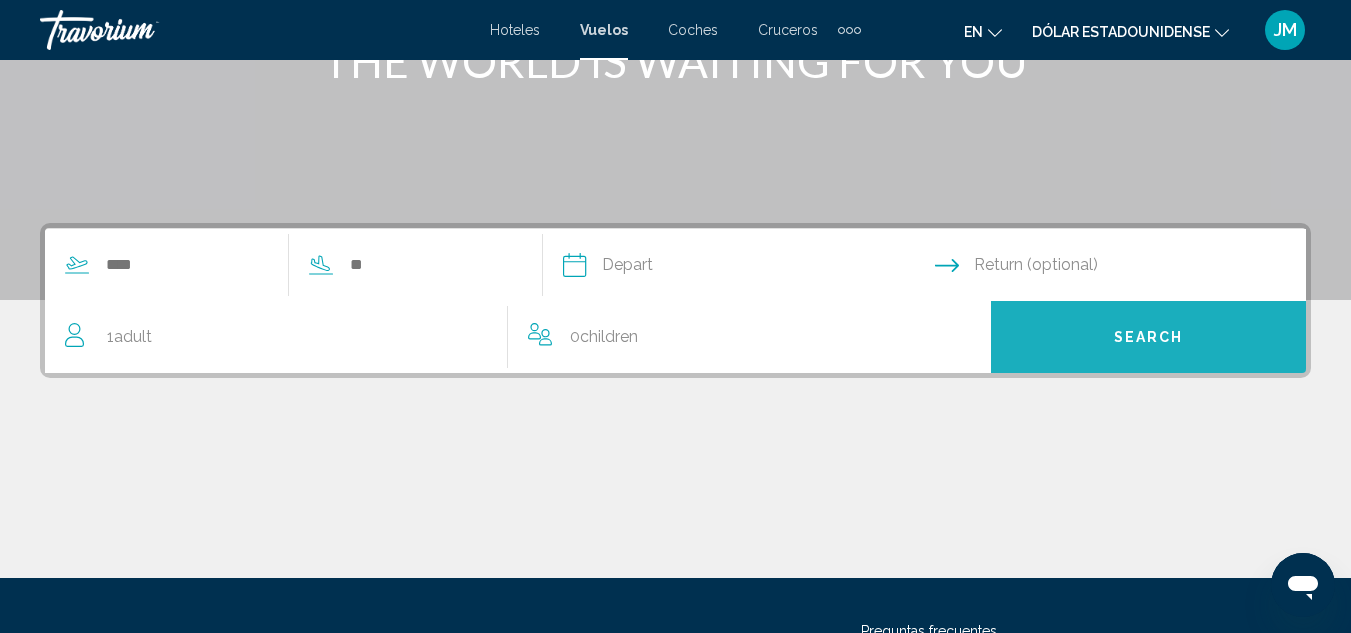 click on "Search" at bounding box center (1149, 338) 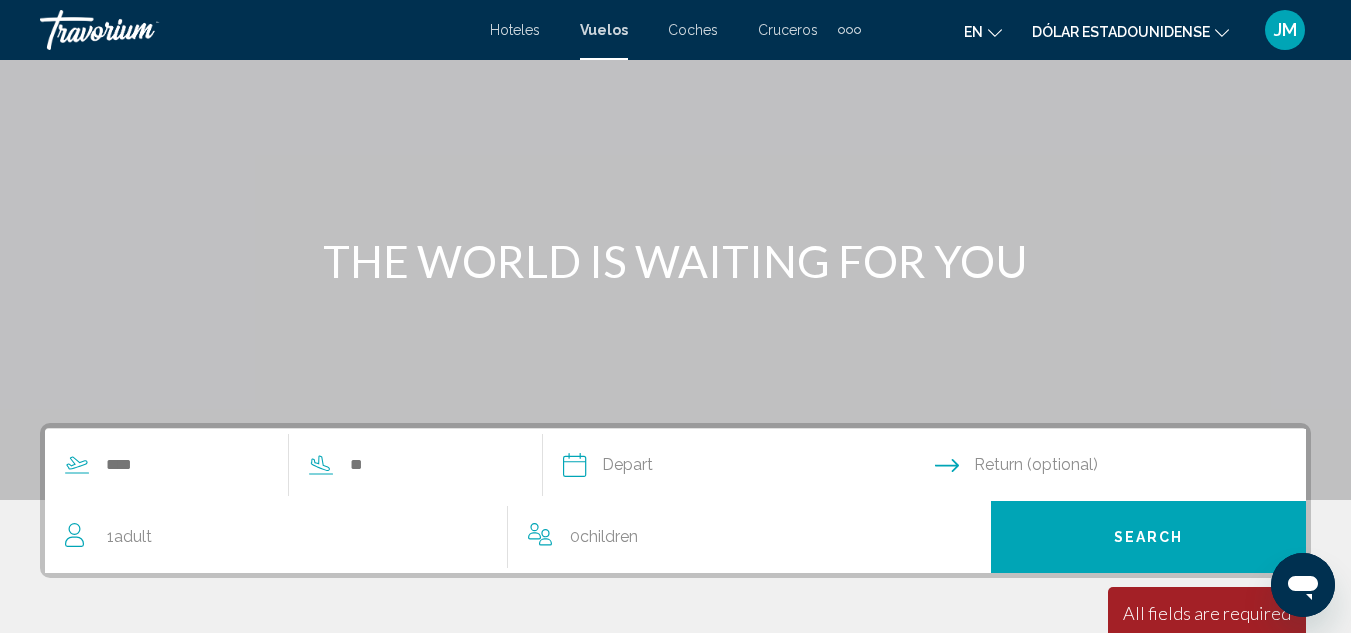 scroll, scrollTop: 0, scrollLeft: 0, axis: both 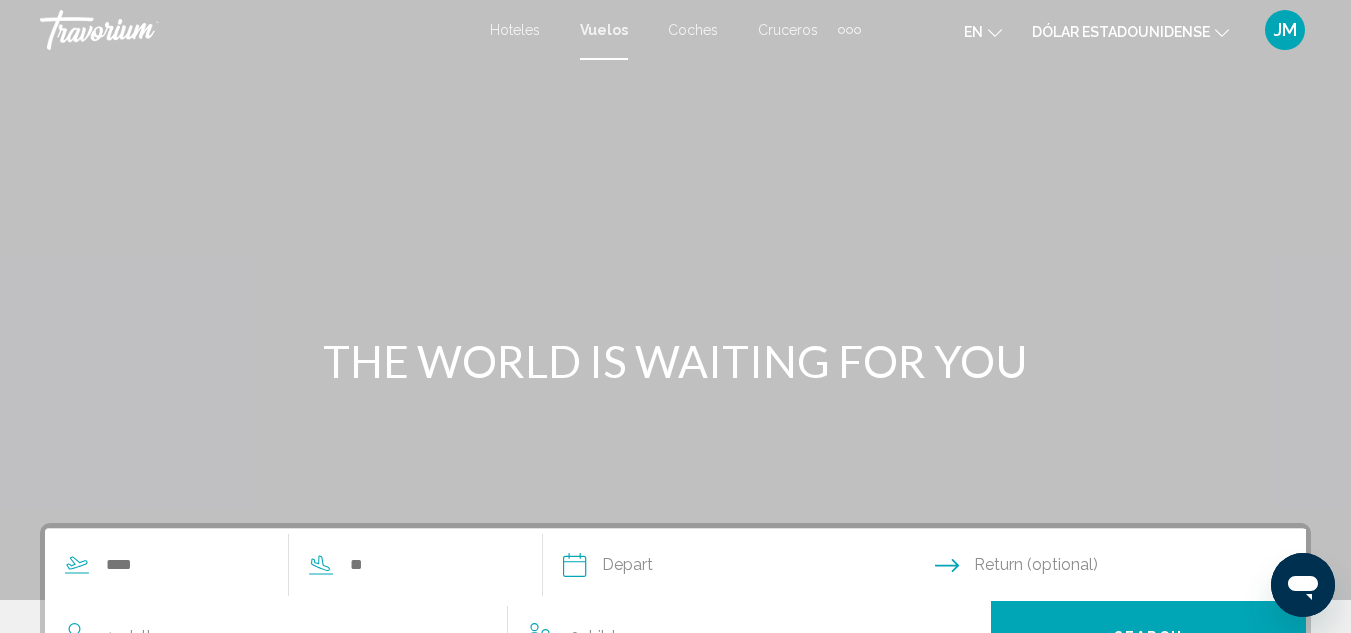 click 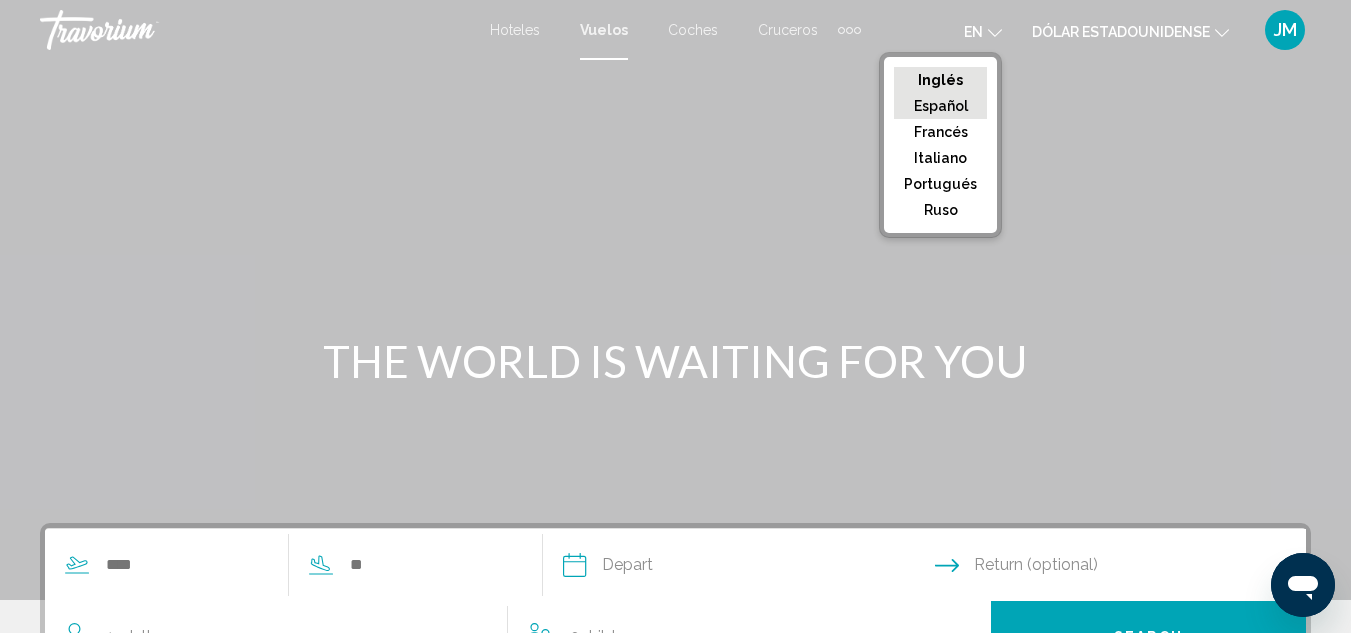 click on "Español" 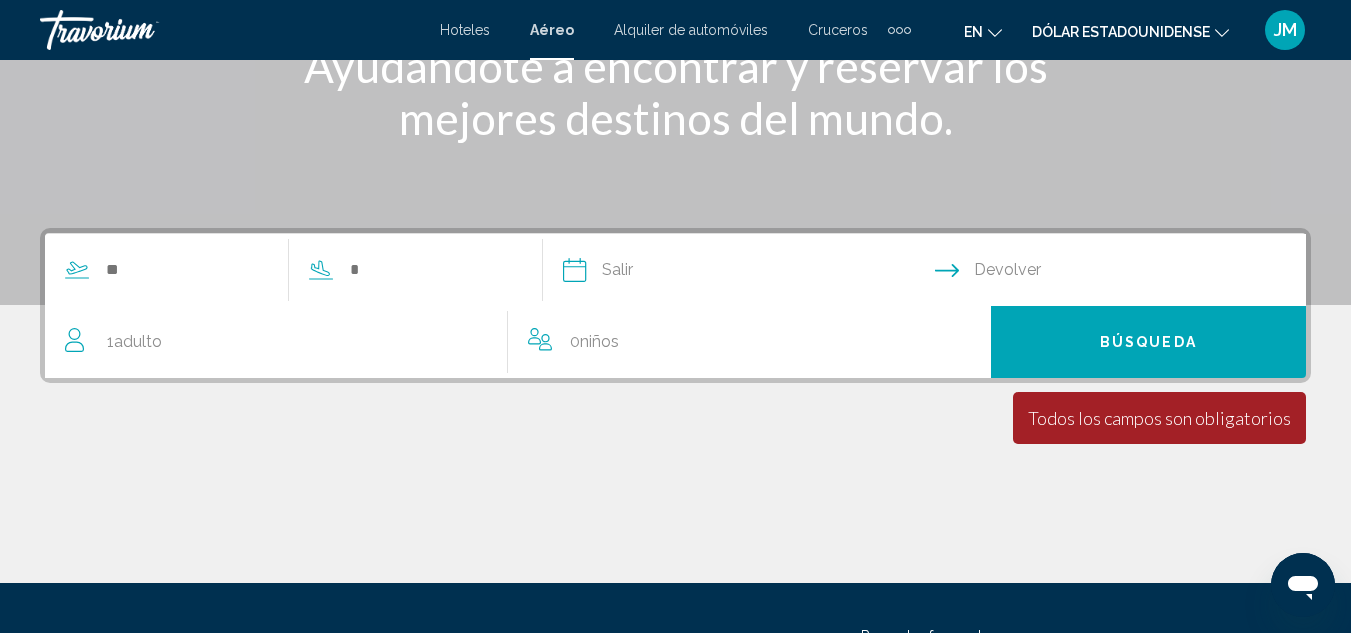scroll, scrollTop: 300, scrollLeft: 0, axis: vertical 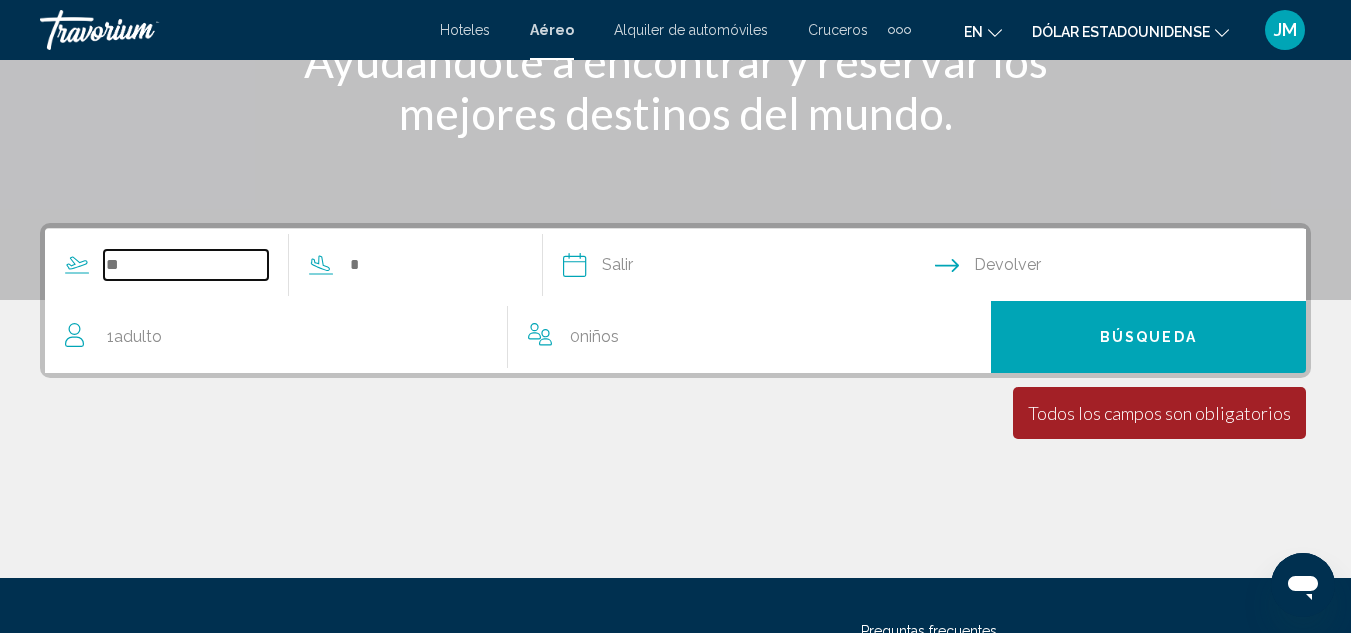 click at bounding box center [186, 265] 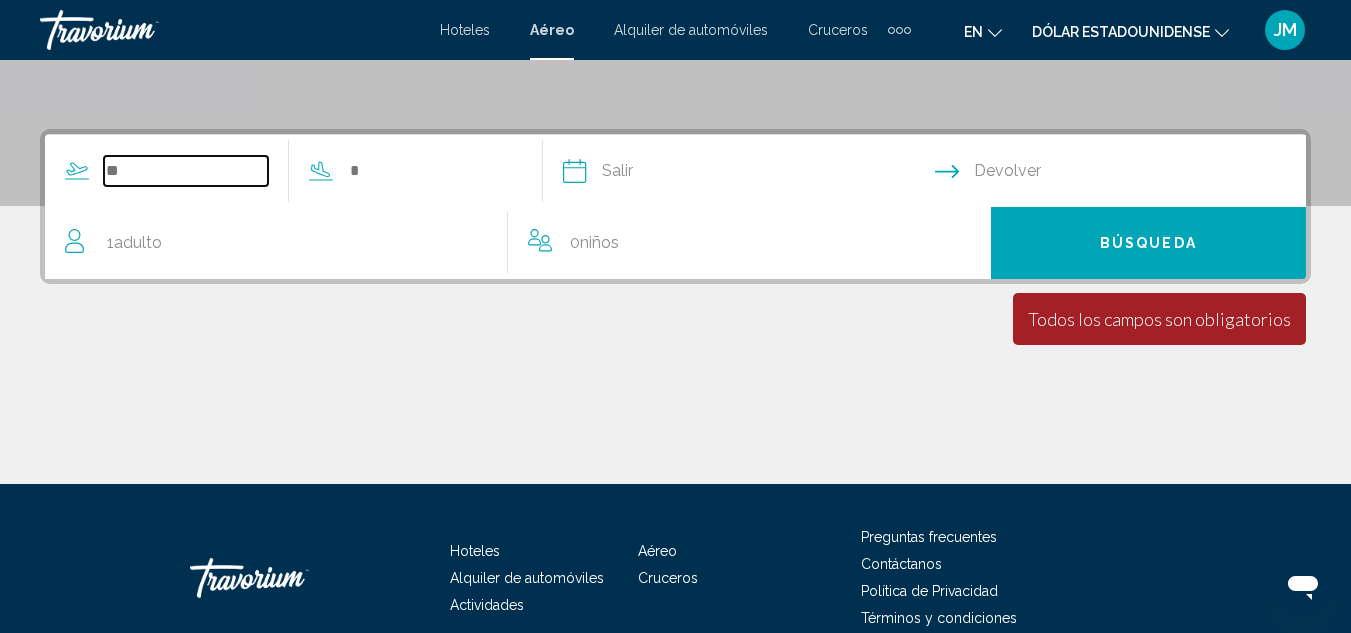 scroll, scrollTop: 458, scrollLeft: 0, axis: vertical 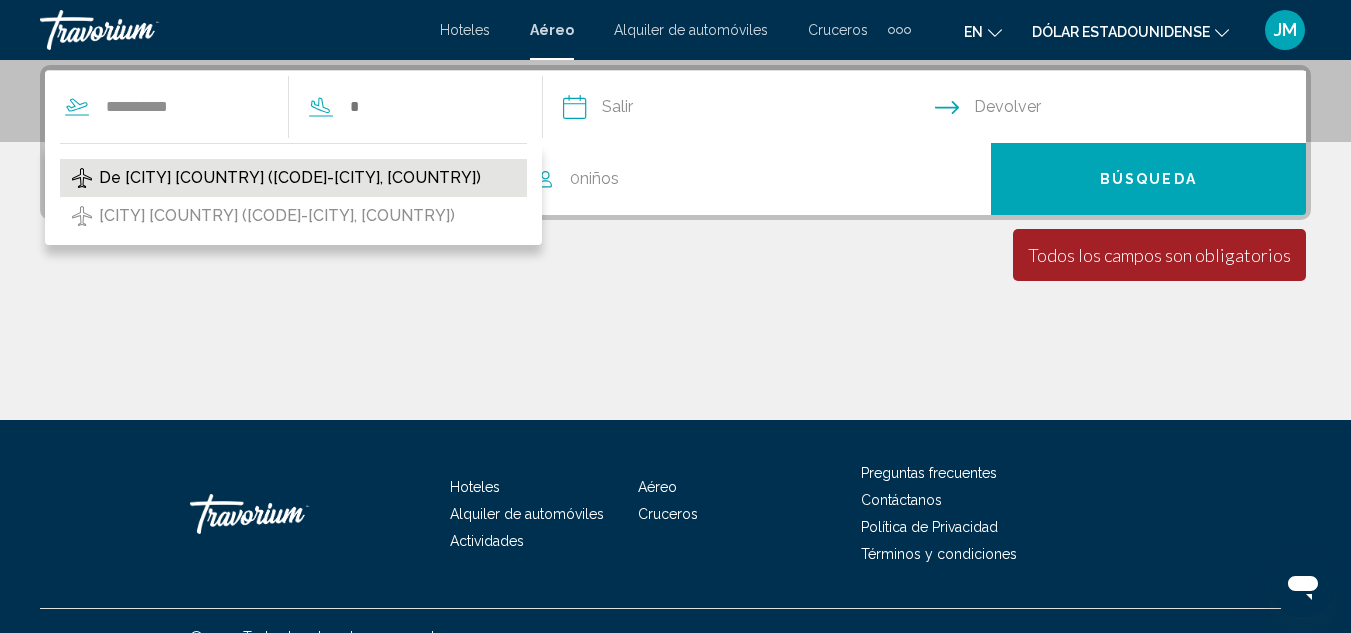 click on "De    [CITY] [COUNTRY] ([CODE]-[CITY], [COUNTRY])" at bounding box center (290, 178) 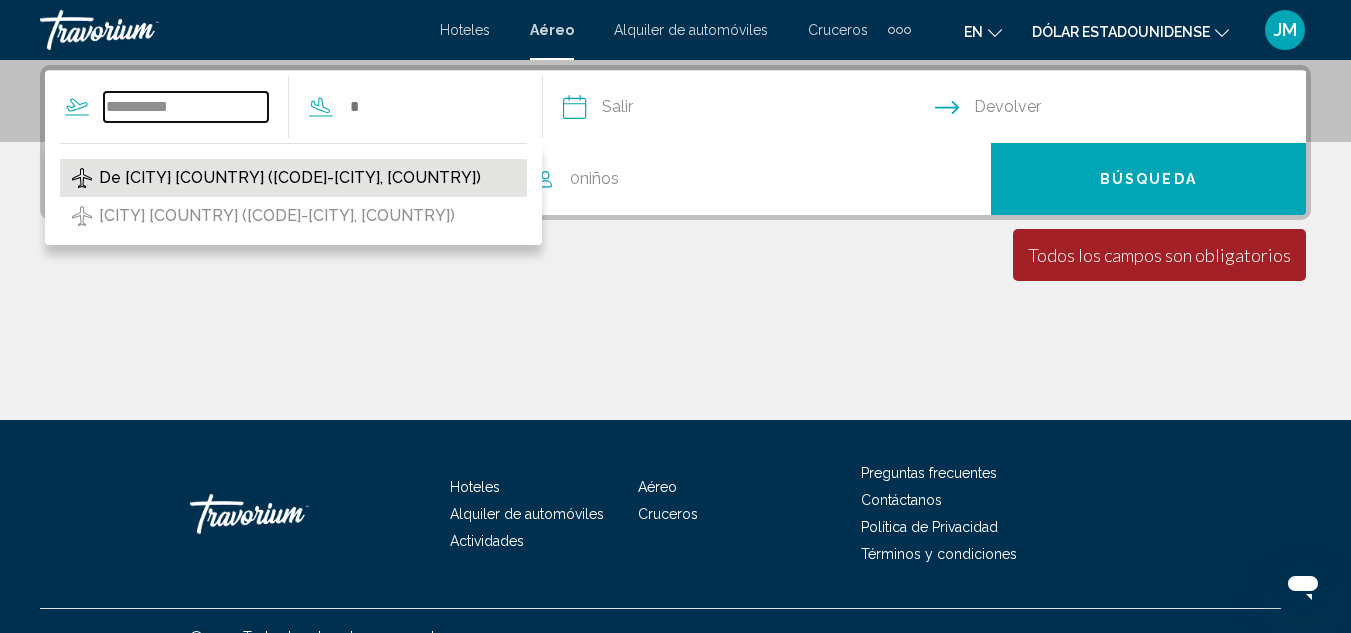 type on "**********" 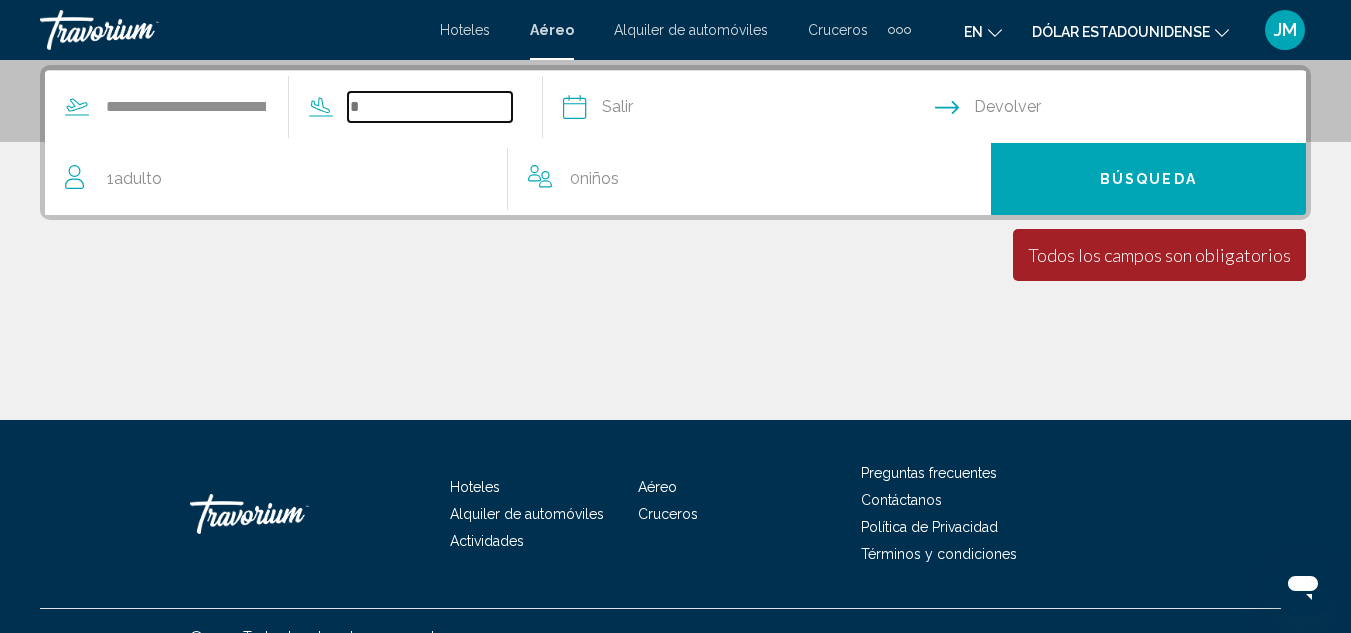 click at bounding box center (430, 107) 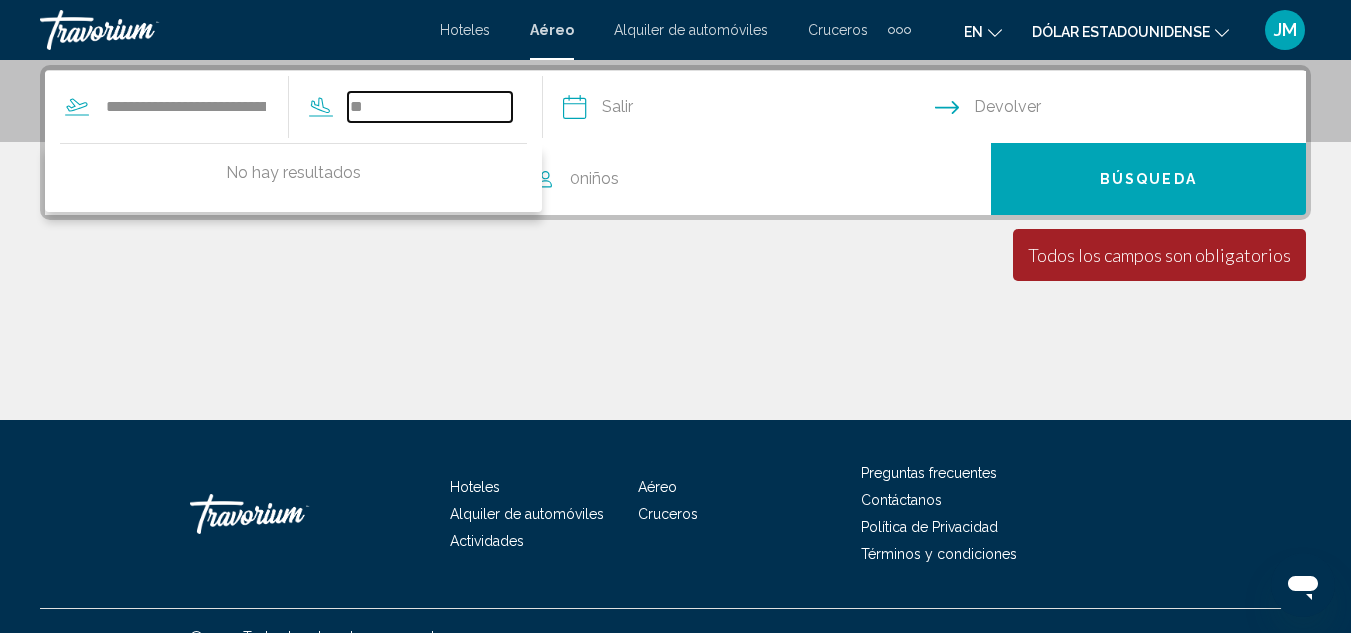 type on "*" 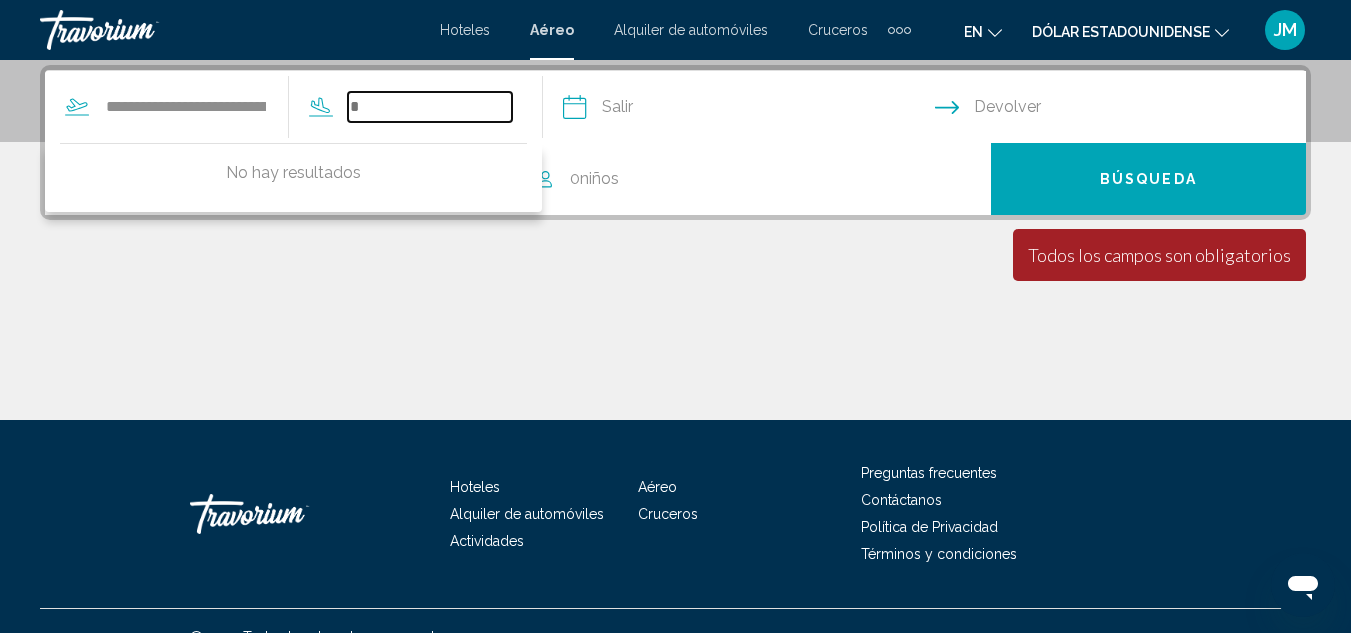 click at bounding box center [430, 107] 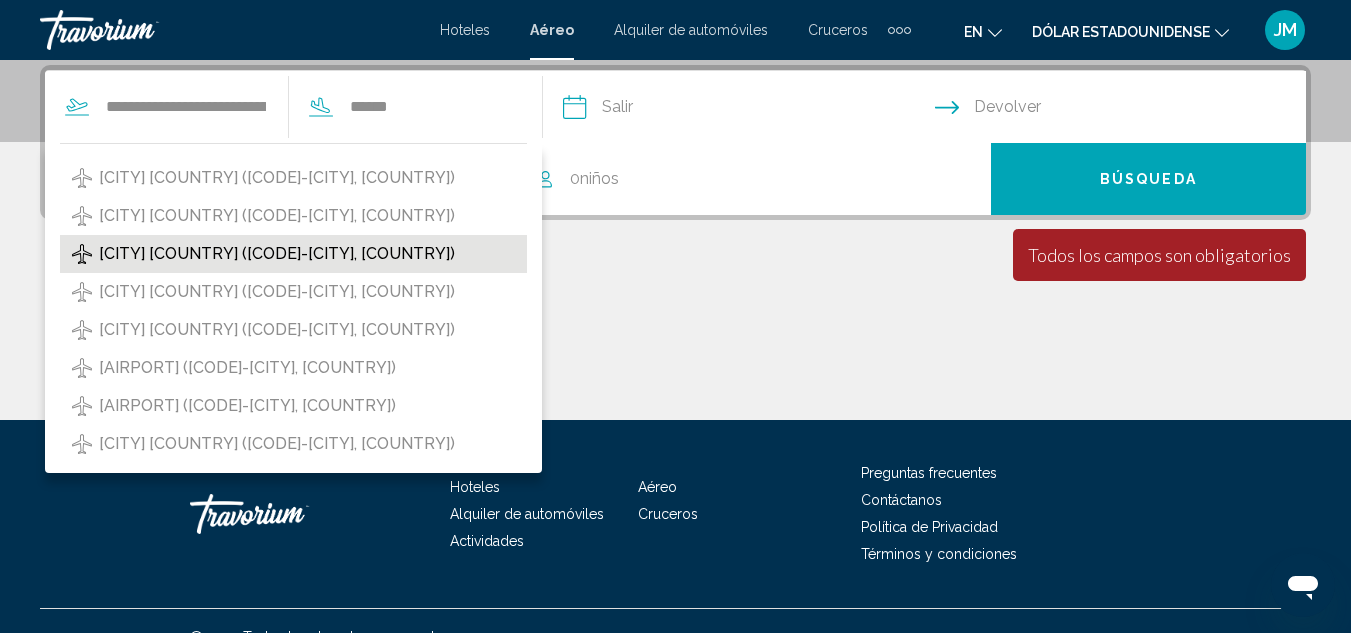 click on "[CITY] [COUNTRY] ([CODE]-[CITY], [COUNTRY])" at bounding box center [277, 254] 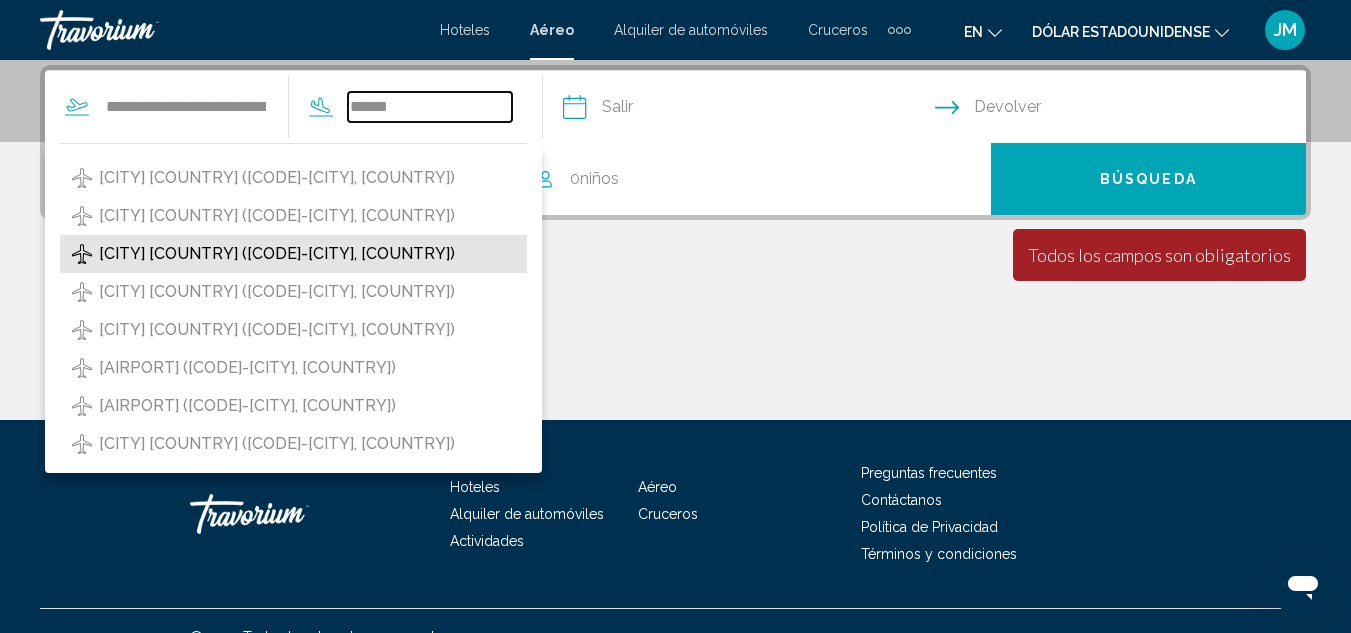 type on "**********" 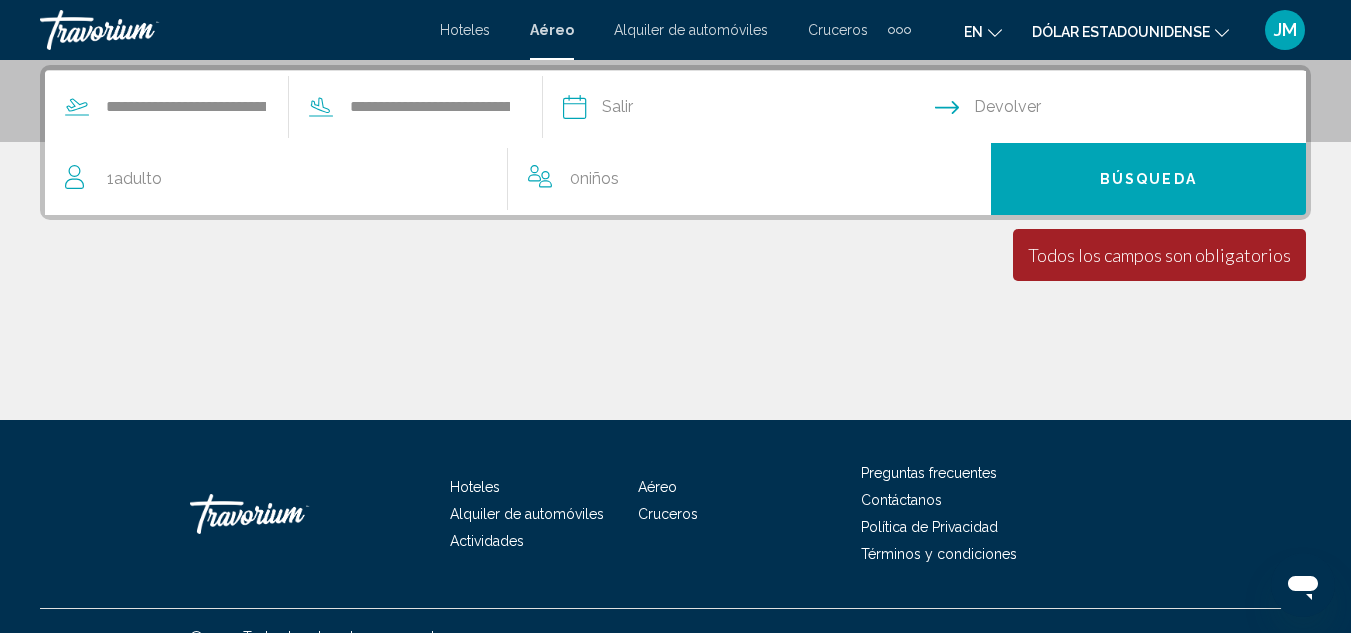 click at bounding box center (748, 110) 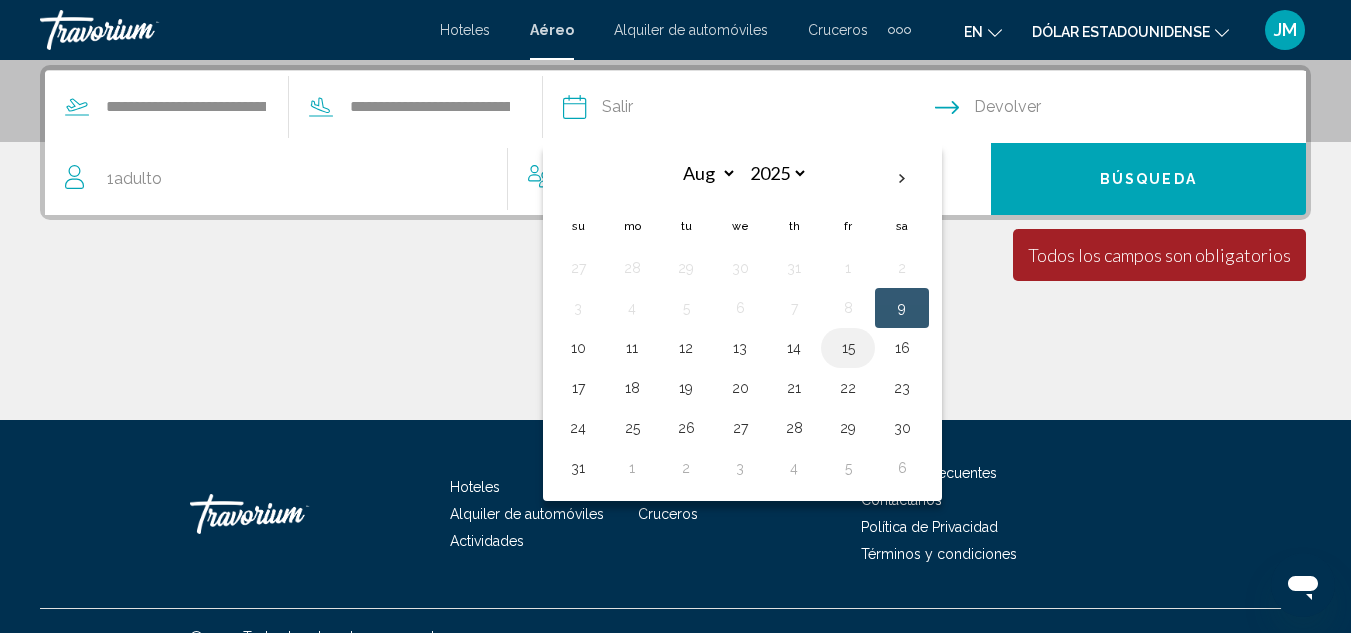 click on "15" at bounding box center [848, 348] 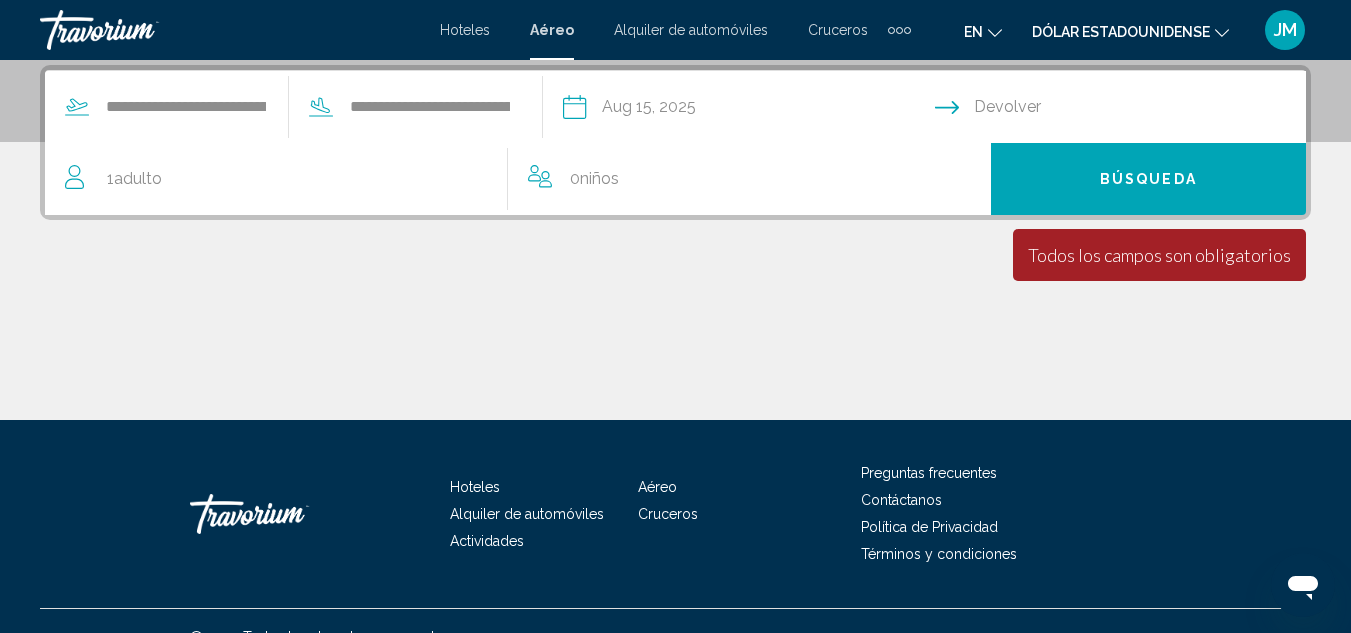 click at bounding box center [1125, 110] 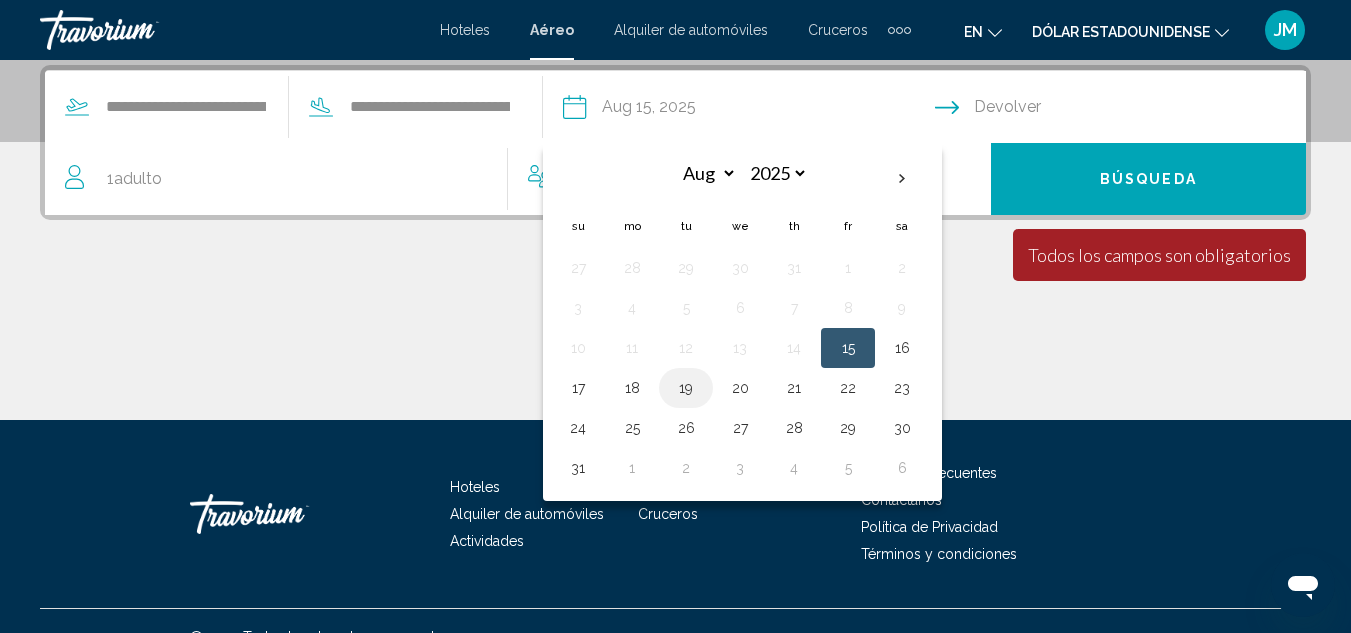 click on "19" at bounding box center (686, 388) 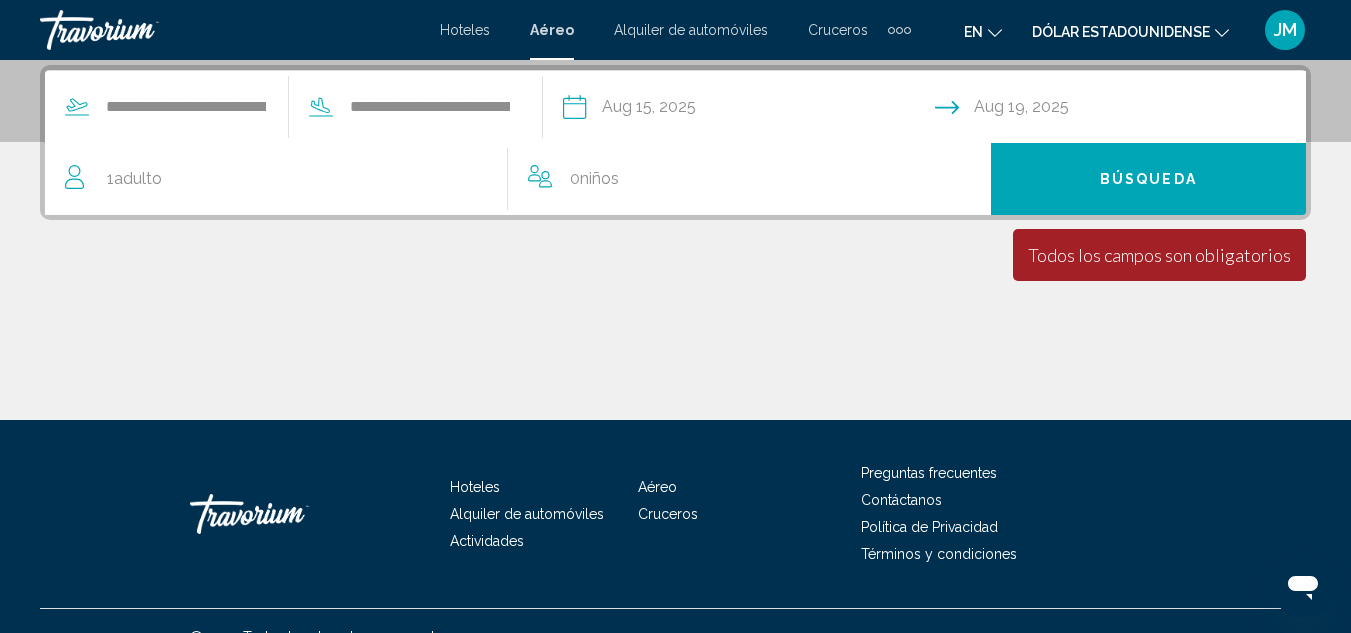 click on "0  Niño Niños" at bounding box center (749, 179) 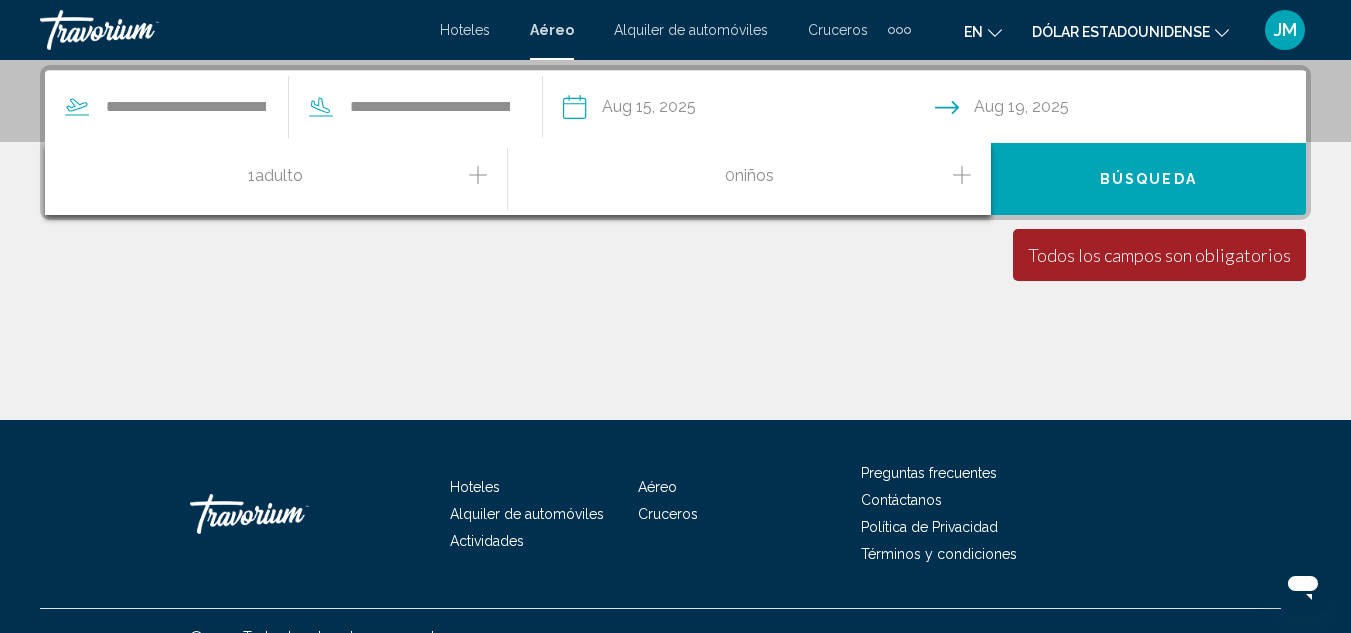 type 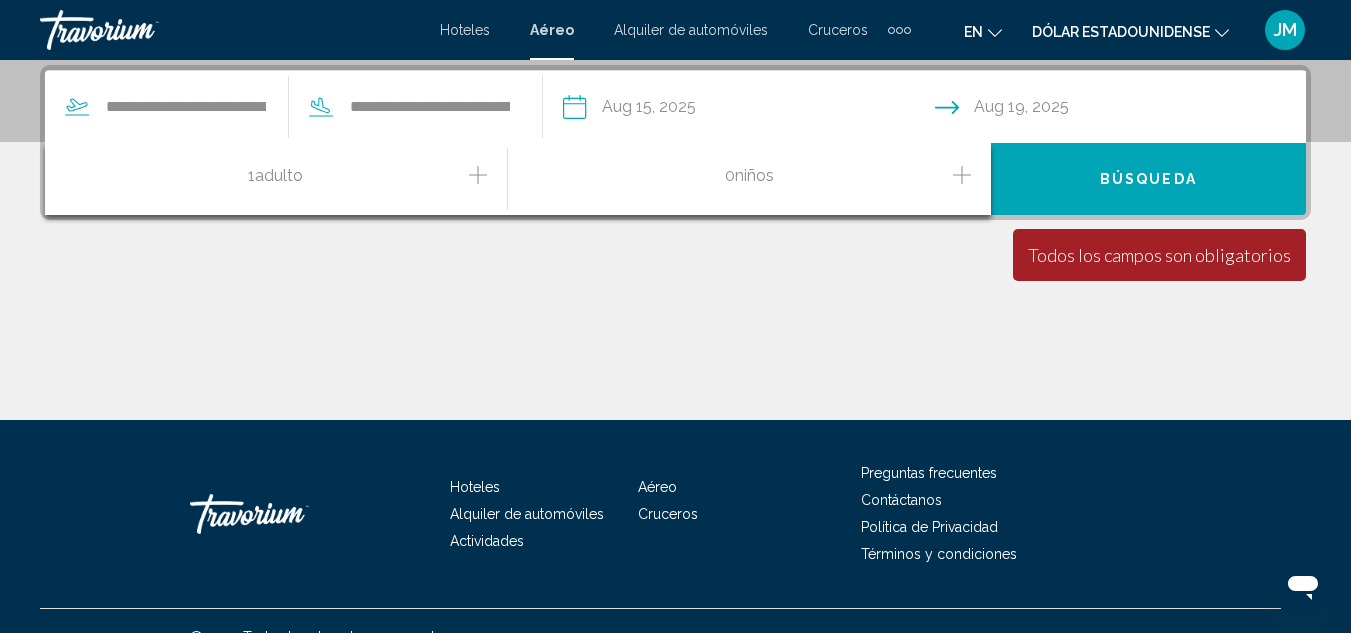 click 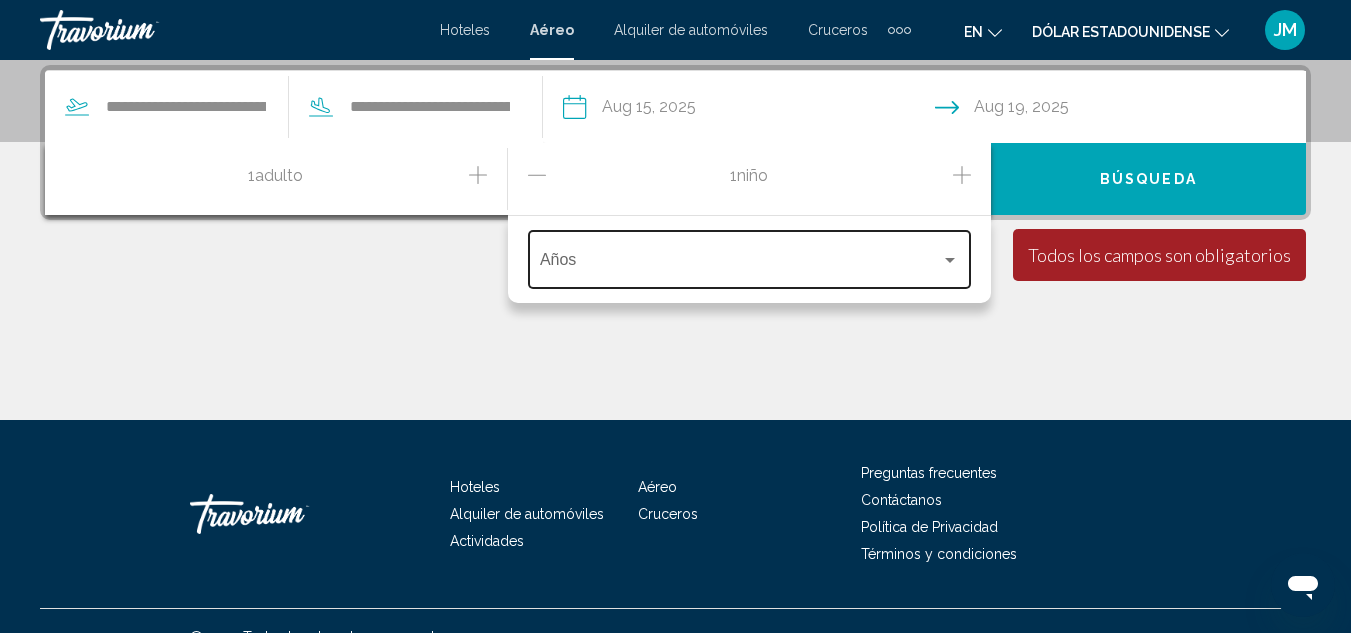 click at bounding box center [740, 264] 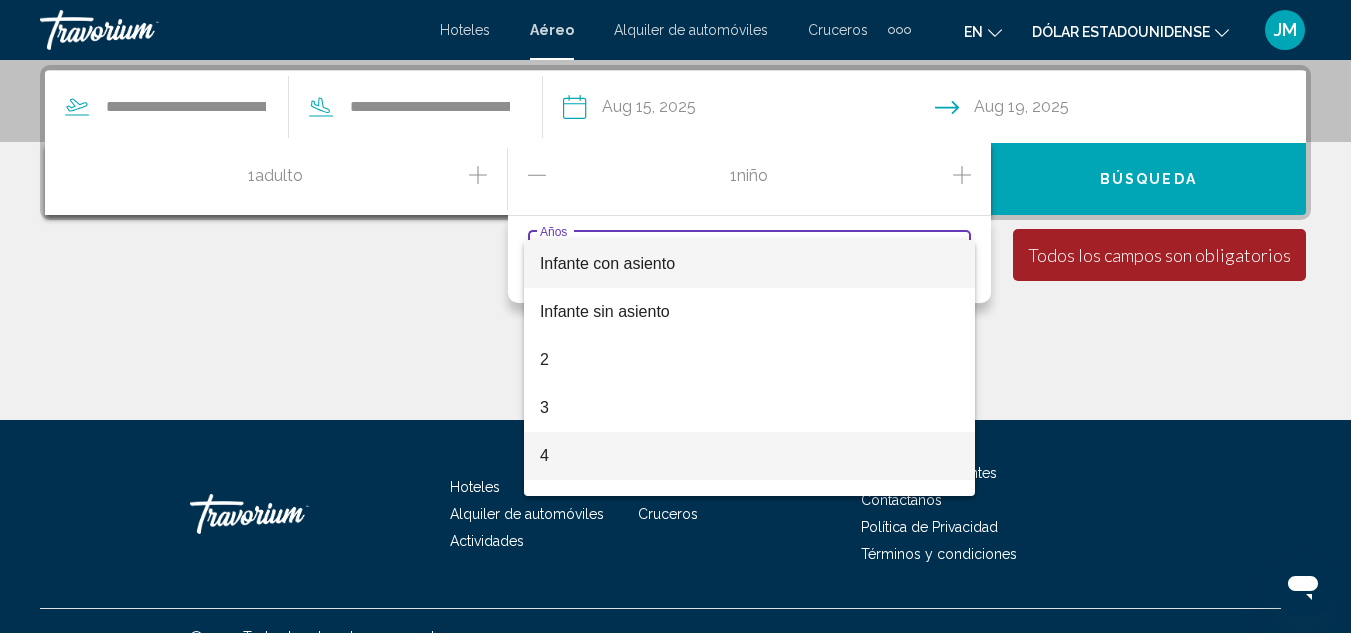 scroll, scrollTop: 100, scrollLeft: 0, axis: vertical 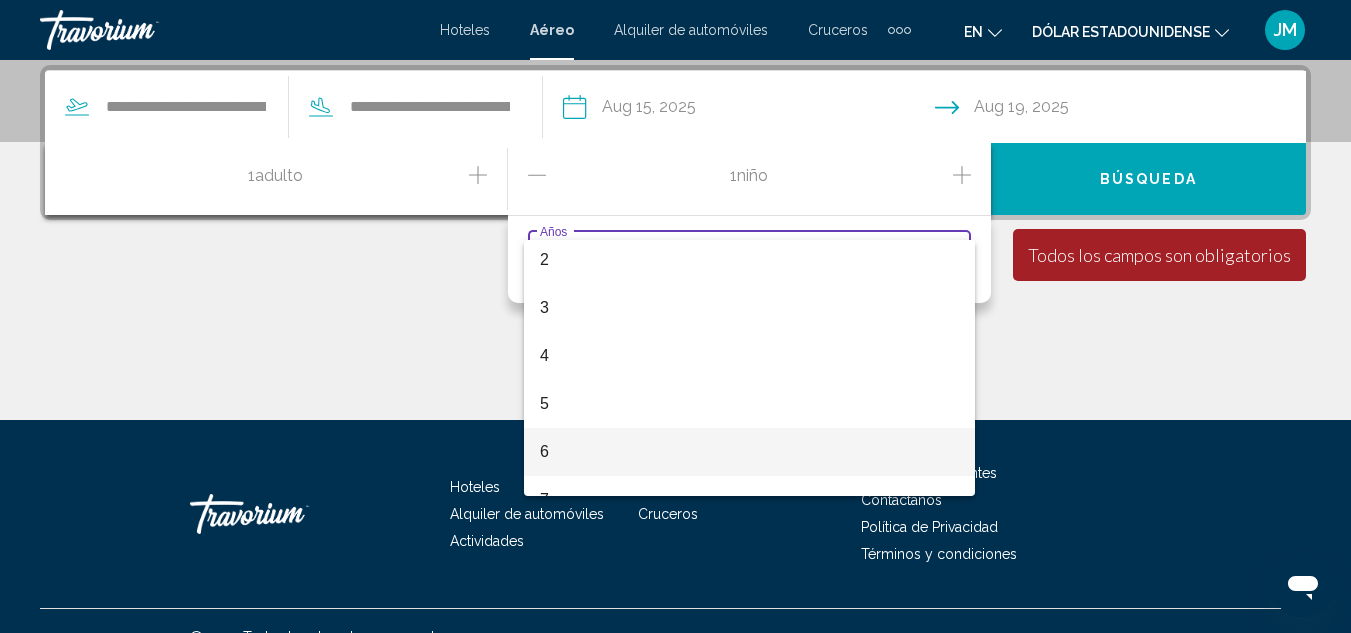 click on "6" at bounding box center [749, 452] 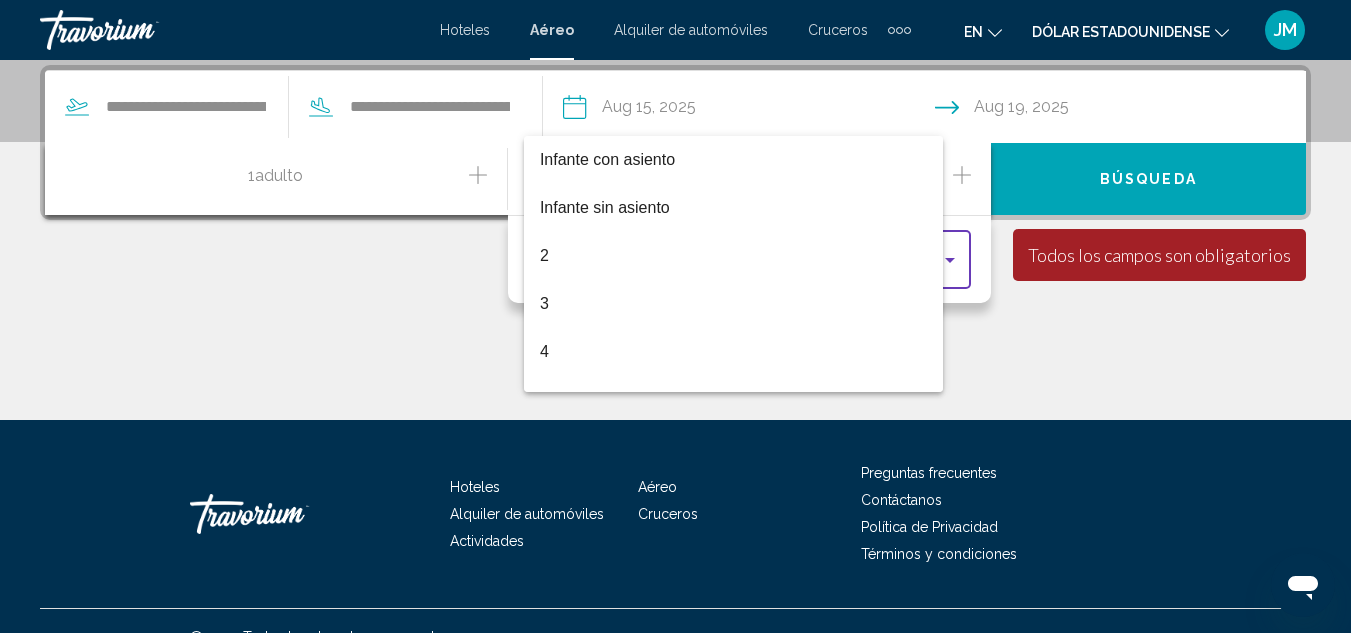 scroll, scrollTop: 184, scrollLeft: 0, axis: vertical 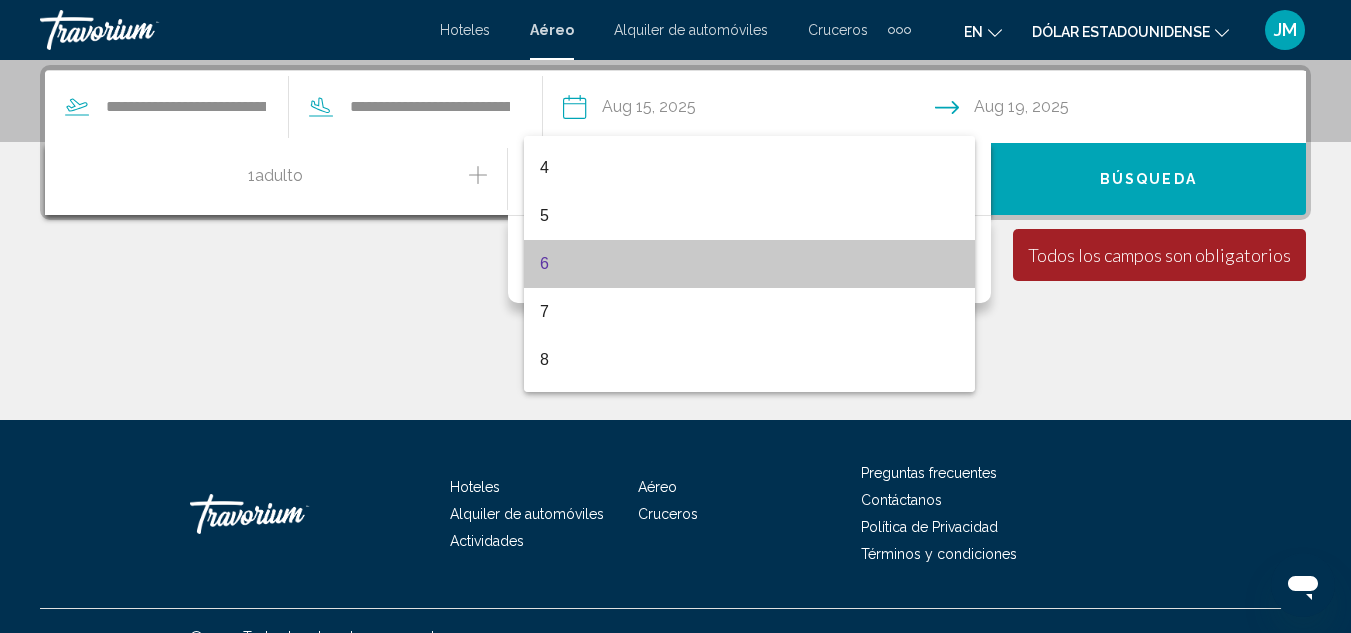 click on "6" at bounding box center [749, 264] 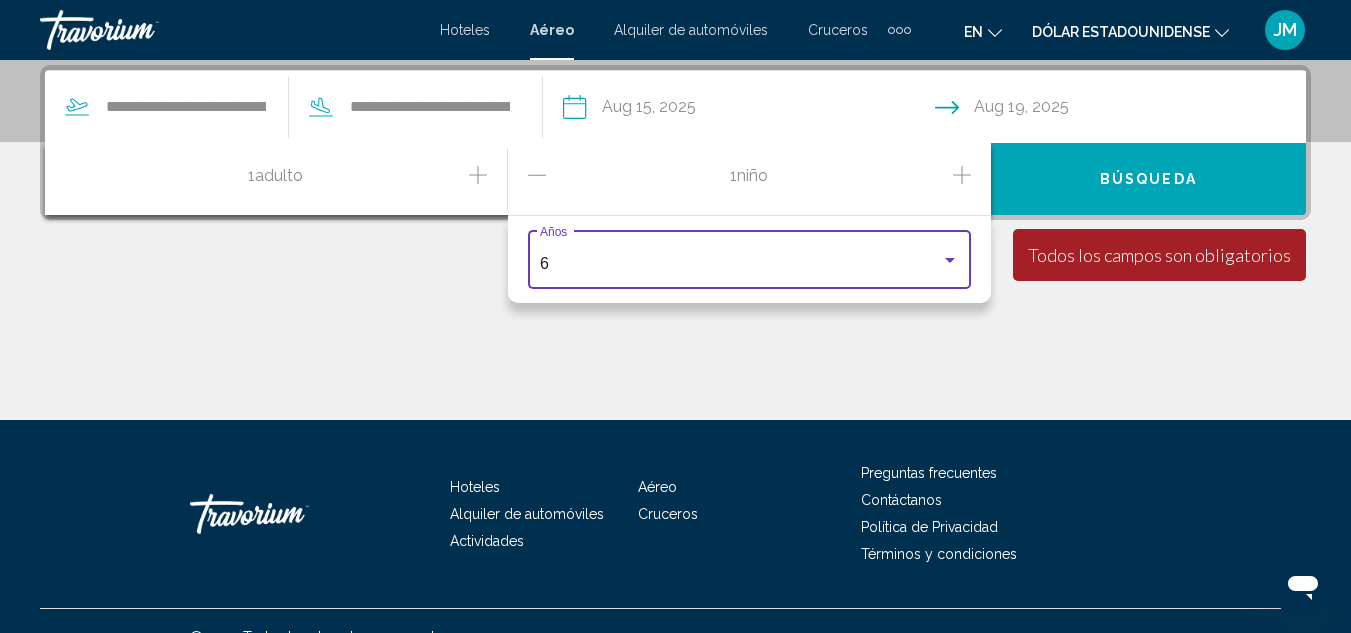 click at bounding box center [675, 345] 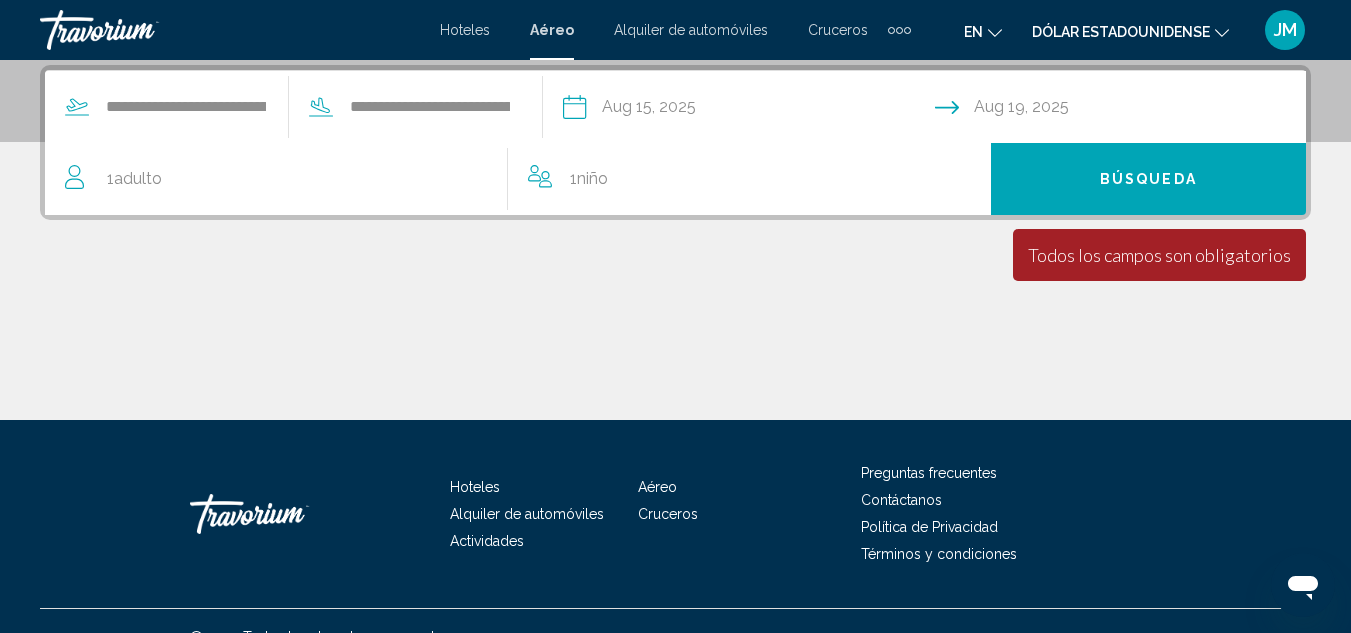 click on "1  Adulto Adulto" at bounding box center [286, 179] 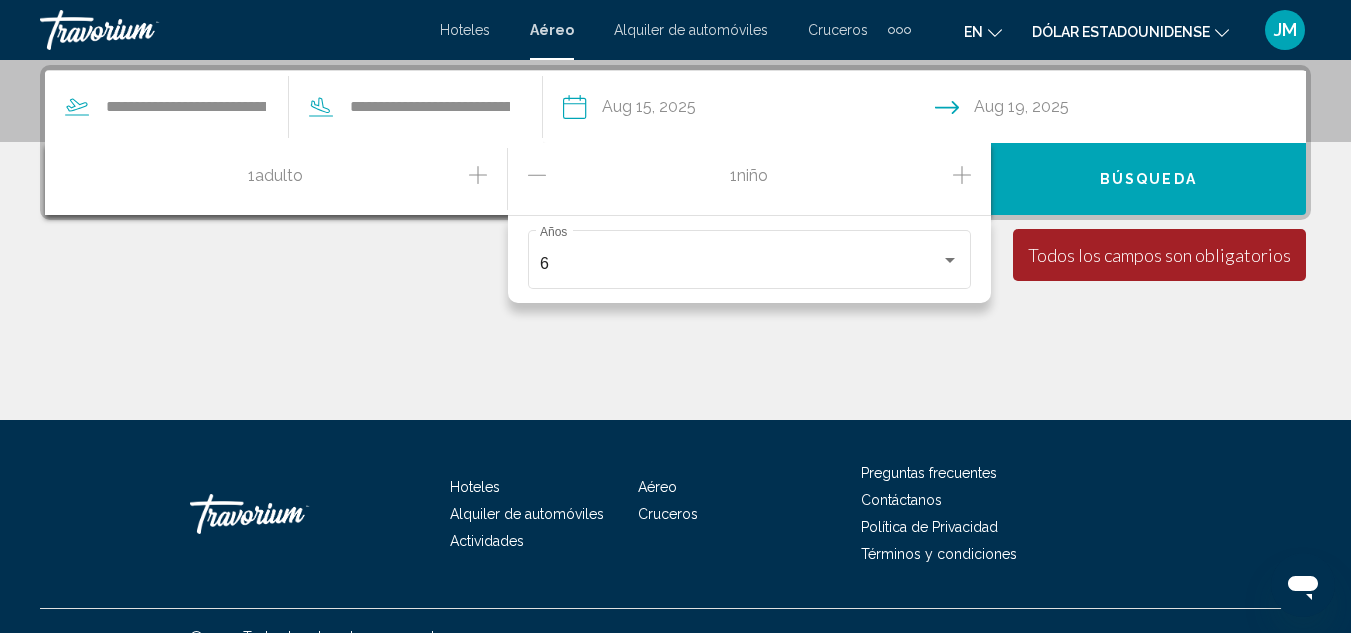 click 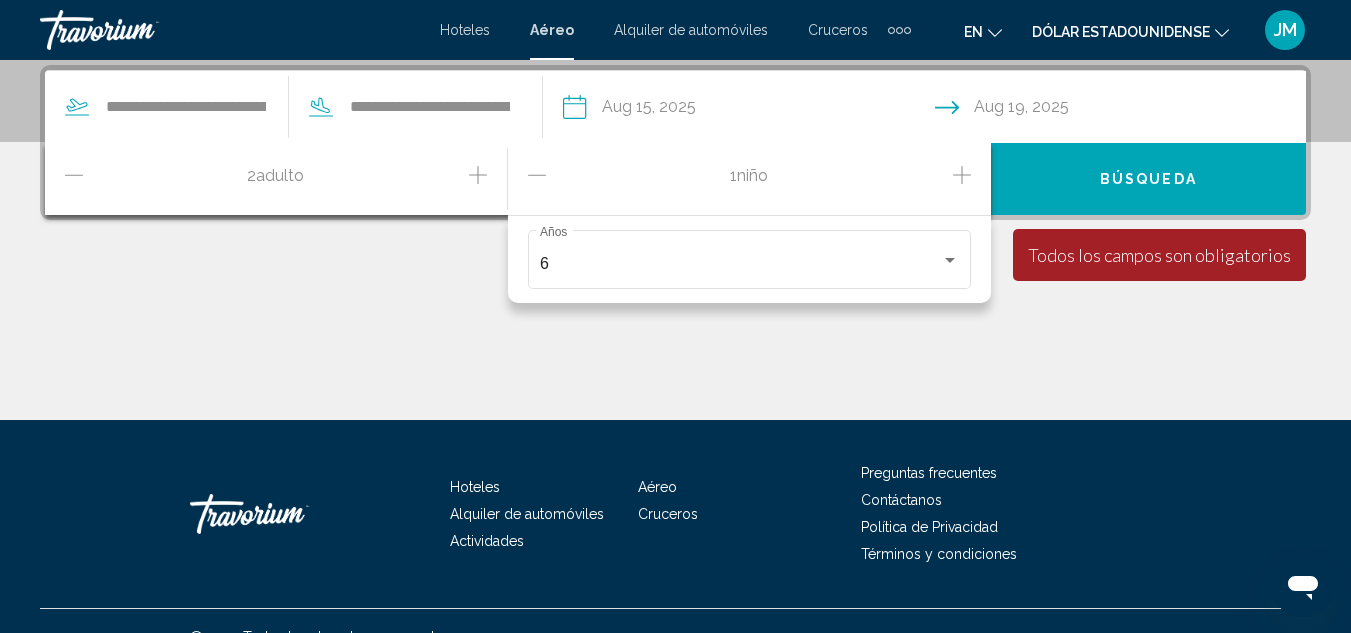 click at bounding box center (675, 345) 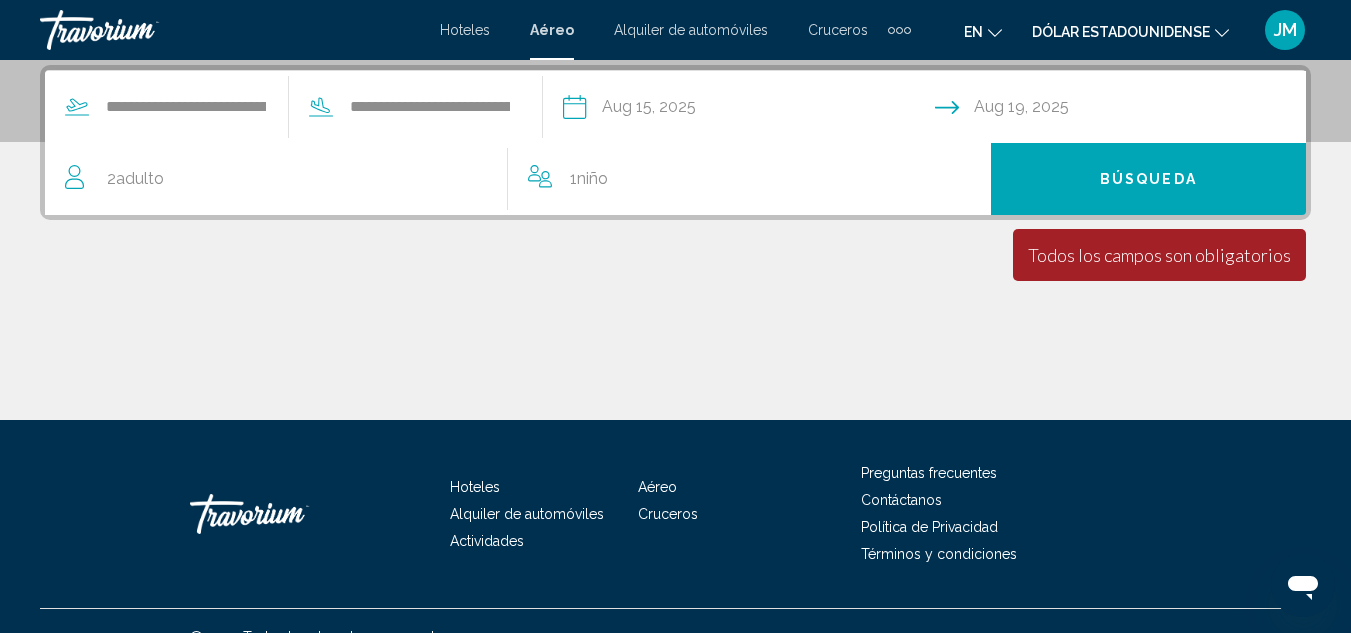 click at bounding box center [675, 345] 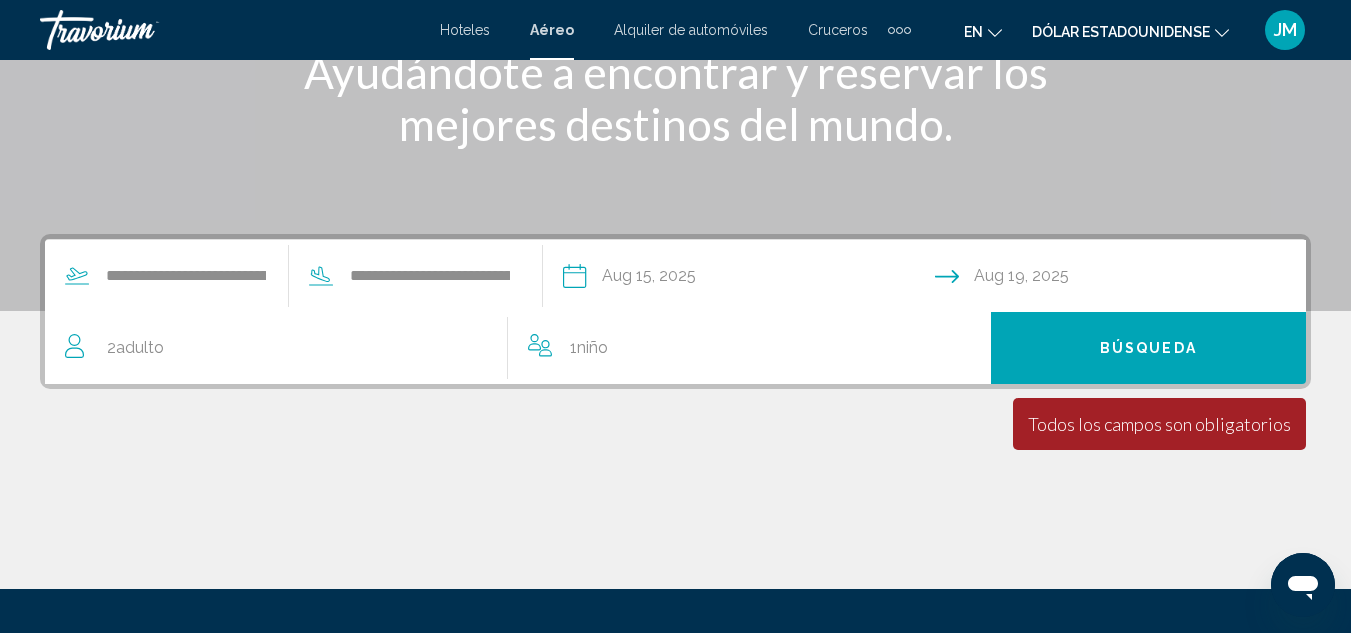 scroll, scrollTop: 290, scrollLeft: 0, axis: vertical 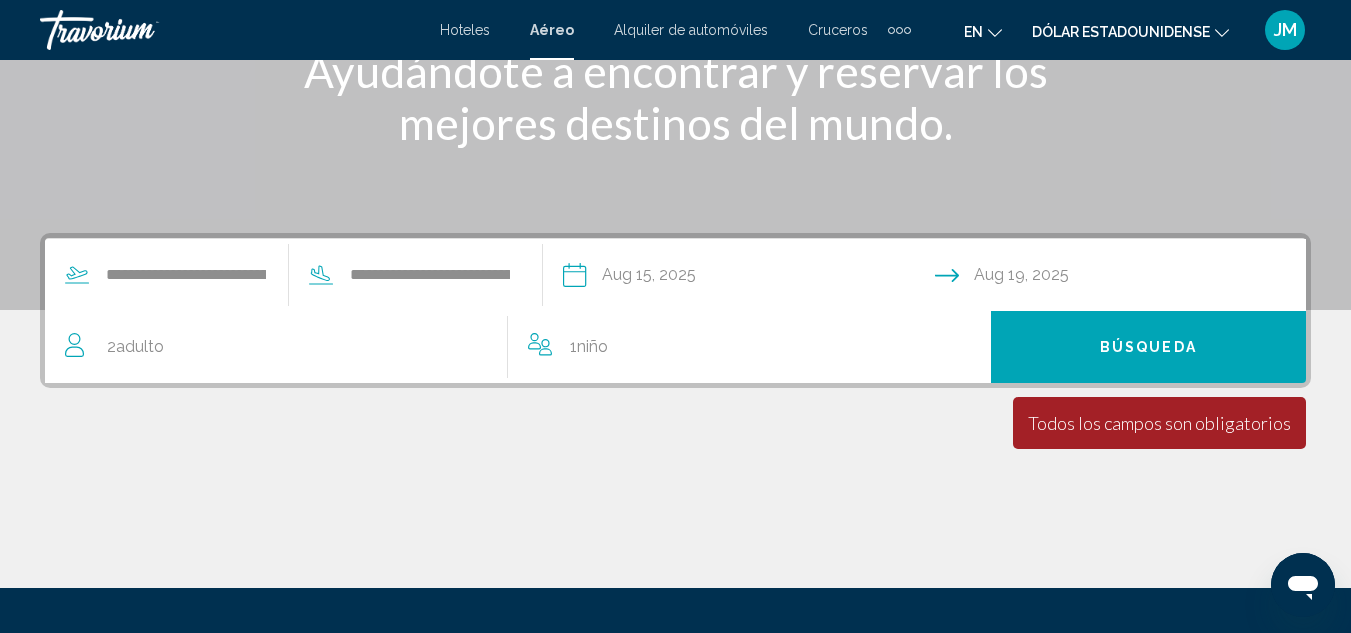 click 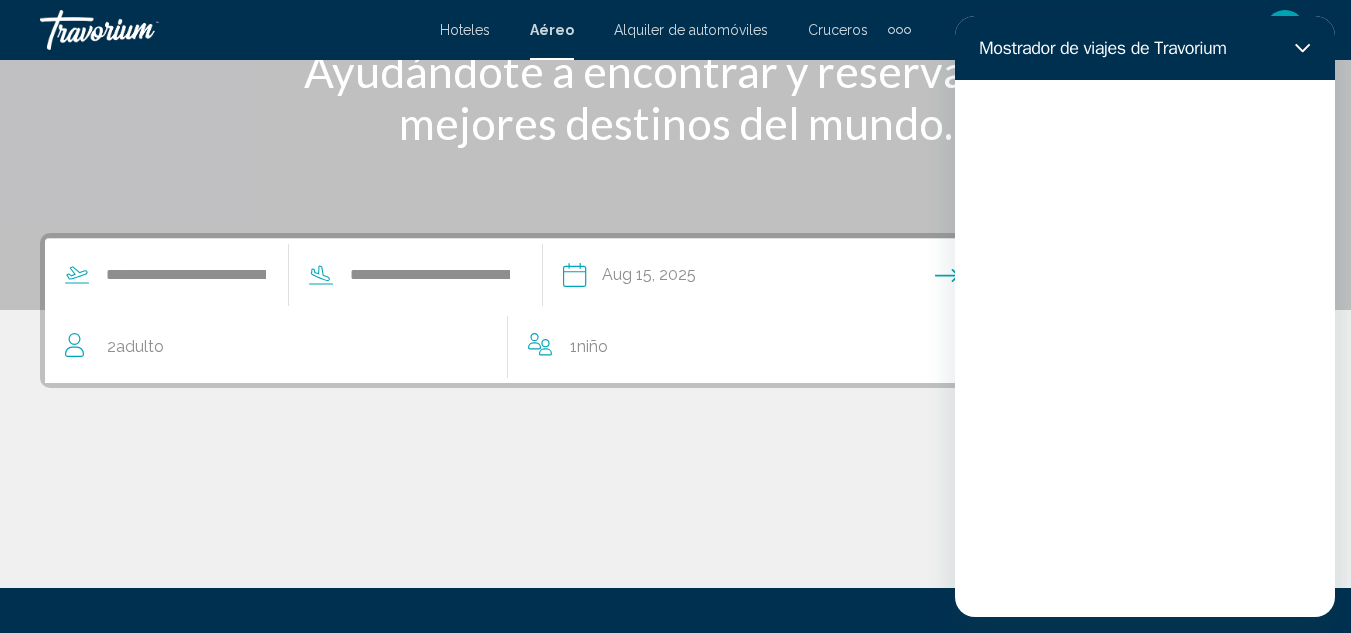 scroll, scrollTop: 0, scrollLeft: 0, axis: both 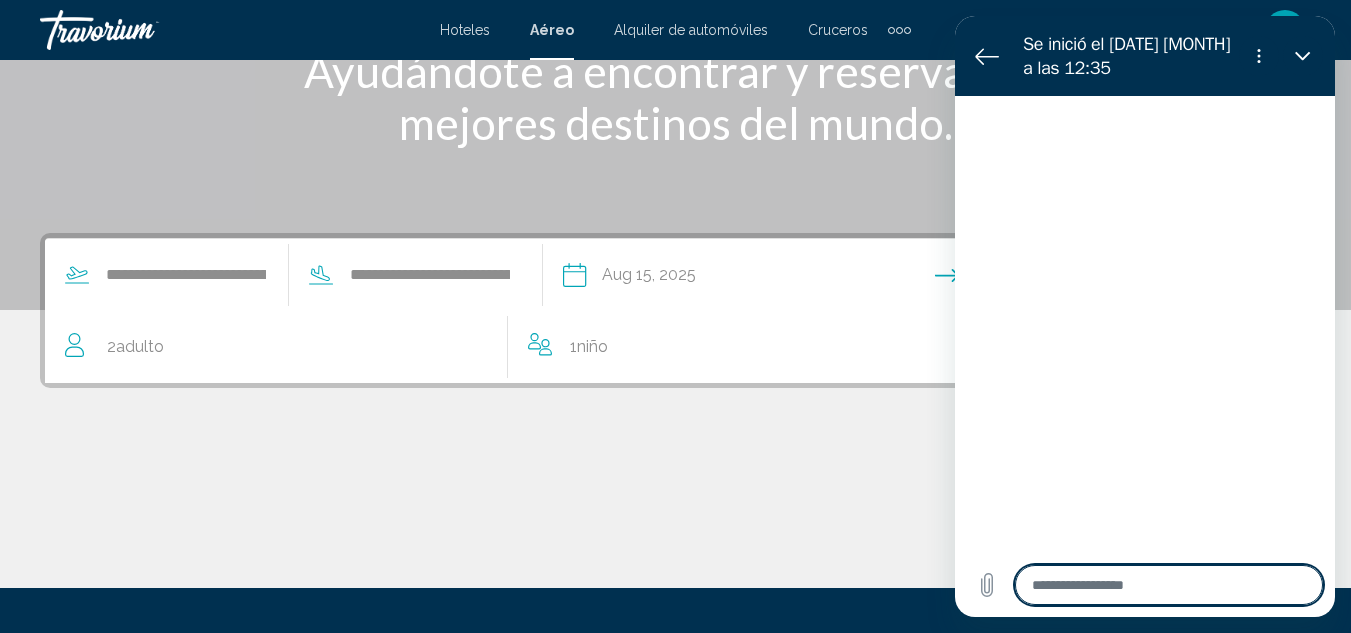 type on "*" 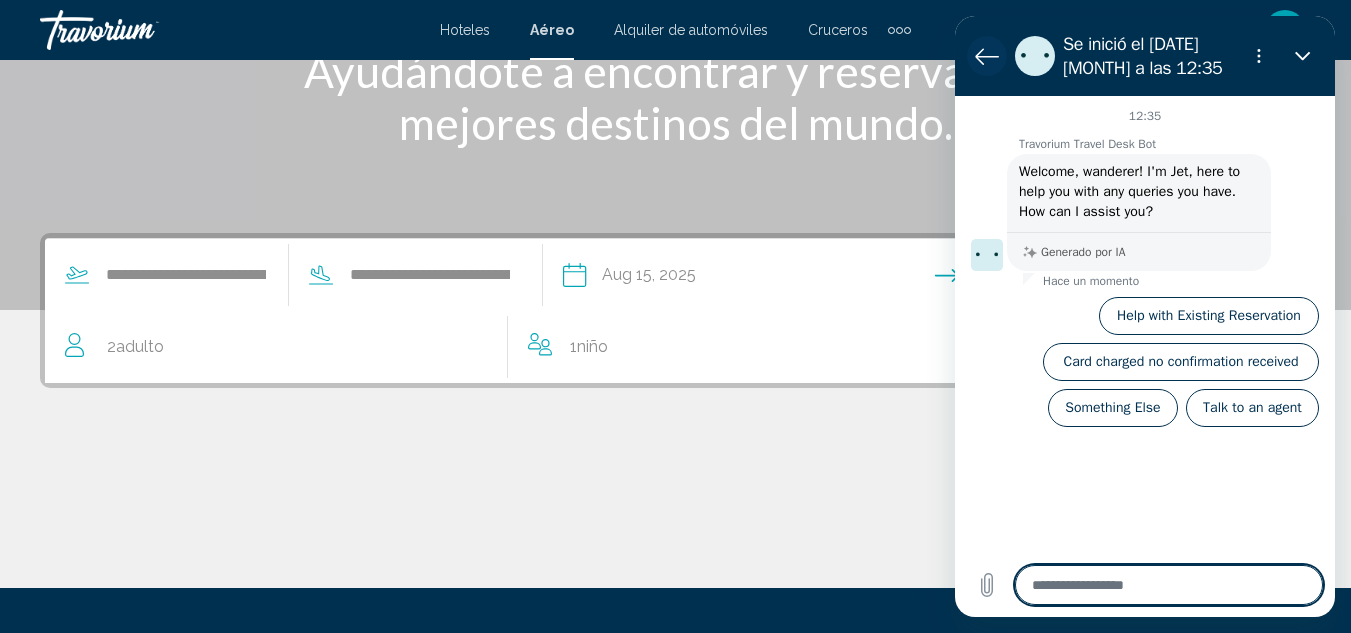 click 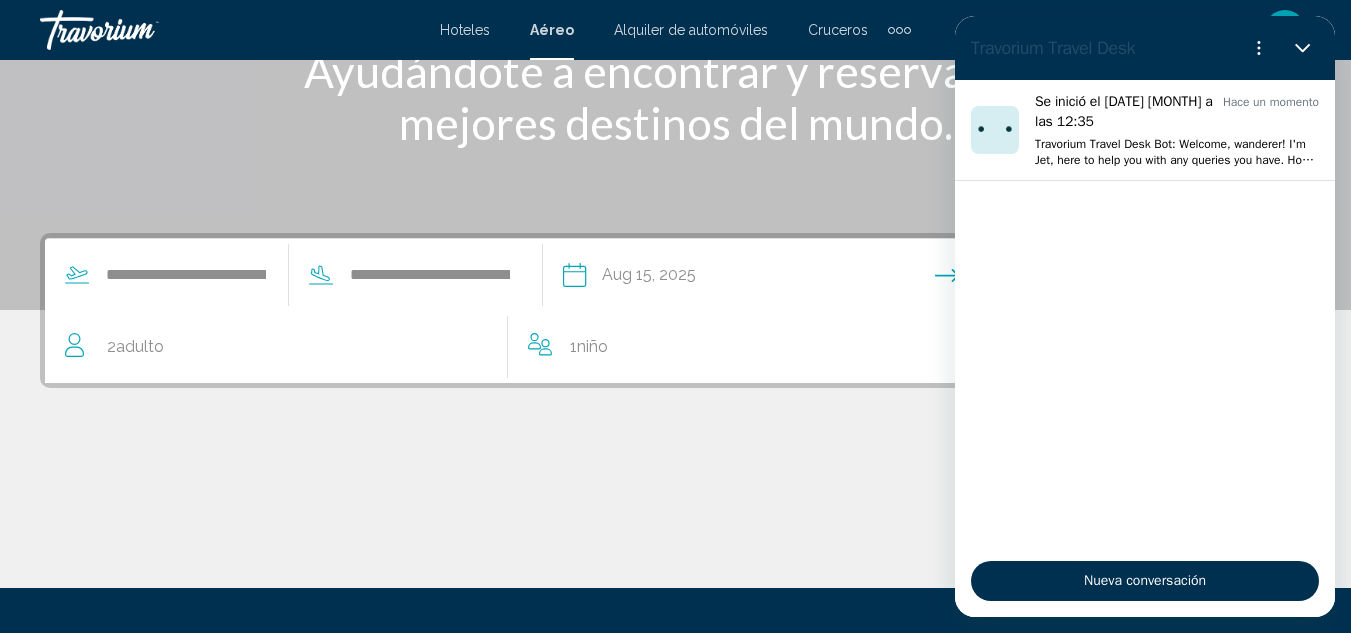 click at bounding box center [675, 513] 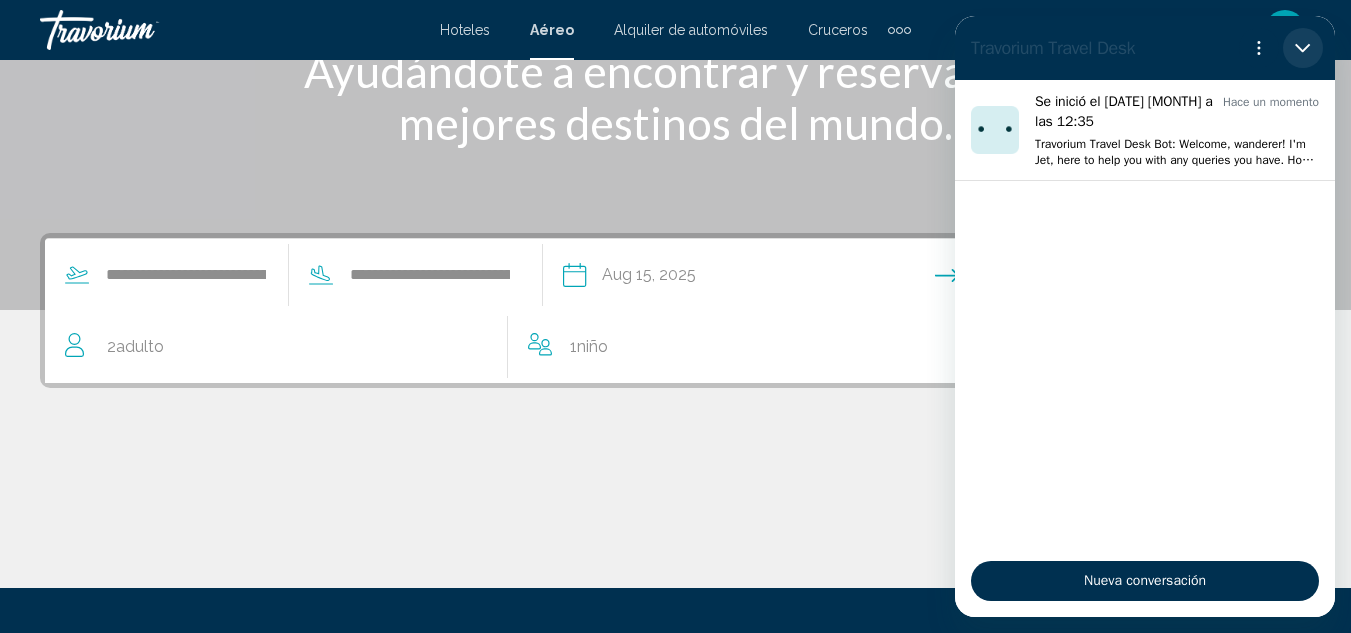 click 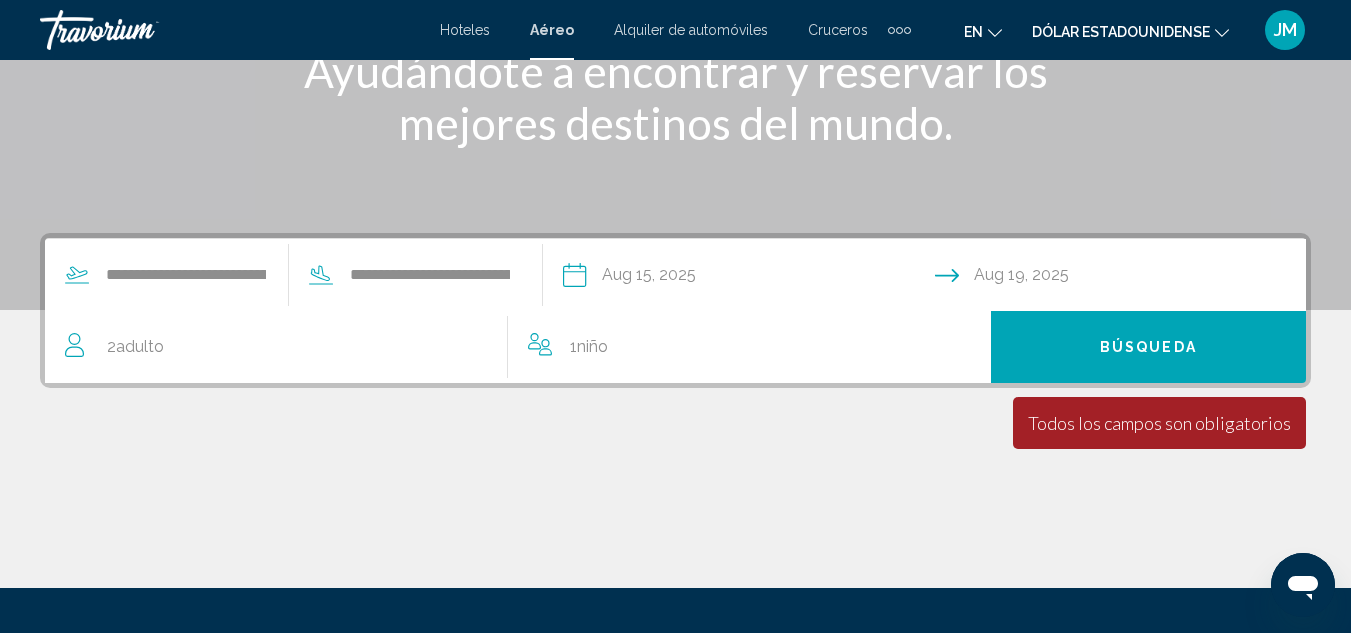 click on "Búsqueda" at bounding box center [1148, 347] 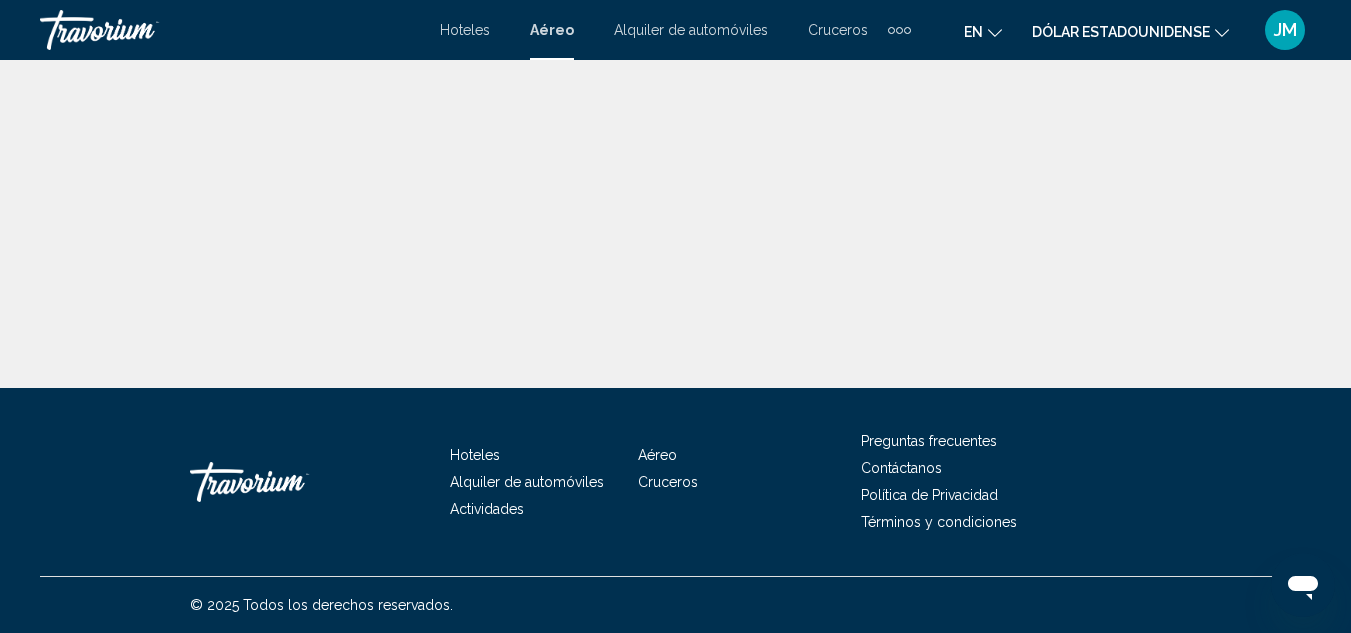 scroll, scrollTop: 0, scrollLeft: 0, axis: both 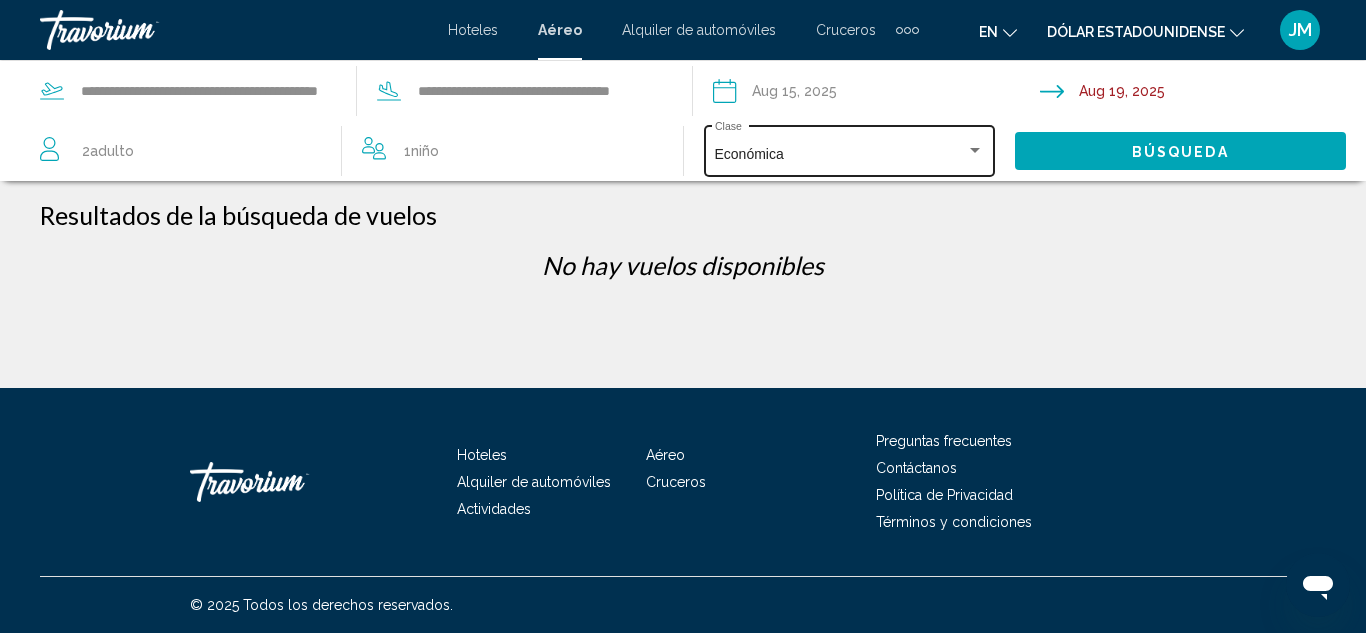 click at bounding box center (975, 150) 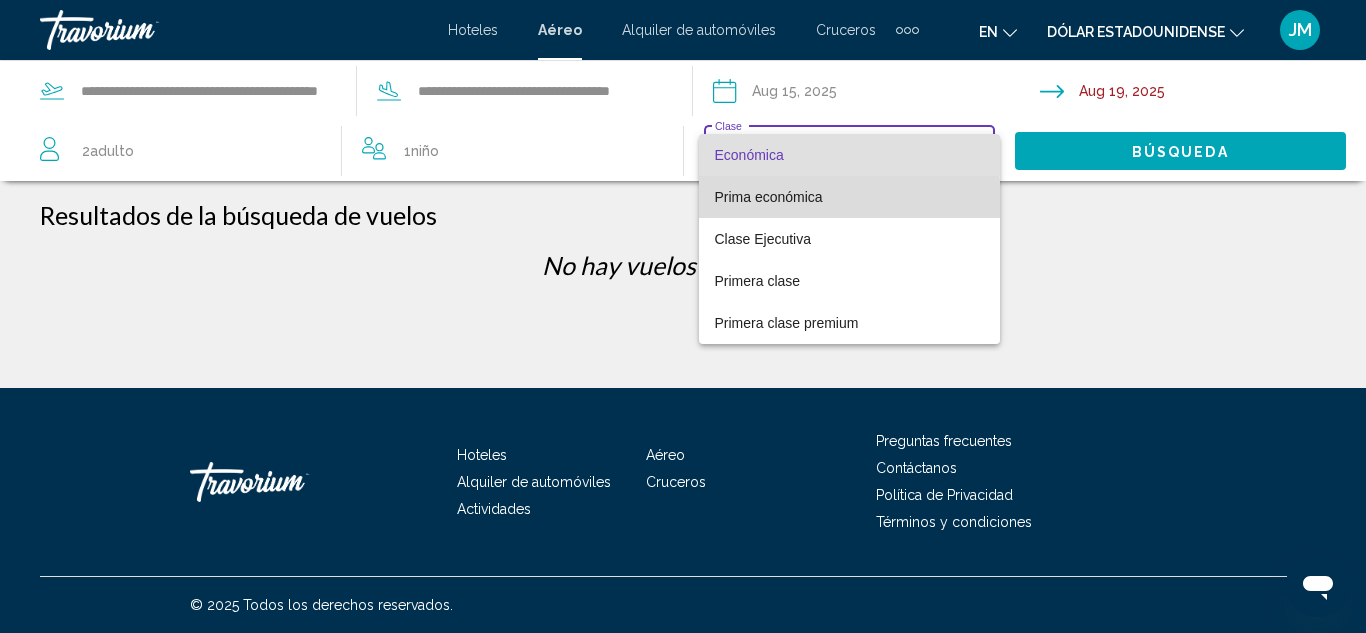 click on "Prima económica" at bounding box center [850, 197] 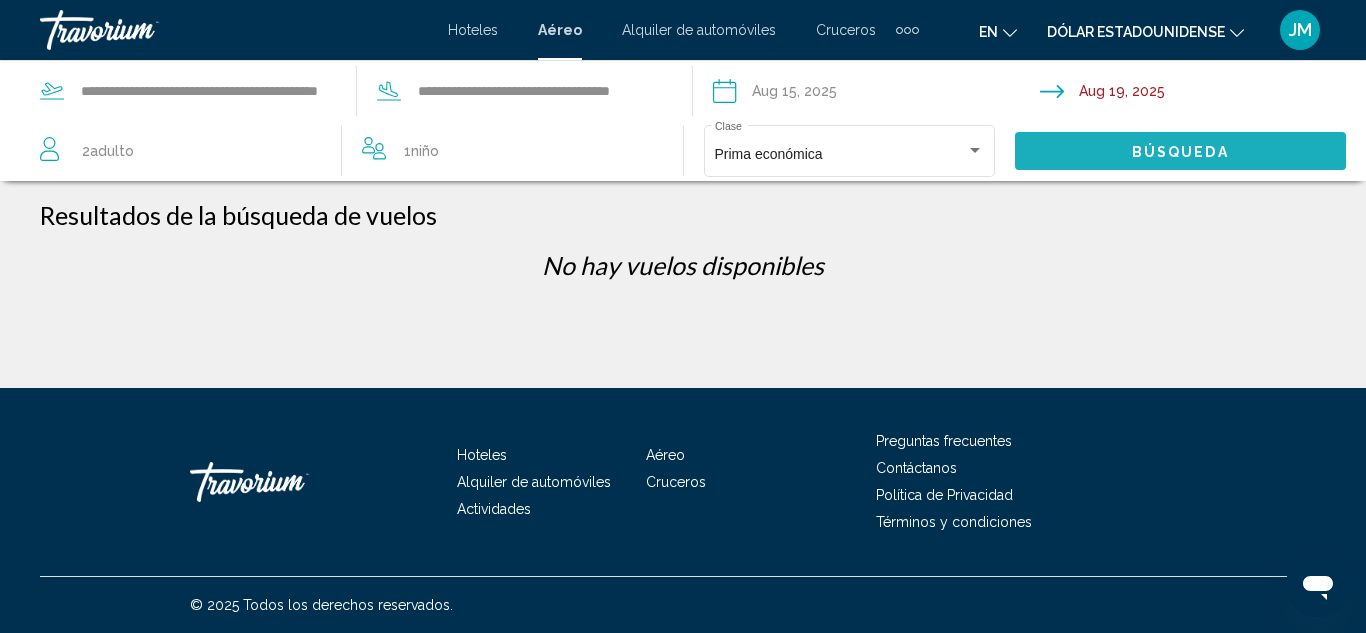 click on "Búsqueda" 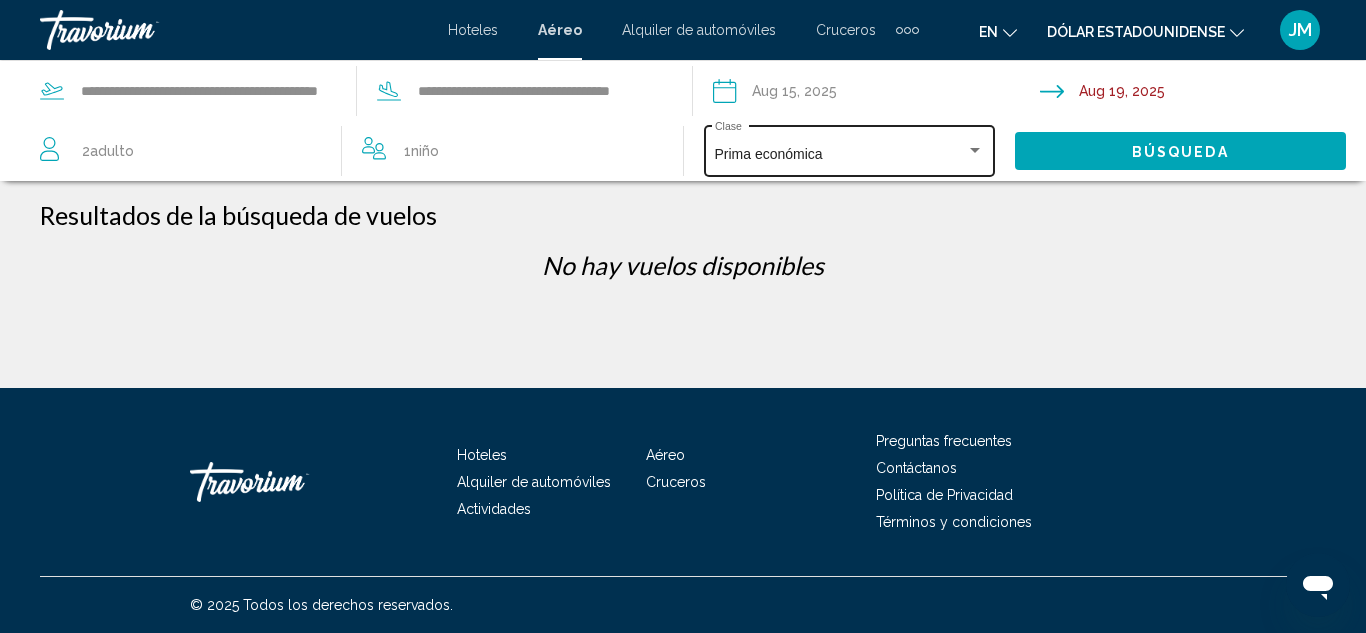 click at bounding box center (975, 151) 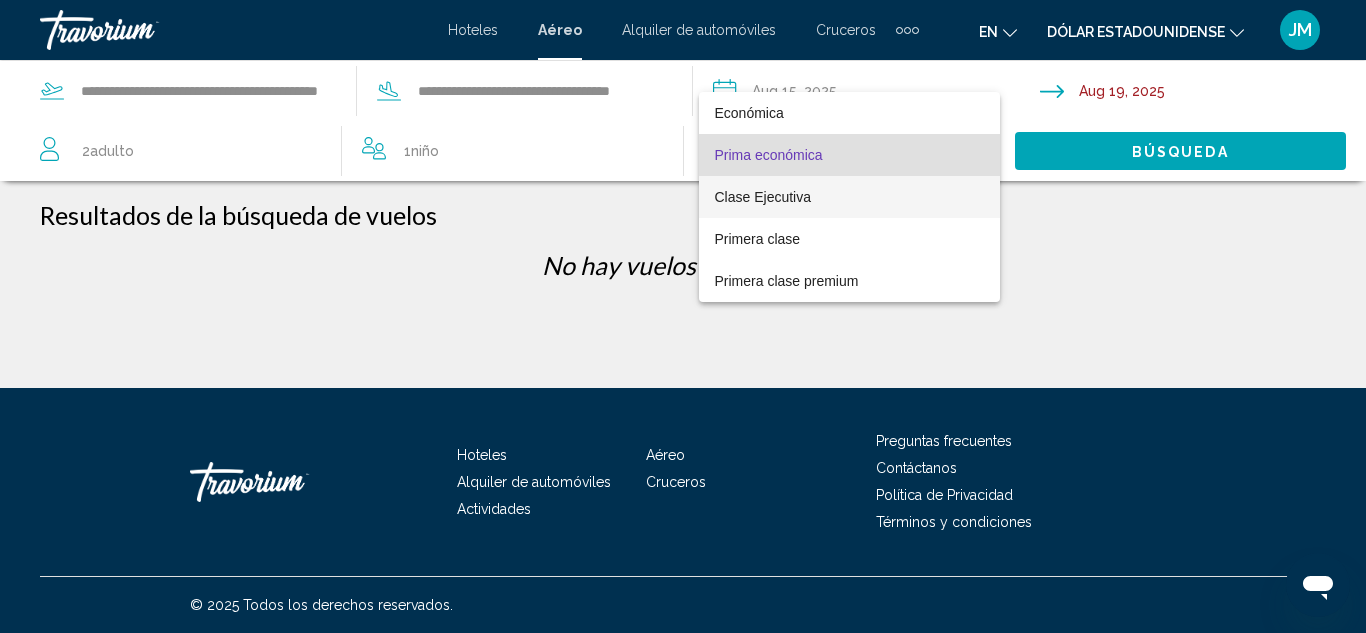 click on "Clase Ejecutiva" at bounding box center [850, 197] 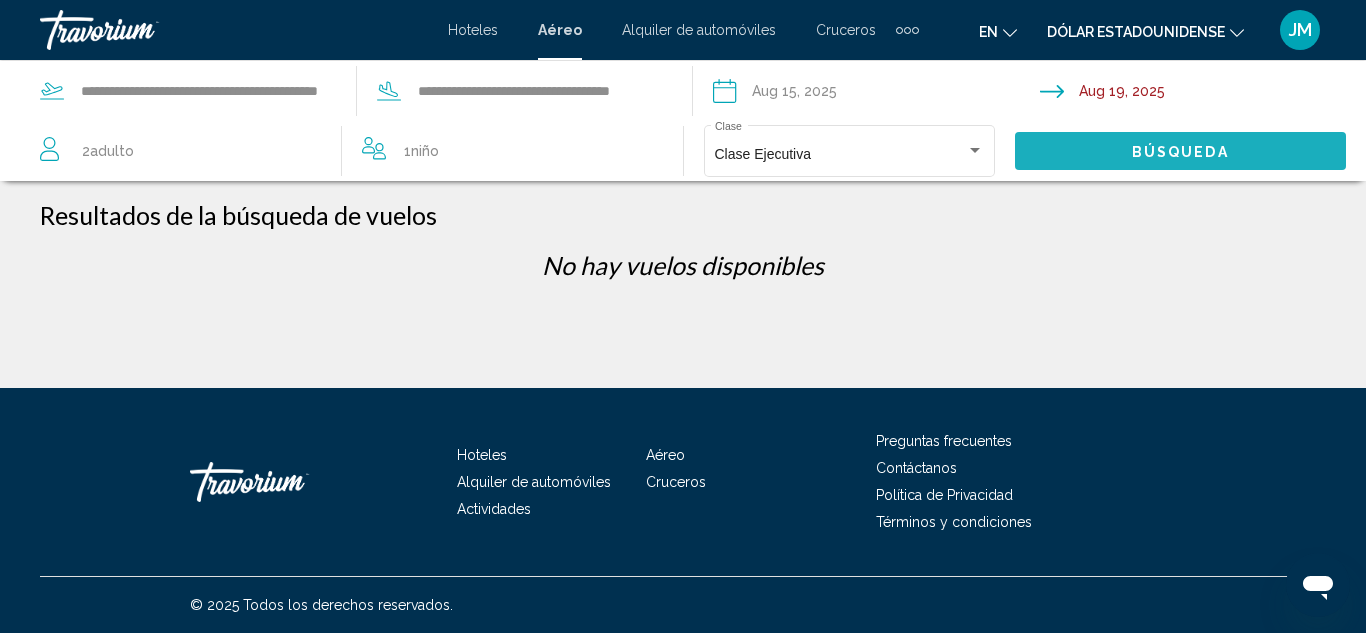 click on "Búsqueda" 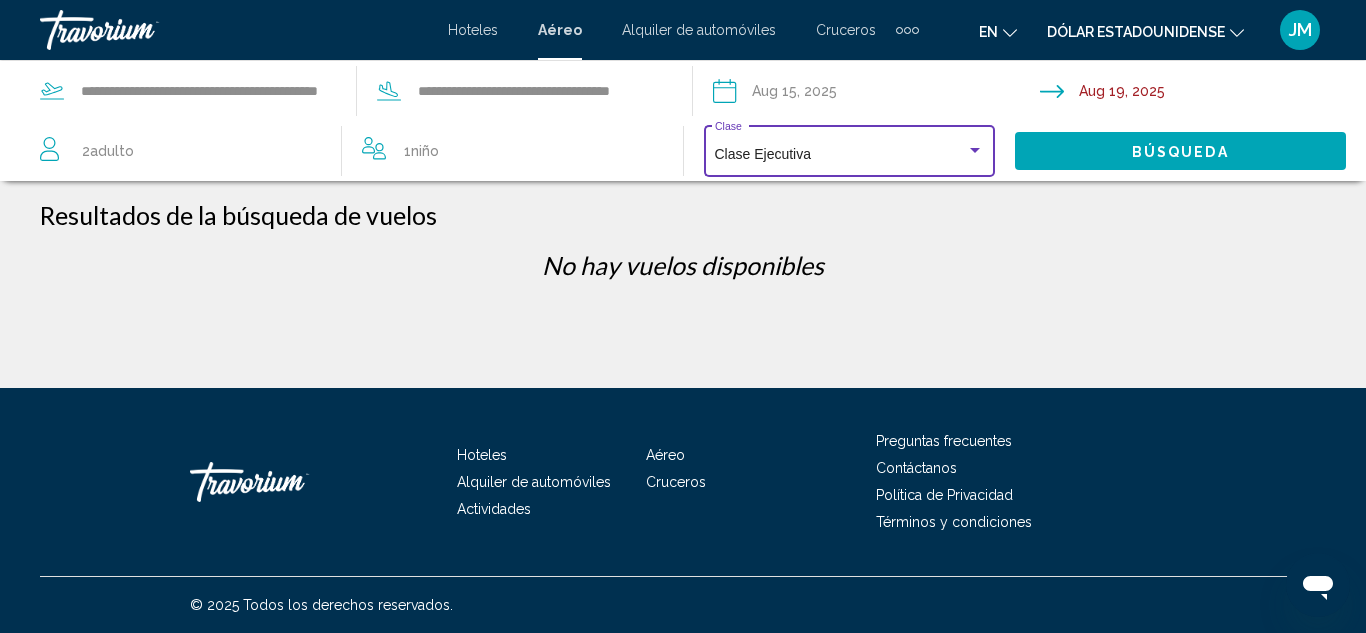 click at bounding box center [975, 150] 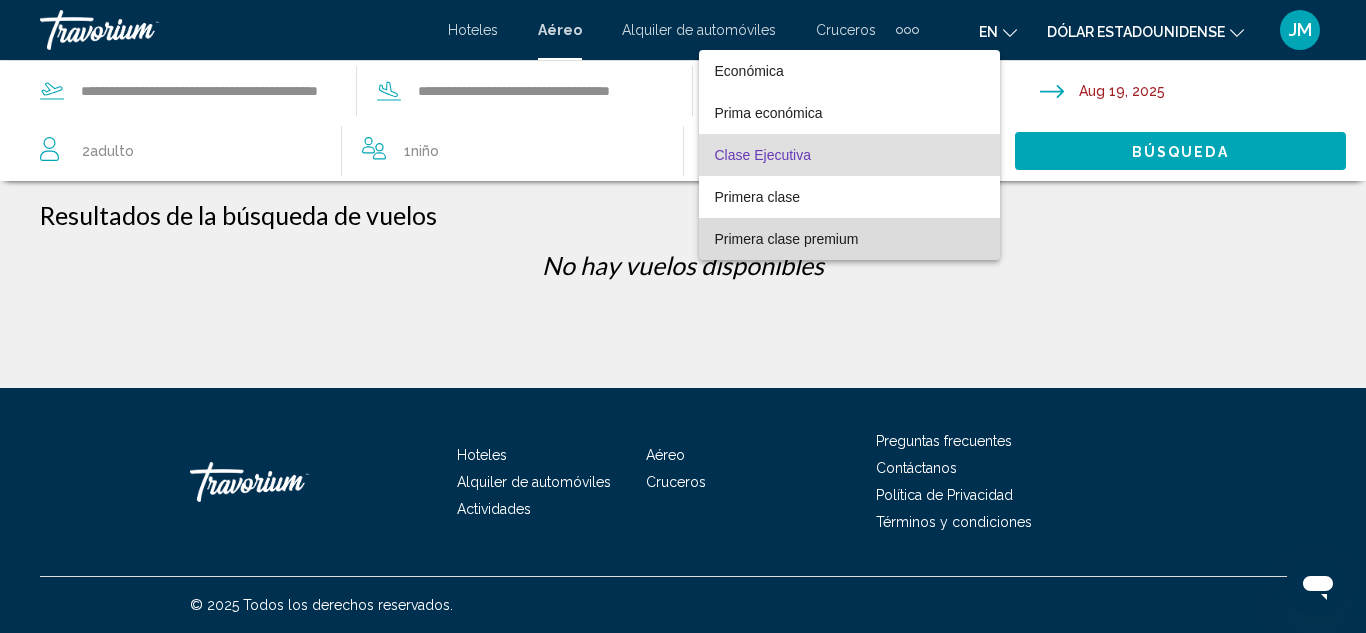 click on "Primera clase premium" at bounding box center (850, 239) 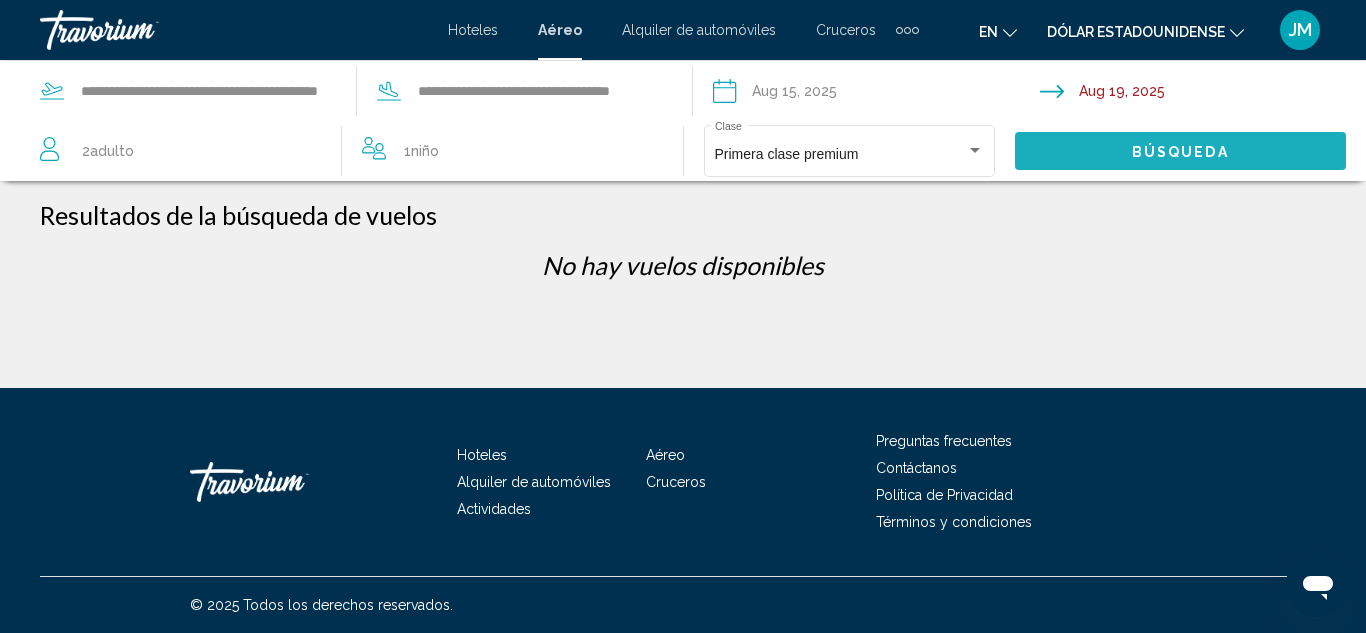 click on "Búsqueda" 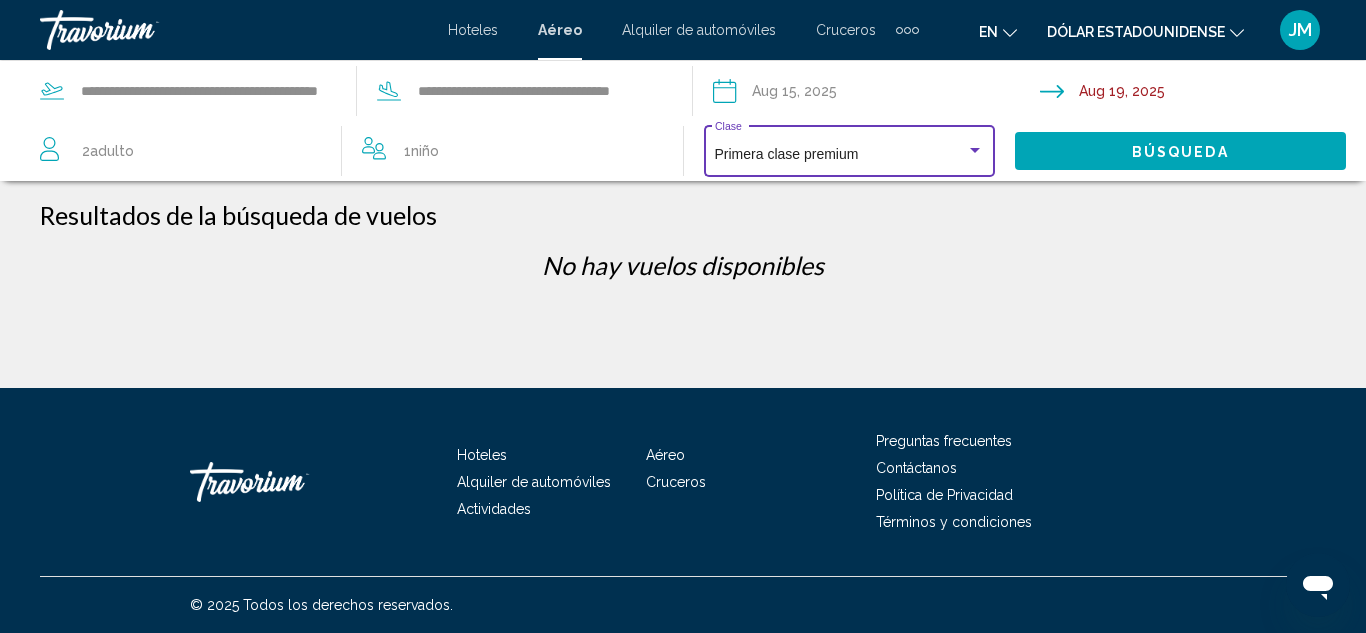 click at bounding box center (975, 150) 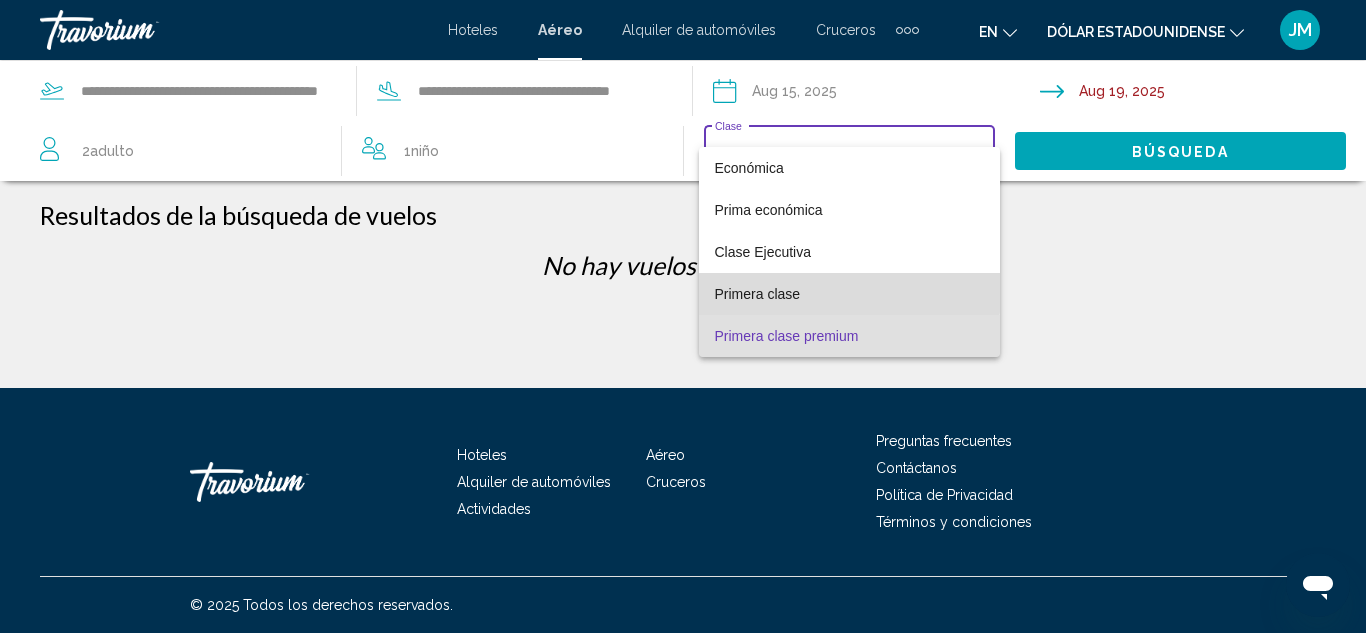 click on "Primera clase" at bounding box center (850, 294) 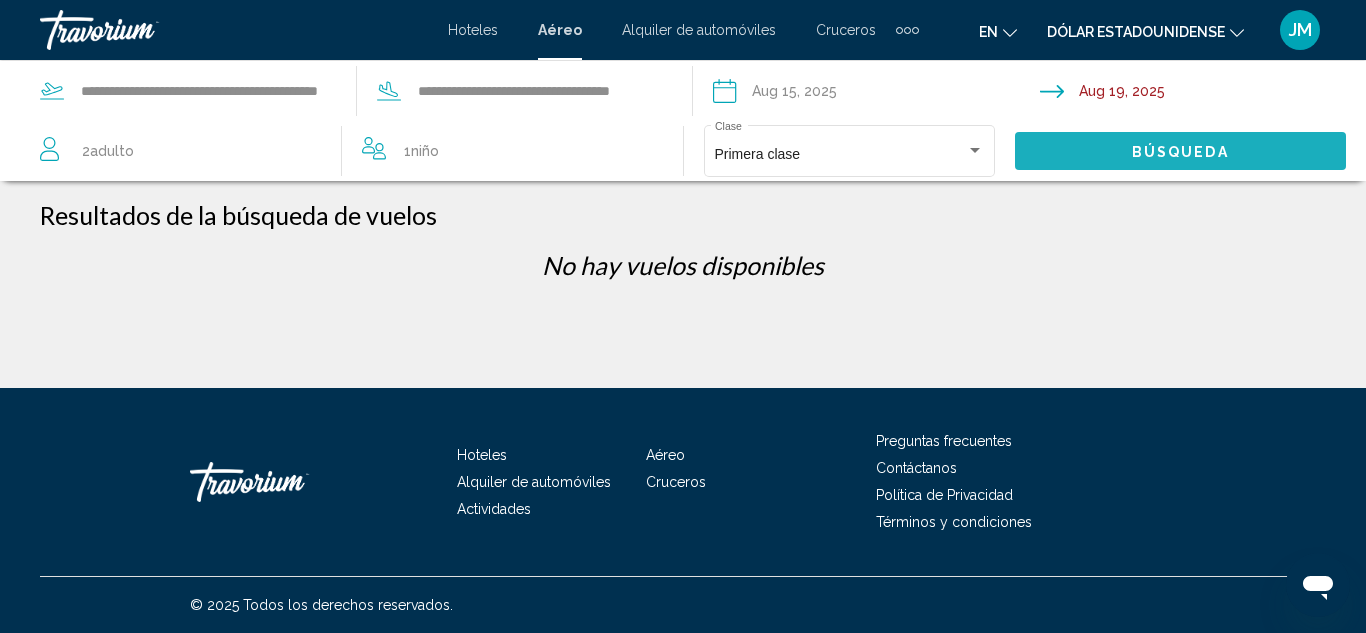 click on "Búsqueda" 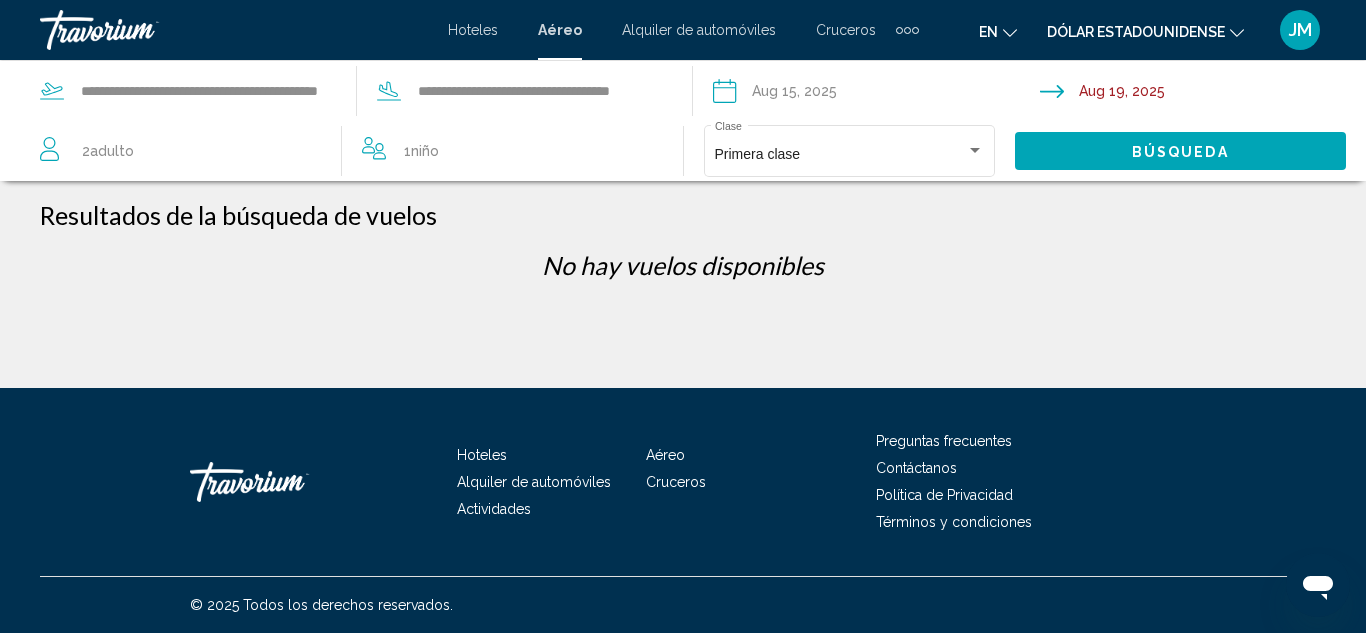 click 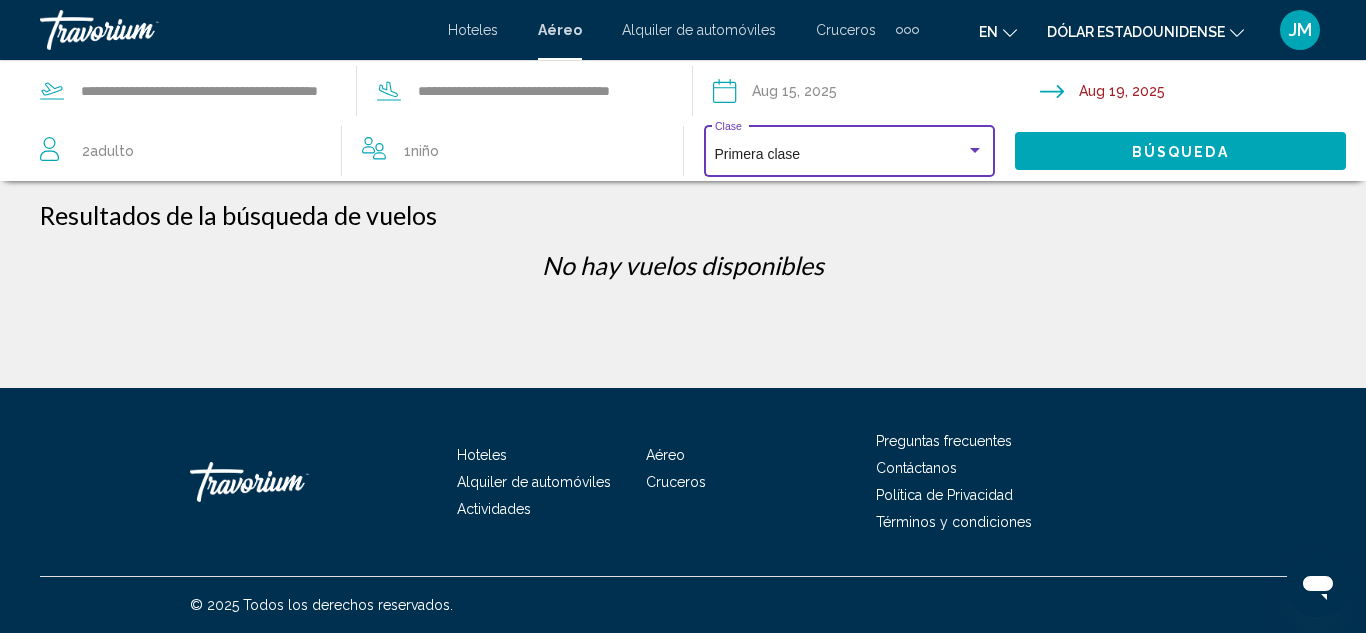 click at bounding box center (975, 150) 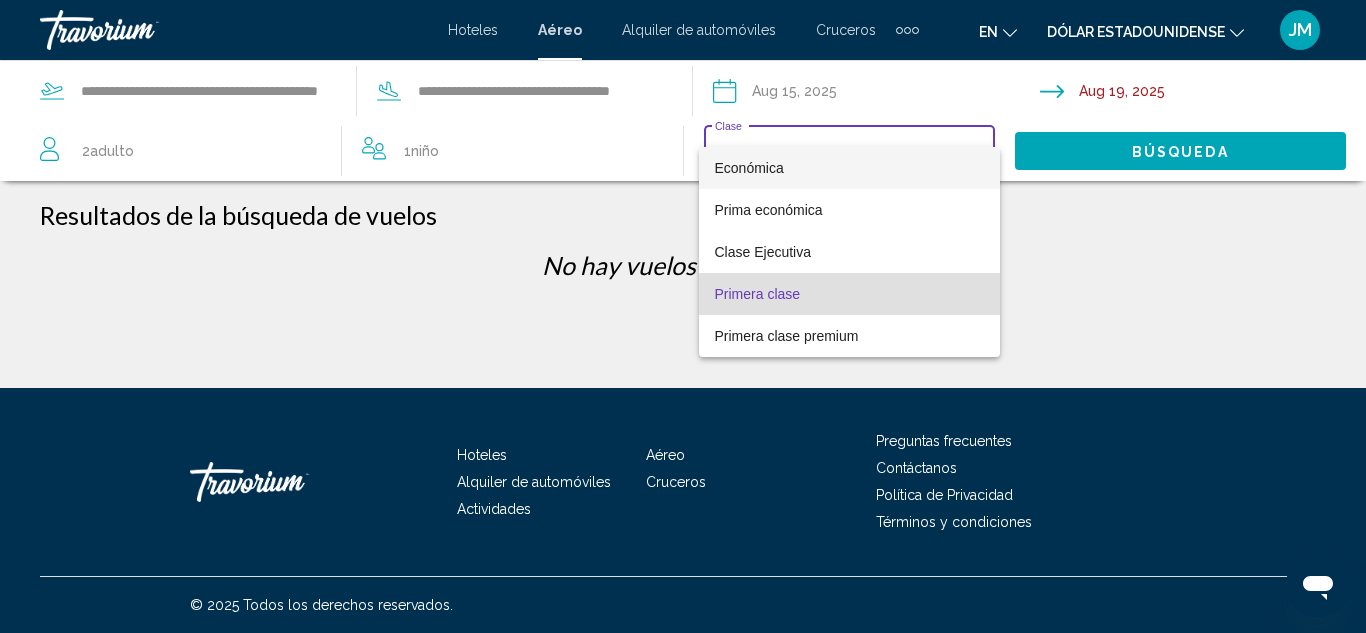 click on "Económica" at bounding box center (850, 168) 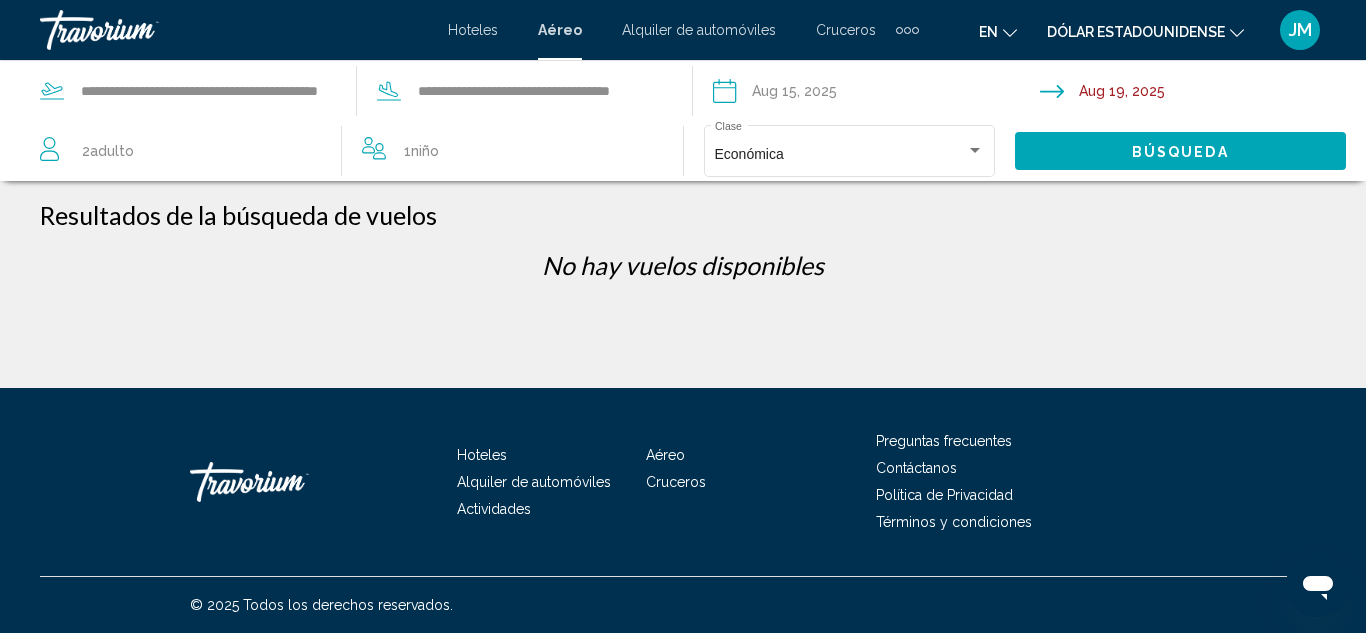 click 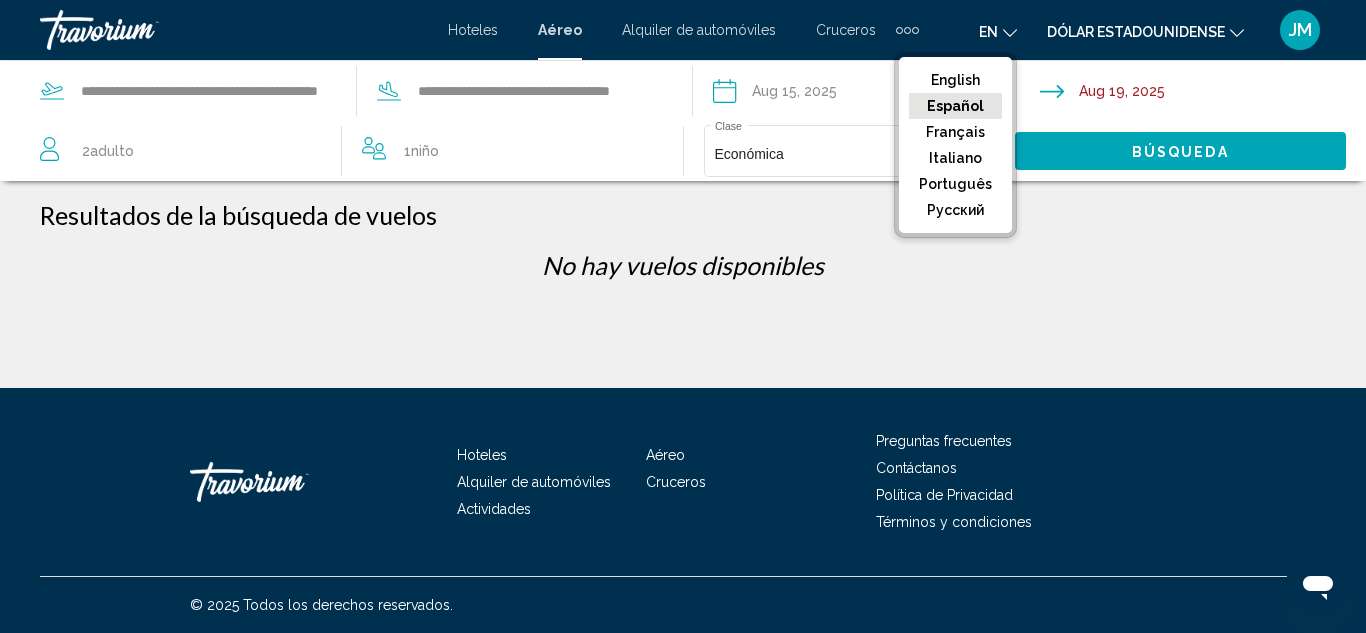 click on "**********" 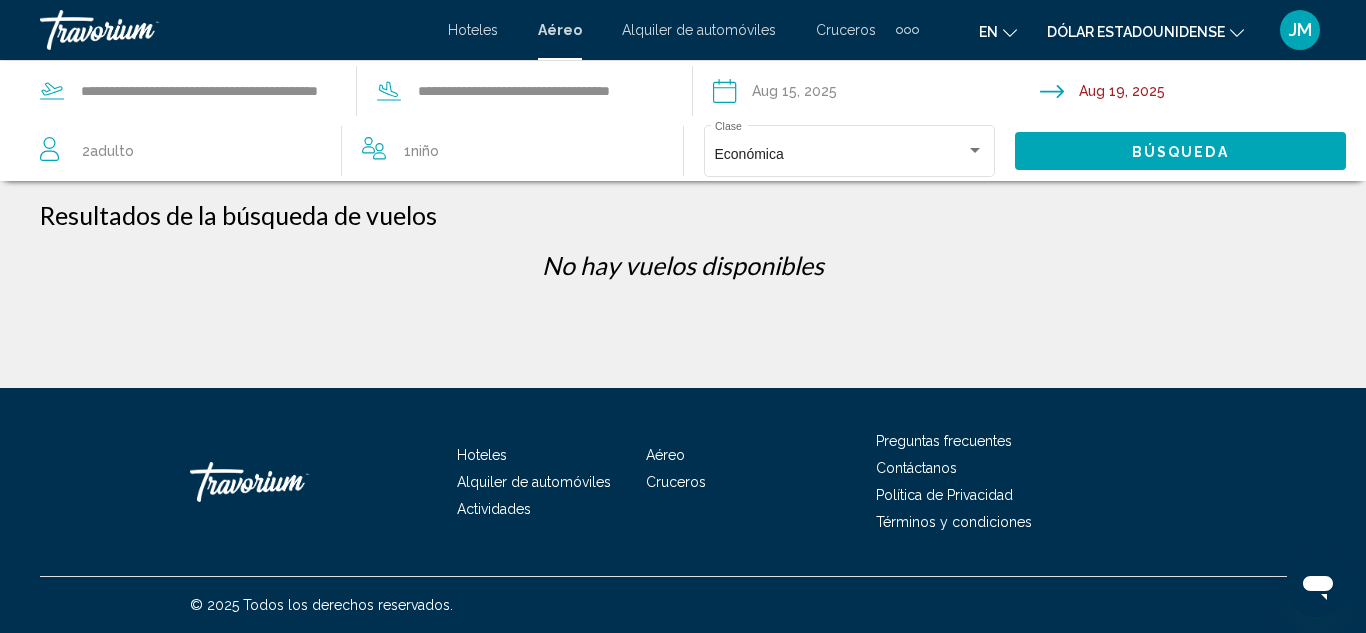 click on "Hoteles" at bounding box center [473, 30] 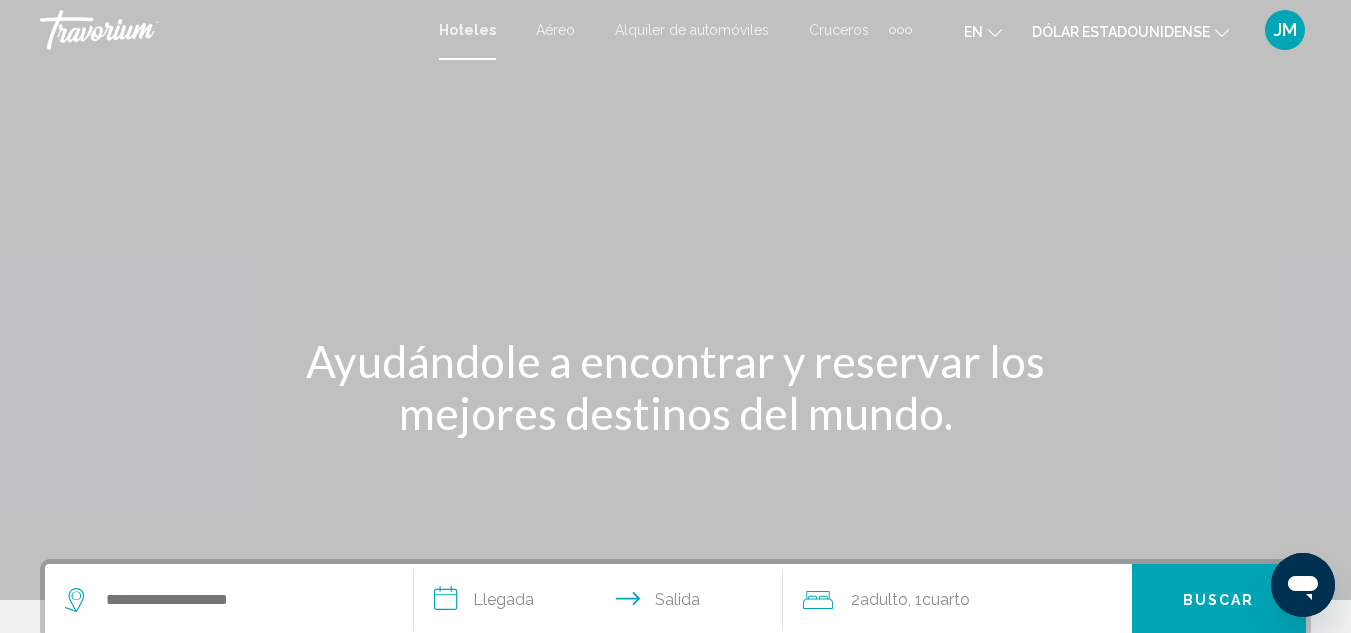 click on "Aéreo" at bounding box center (555, 30) 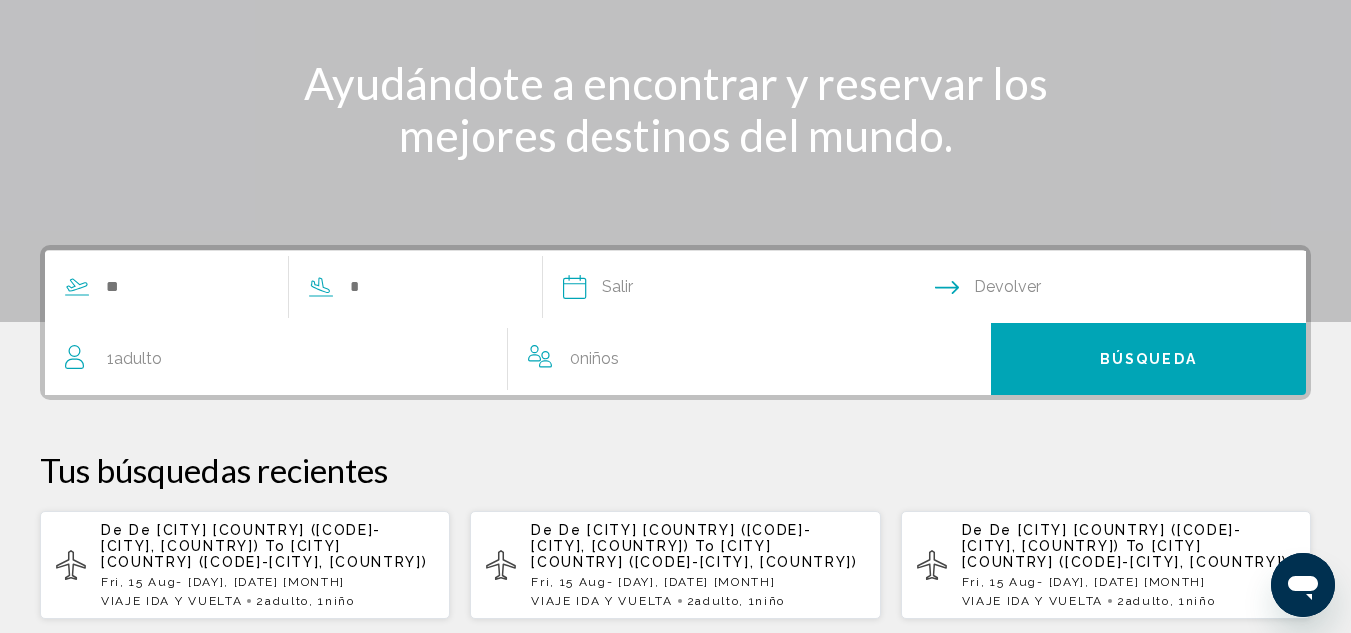 scroll, scrollTop: 300, scrollLeft: 0, axis: vertical 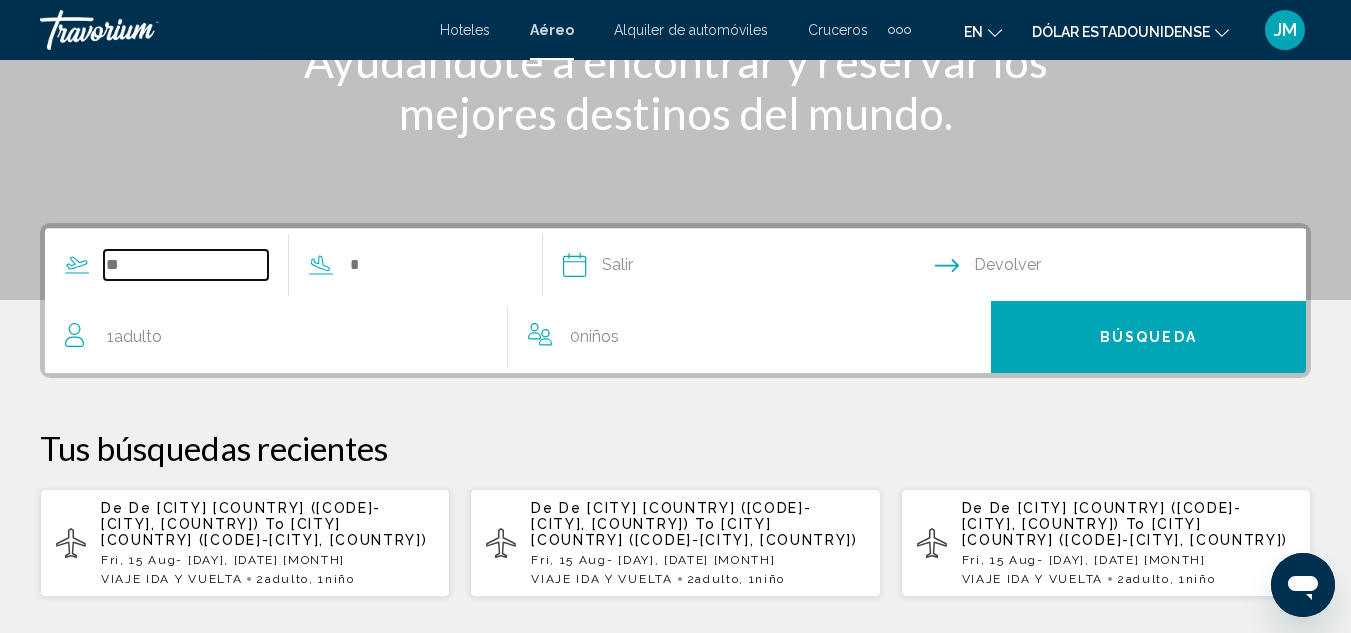click at bounding box center (186, 265) 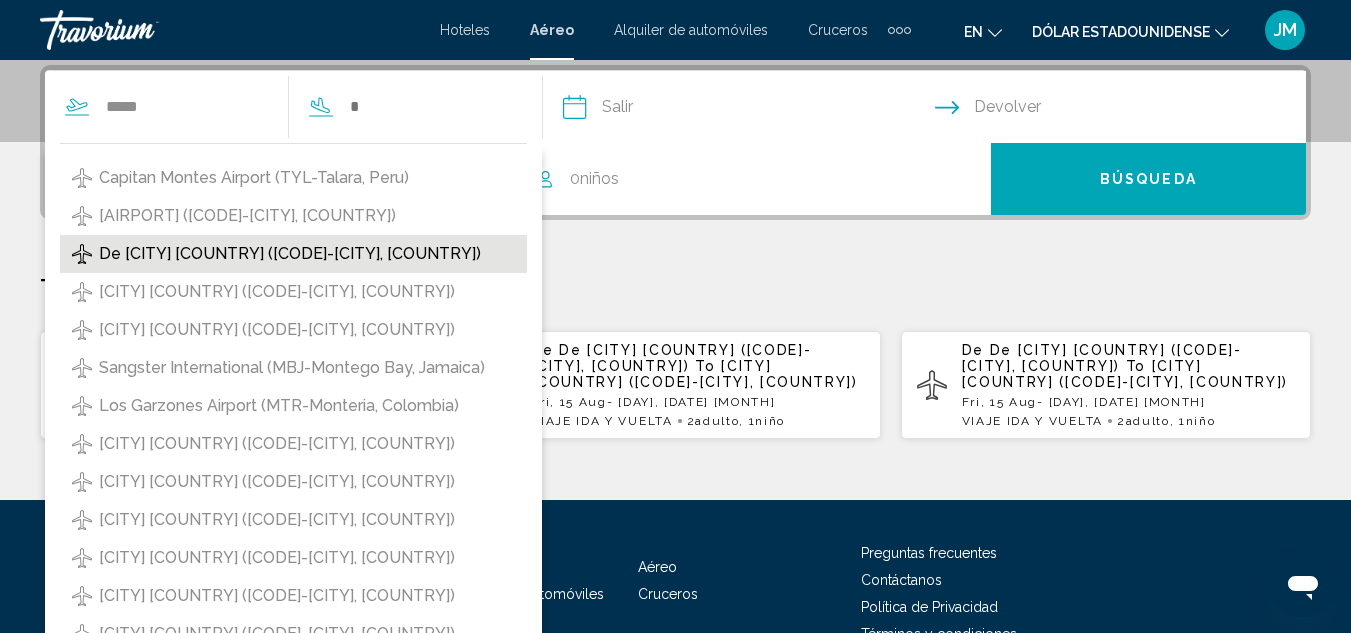click on "De    [CITY] [COUNTRY] ([CODE]-[CITY], [COUNTRY])" at bounding box center [290, 254] 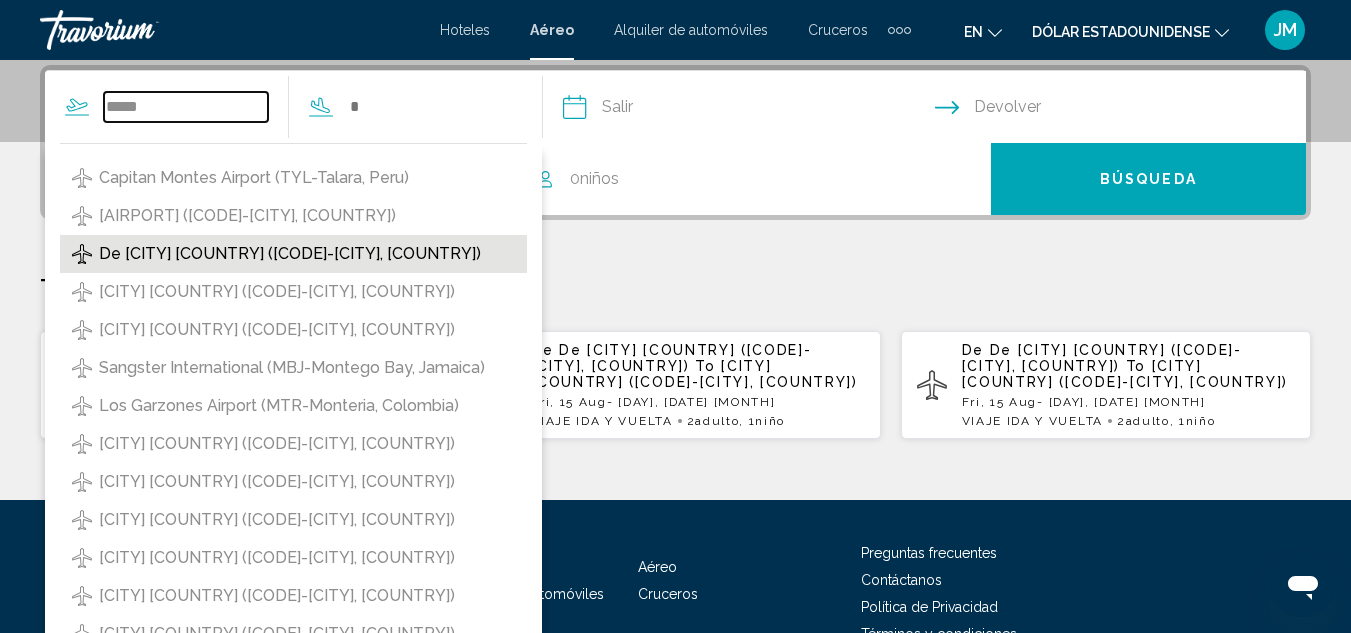 type on "**********" 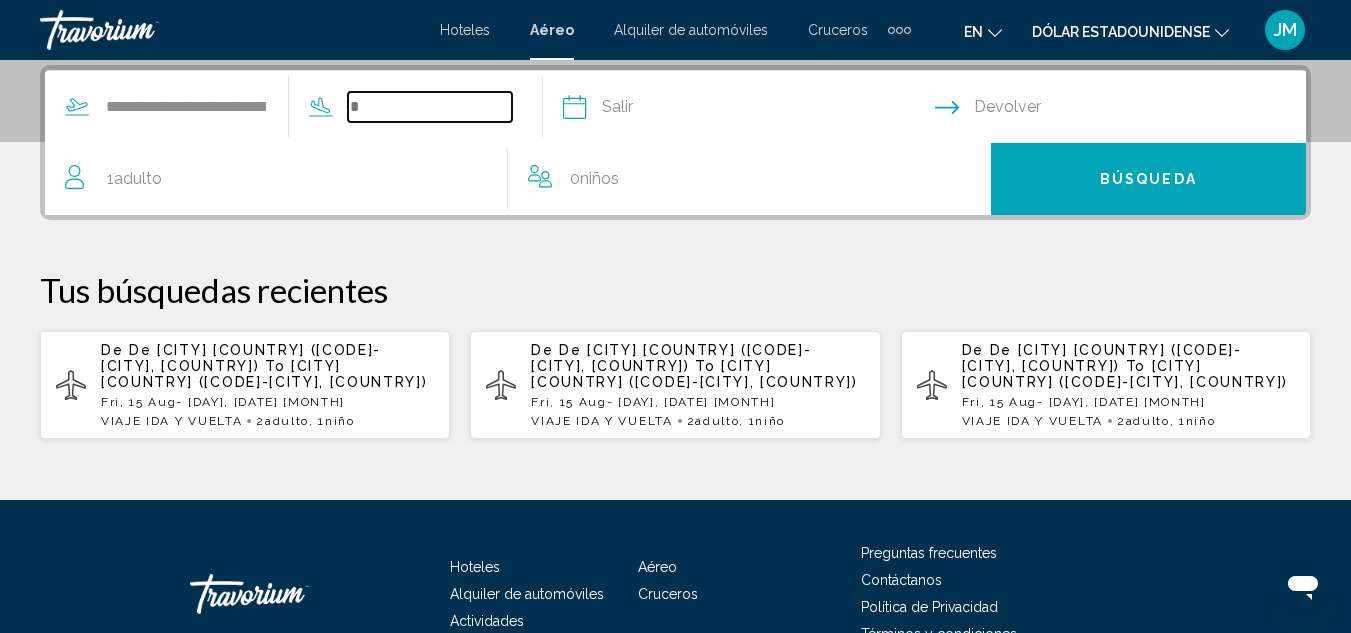 click at bounding box center (430, 107) 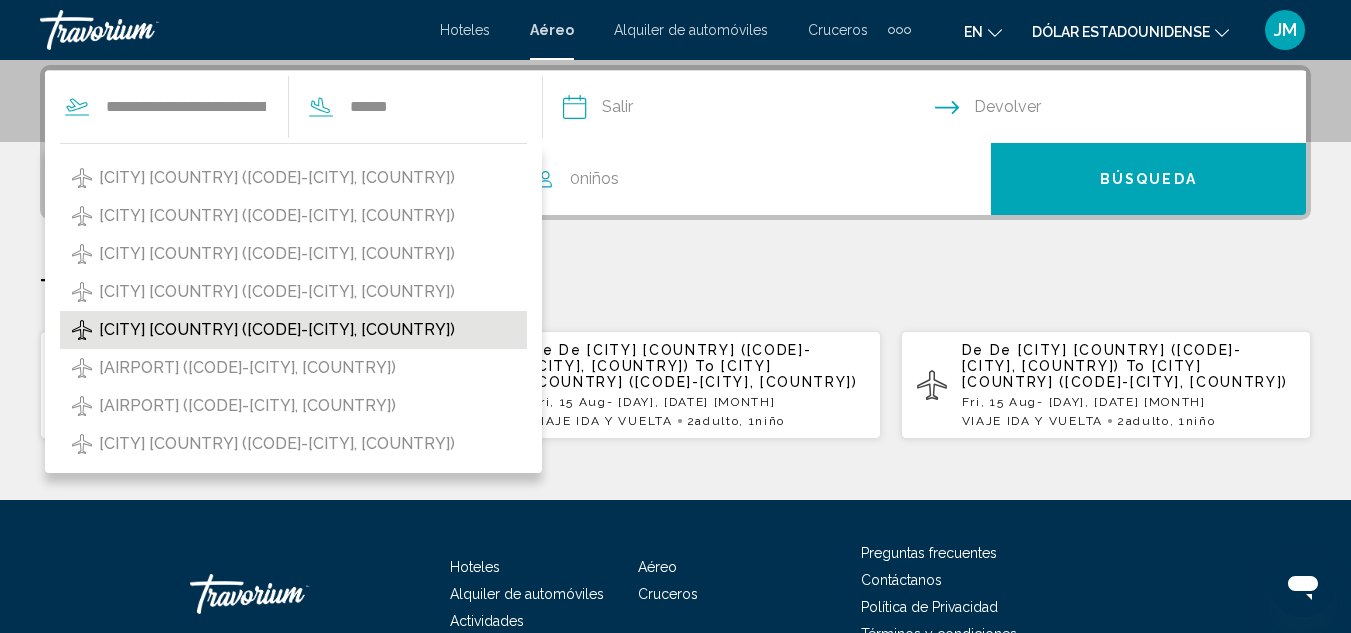 click on "[CITY] [COUNTRY] ([CODE]-[CITY], [COUNTRY])" at bounding box center [277, 330] 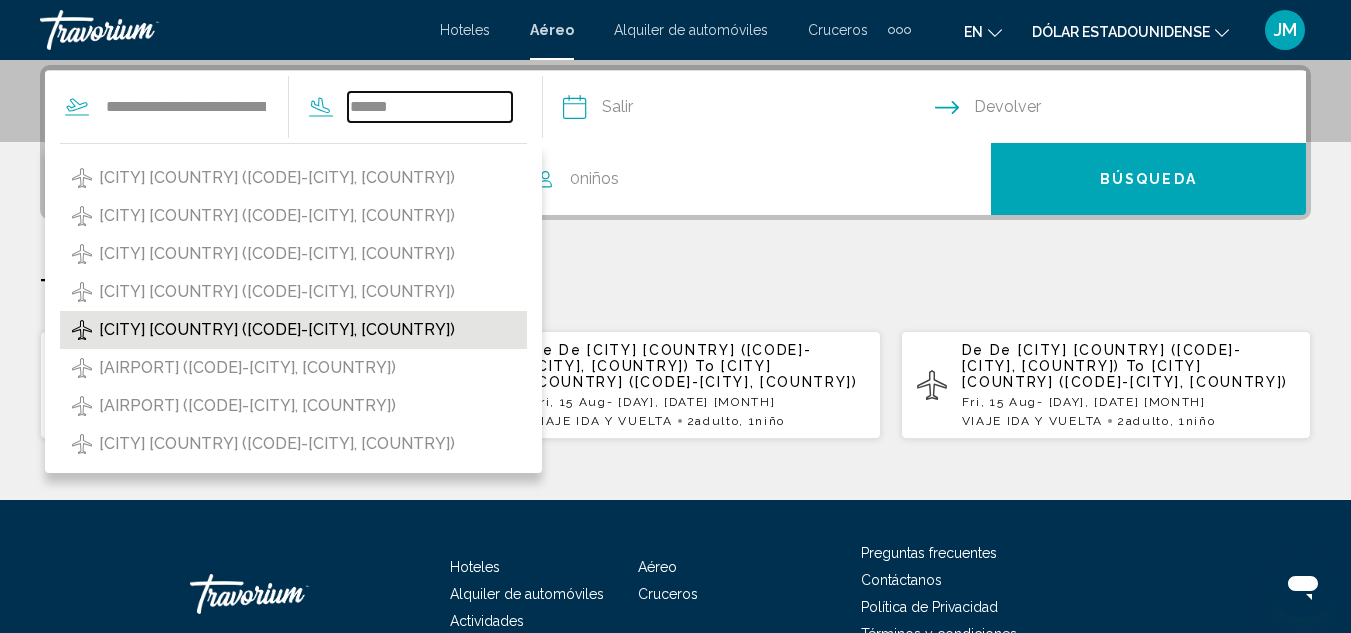 type on "**********" 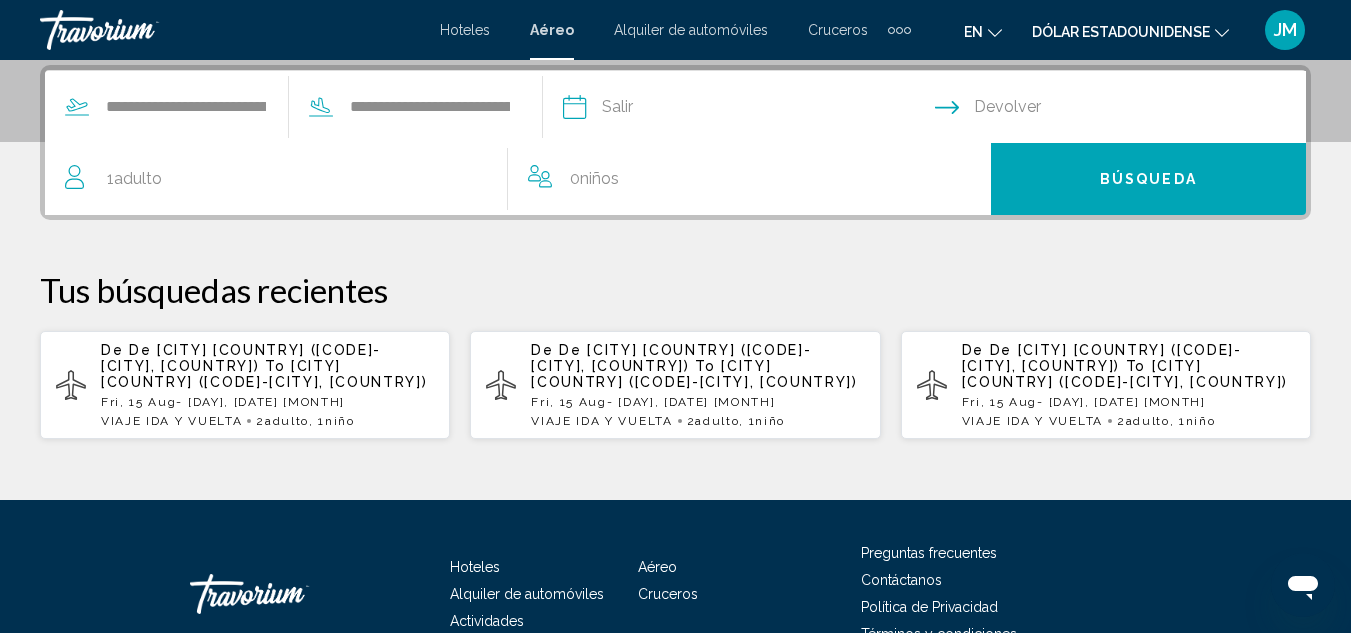 click at bounding box center (748, 110) 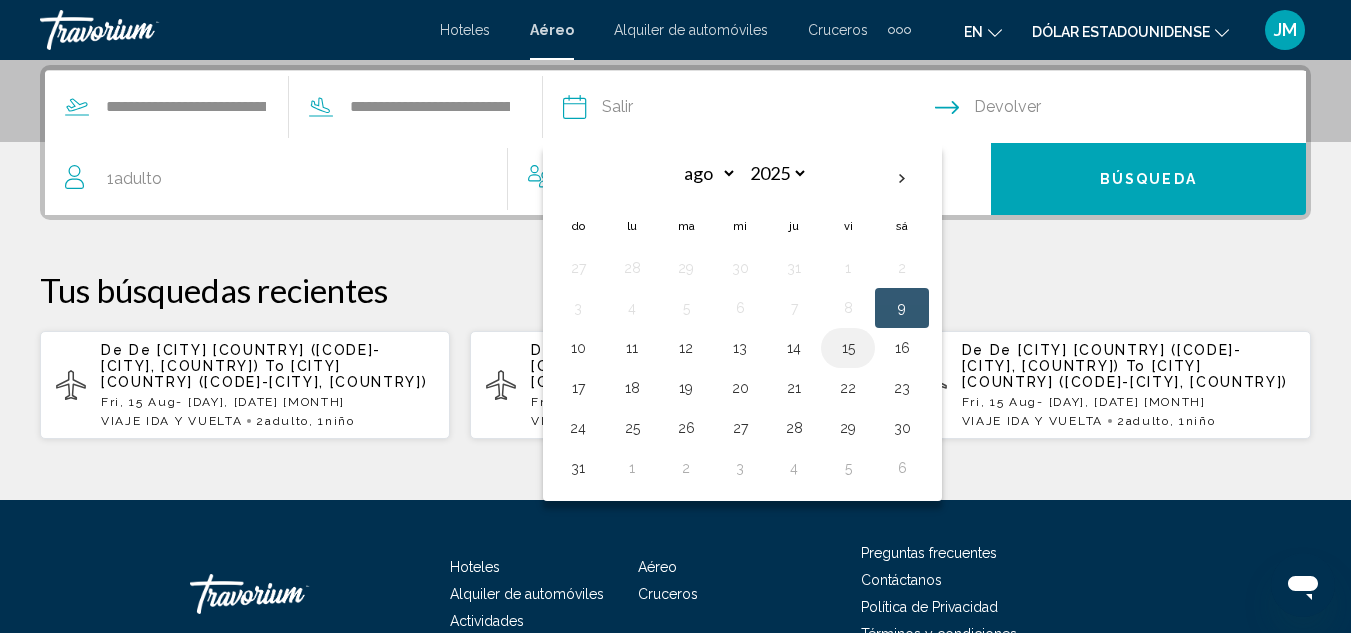 click on "15" at bounding box center (848, 348) 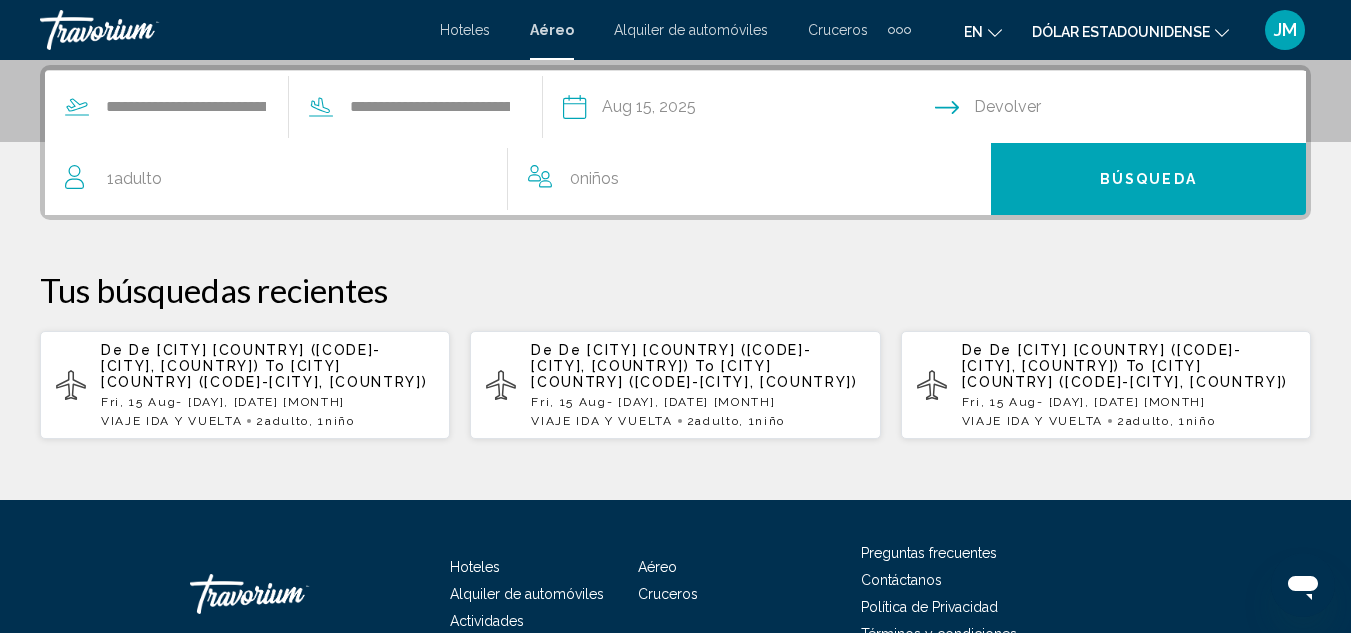 click at bounding box center (1125, 110) 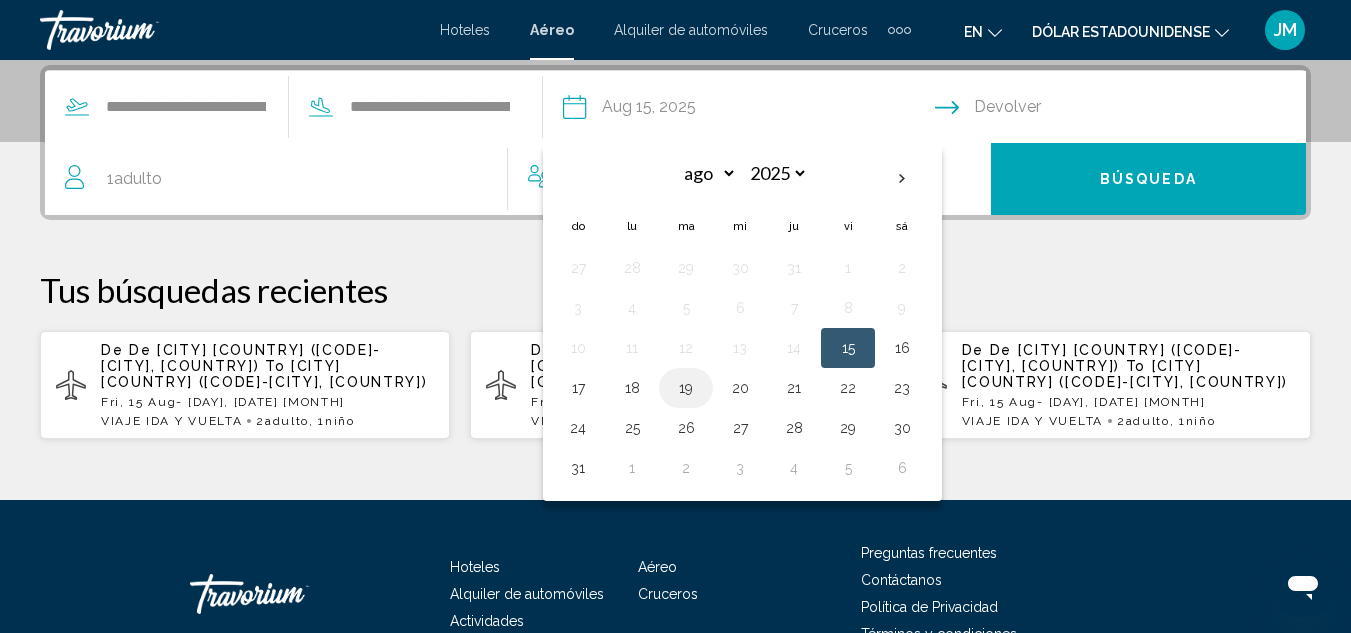 click on "19" at bounding box center (686, 388) 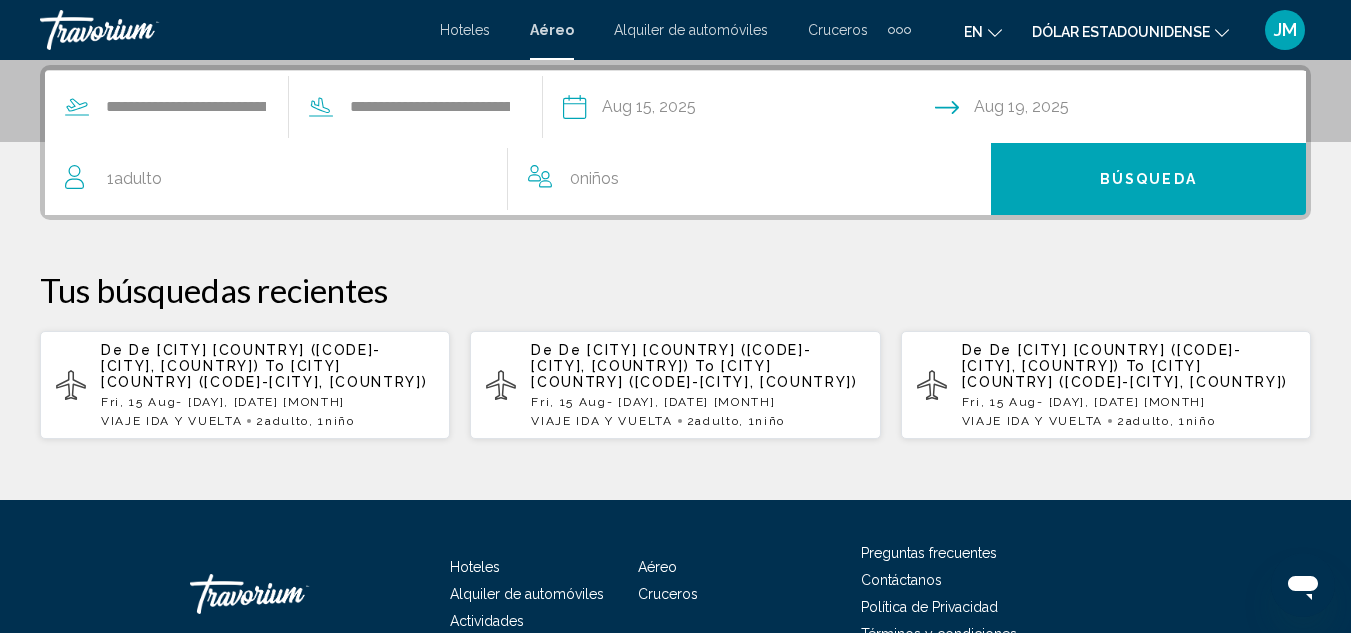 click on "1  Adulto Adulto" at bounding box center (286, 179) 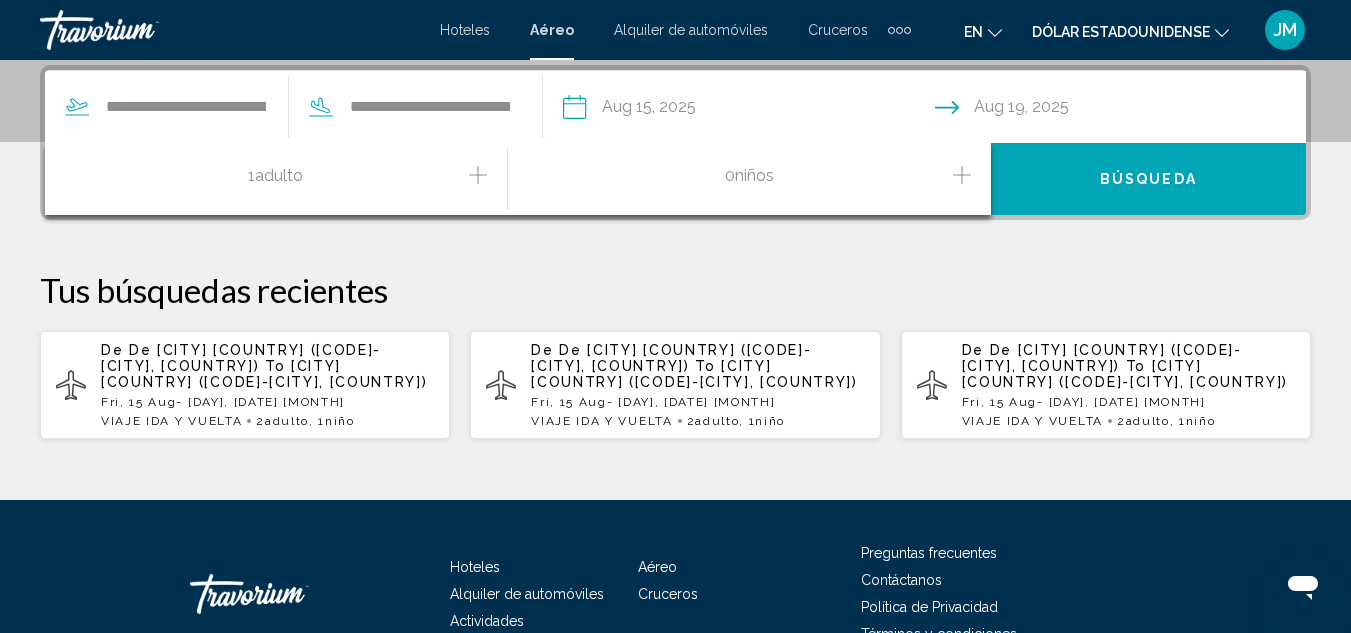 click 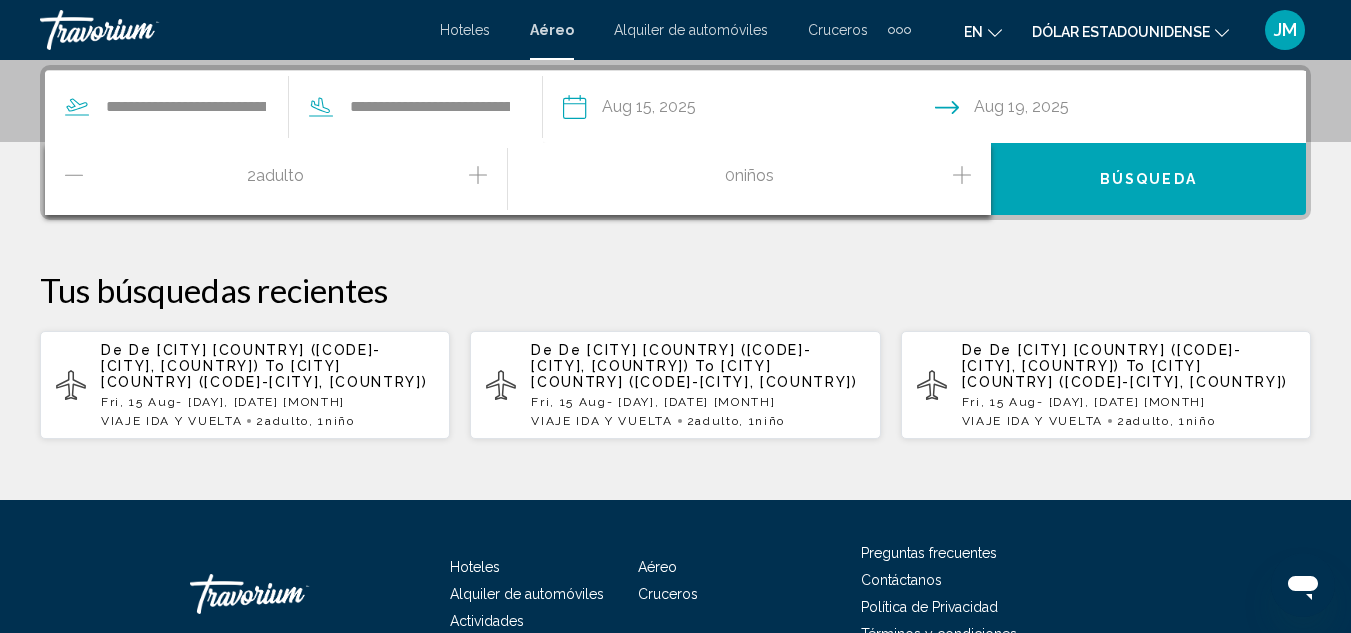 click 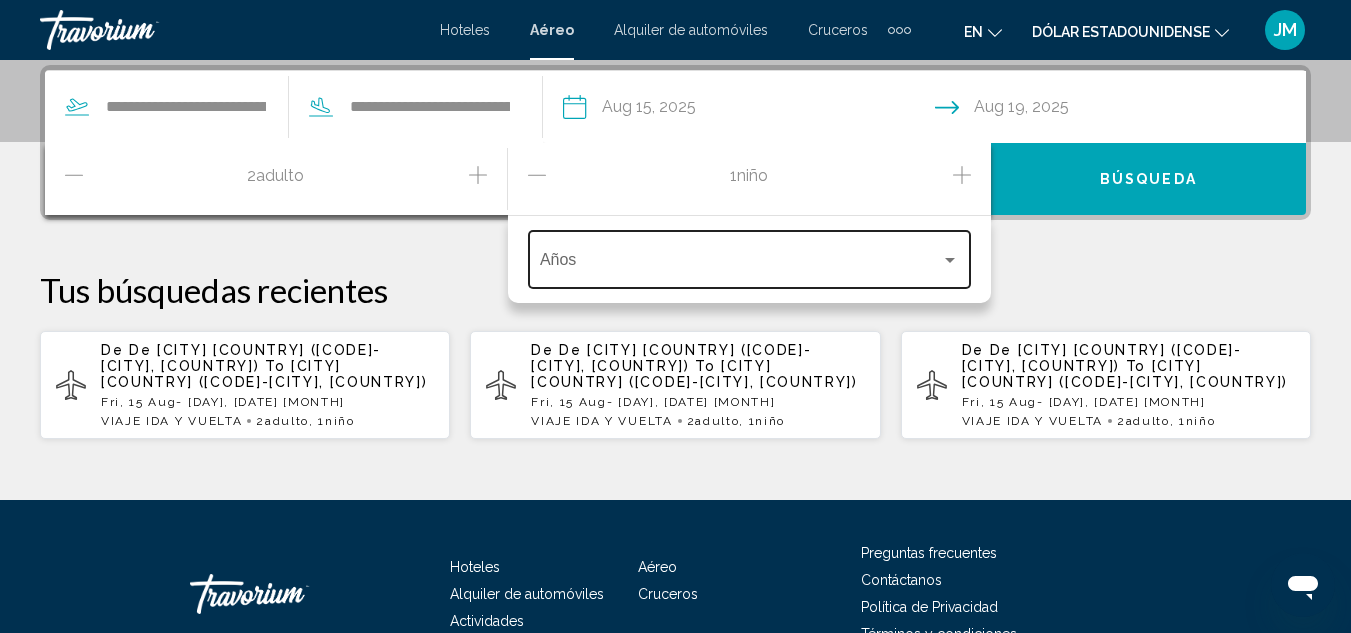 click on "Años" at bounding box center (749, 257) 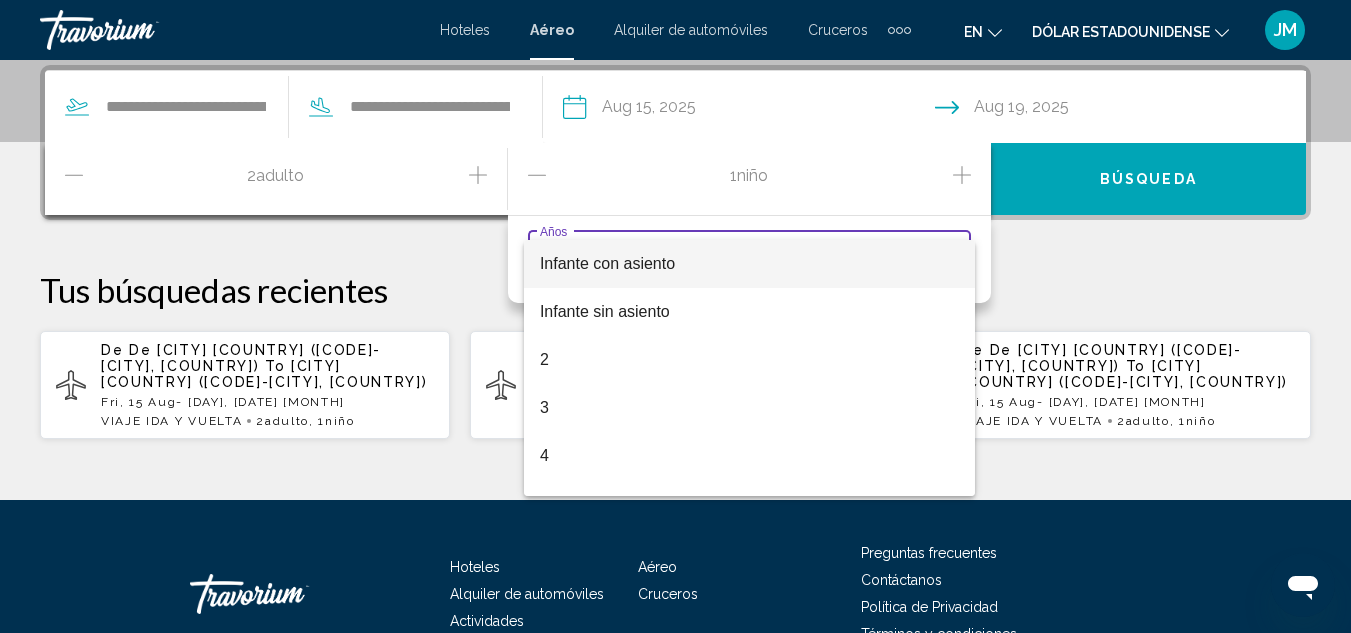 click on "Infante con asiento" at bounding box center (749, 264) 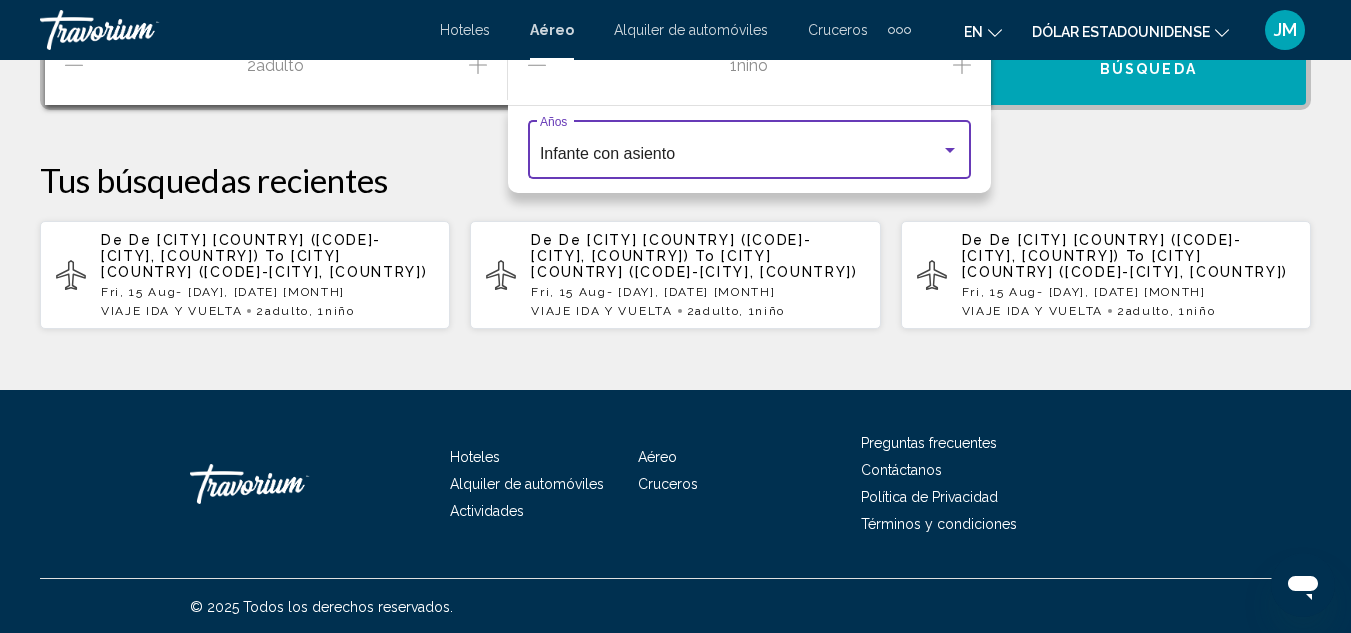 scroll, scrollTop: 570, scrollLeft: 0, axis: vertical 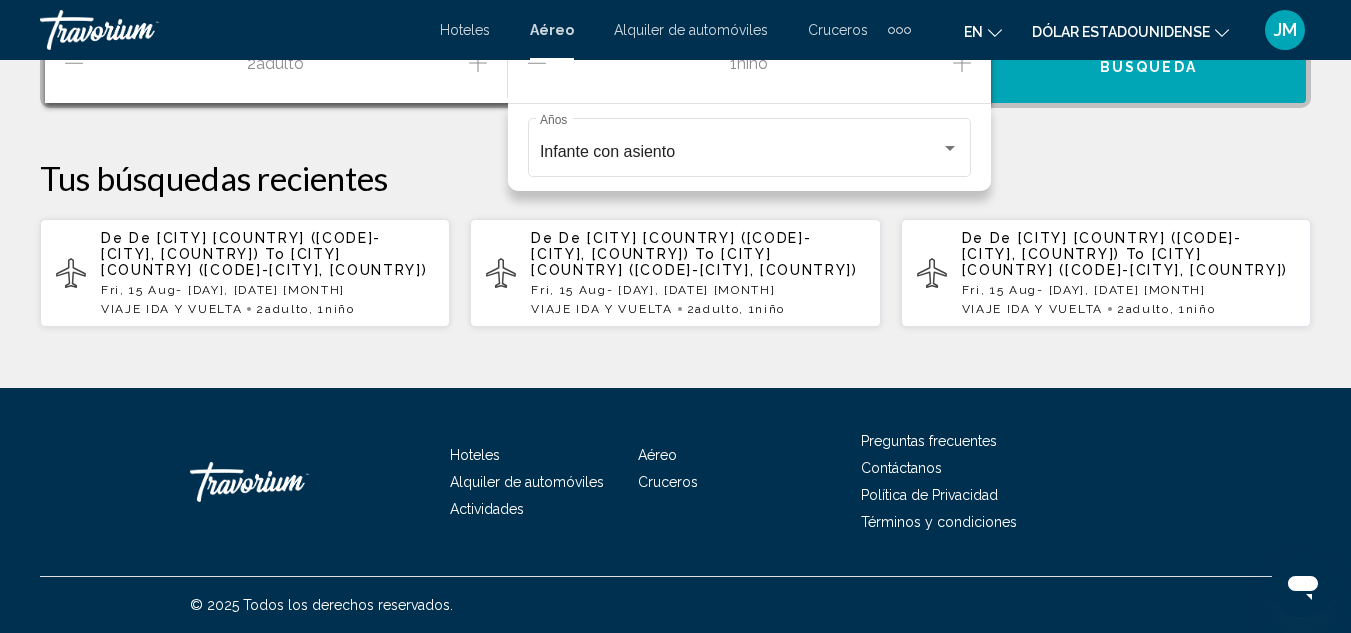 click on "Tus búsquedas recientes" at bounding box center [675, 178] 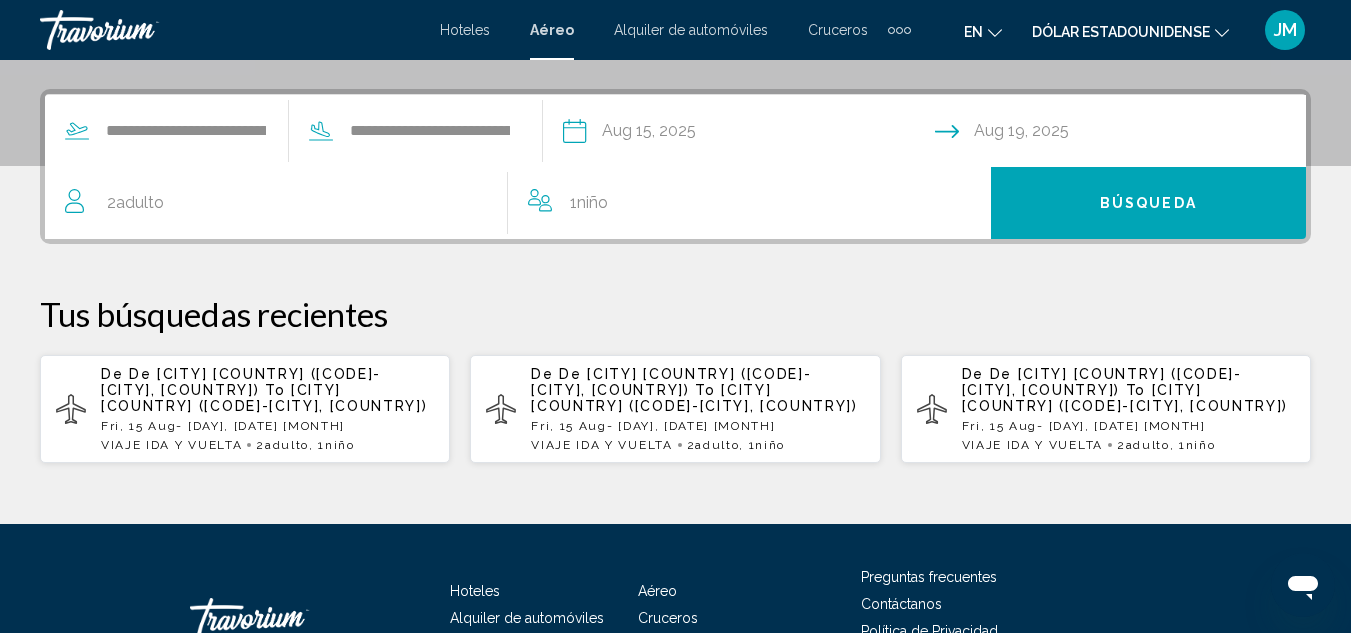 scroll, scrollTop: 470, scrollLeft: 0, axis: vertical 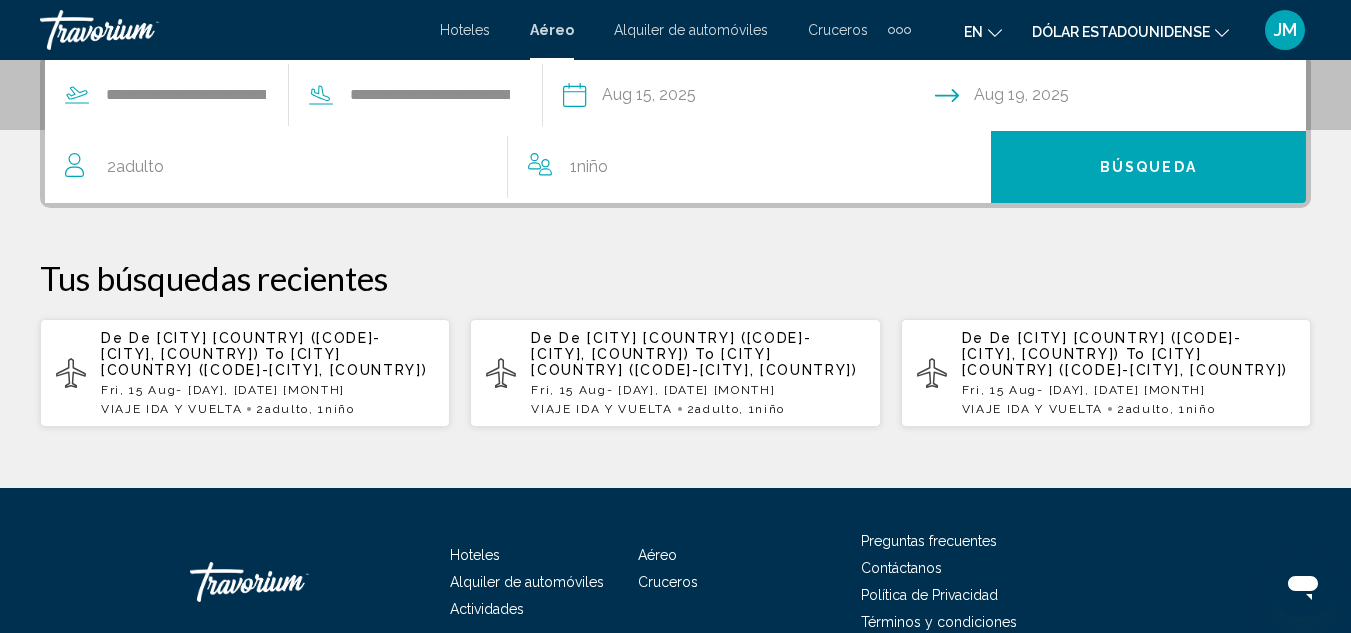 click on "De    [CITY] [COUNTRY] ([CODE]-[CITY], [COUNTRY])    To    [CITY] [COUNTRY] ([CODE]-[CITY], [COUNTRY])  [DAY], [DATE] [MONTH]  - [DAY], [DATE] [MONTH] VIAJE IDA Y VUELTA 2  Adulto Adulto , 1  Niño Niños" at bounding box center (267, 373) 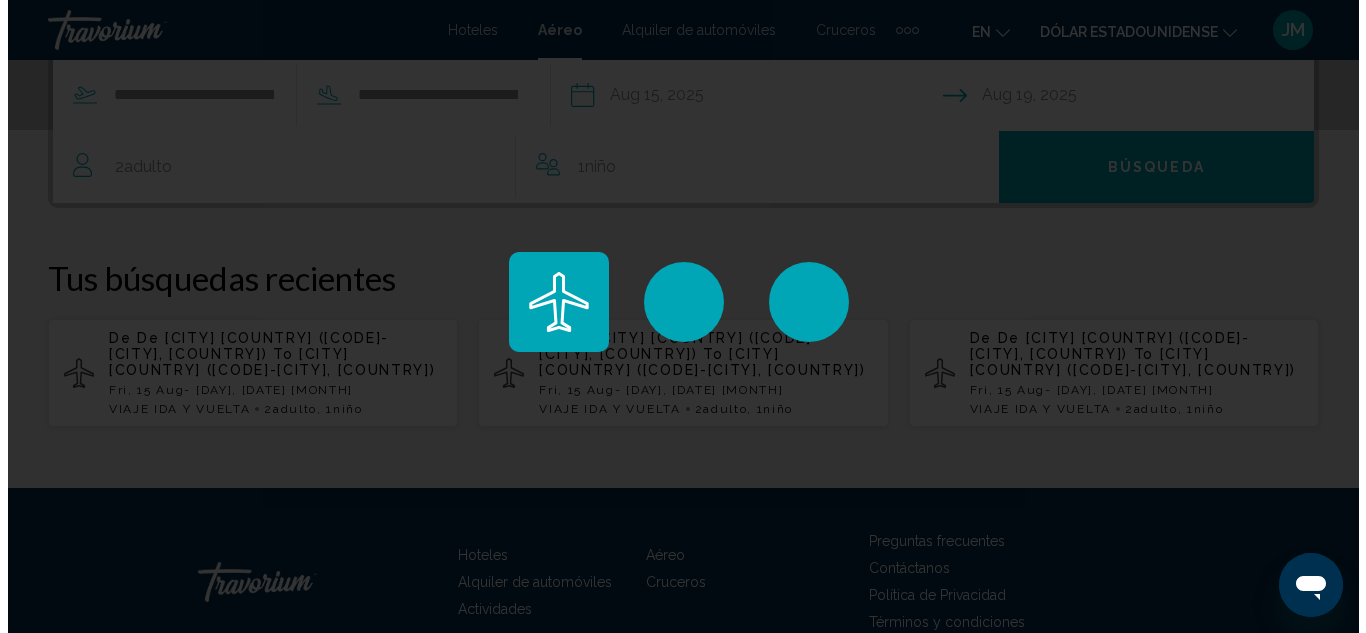 scroll, scrollTop: 0, scrollLeft: 0, axis: both 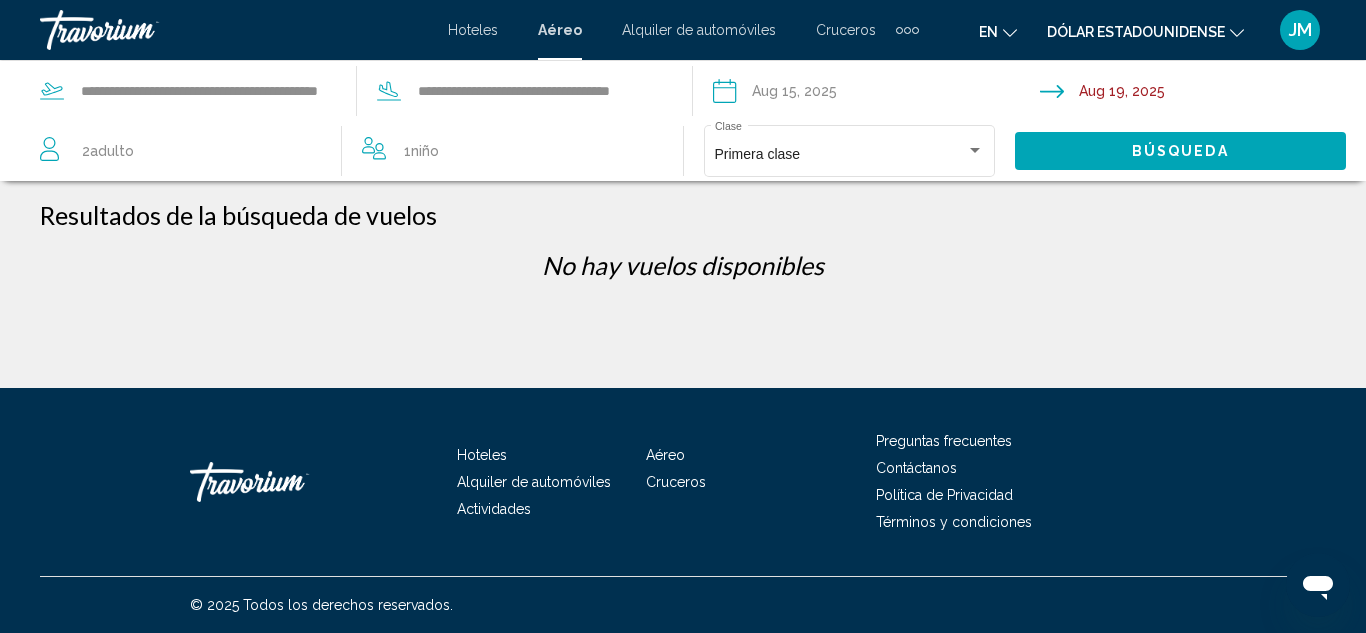 click on "1  Niño Niños" 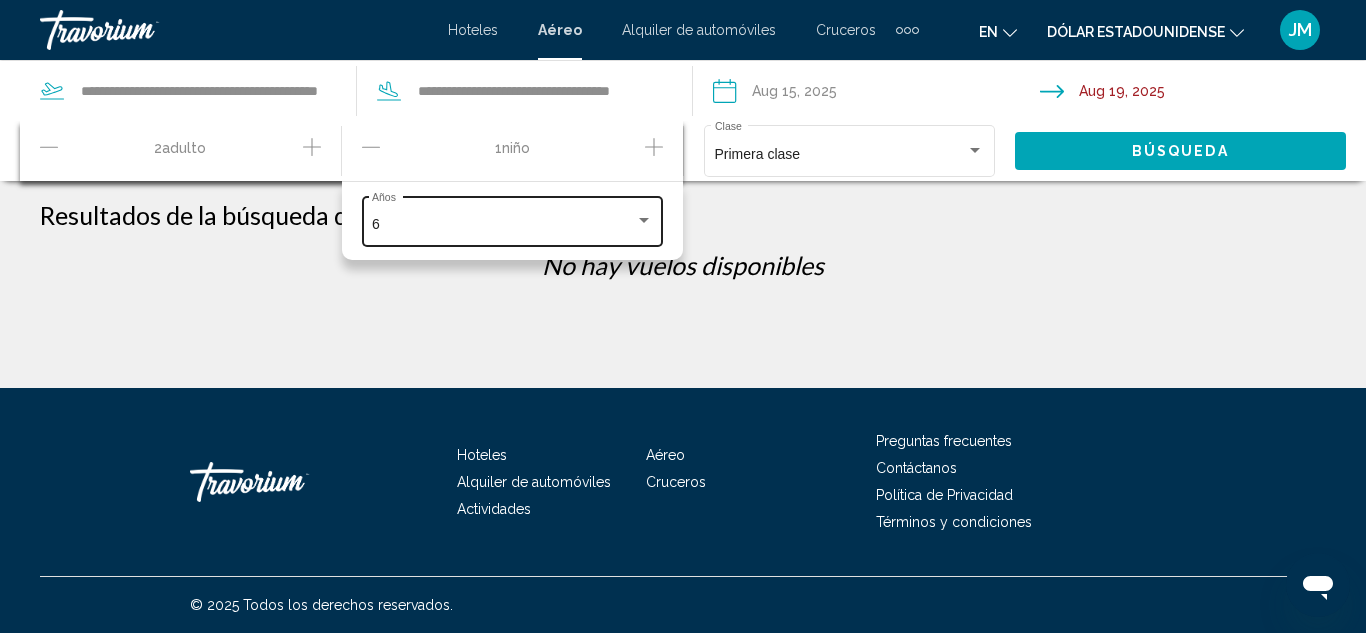 click on "[AGE] Años" at bounding box center [512, 219] 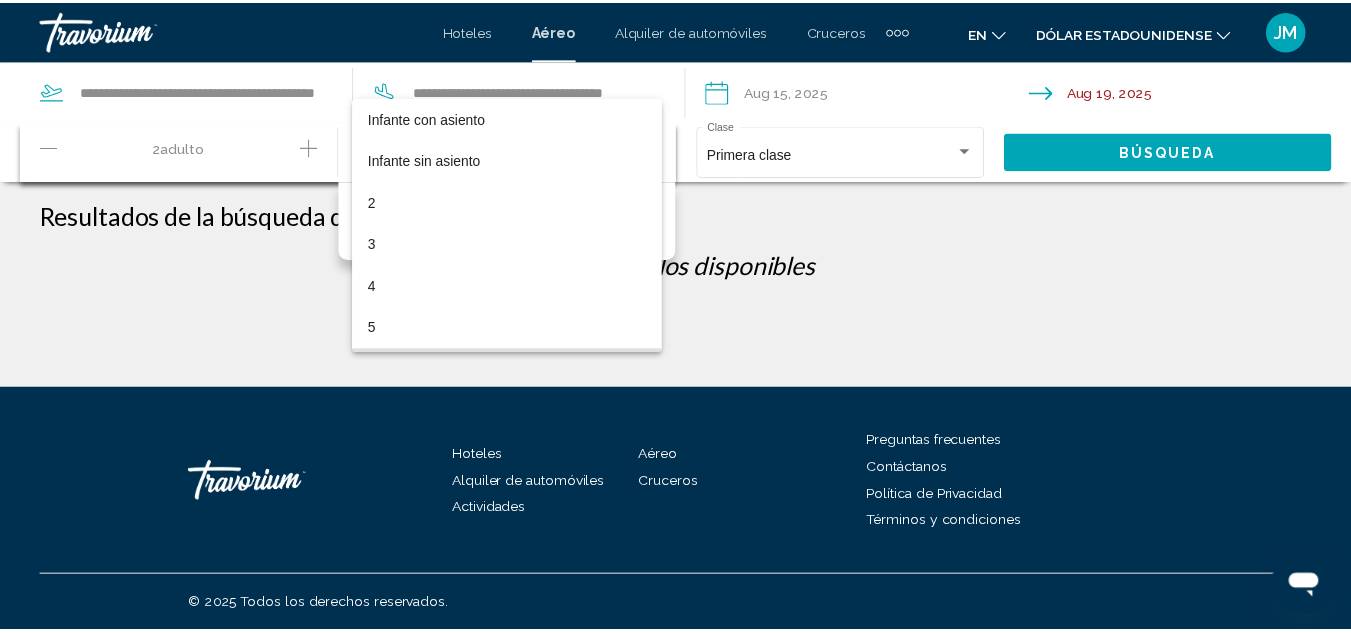 scroll, scrollTop: 145, scrollLeft: 0, axis: vertical 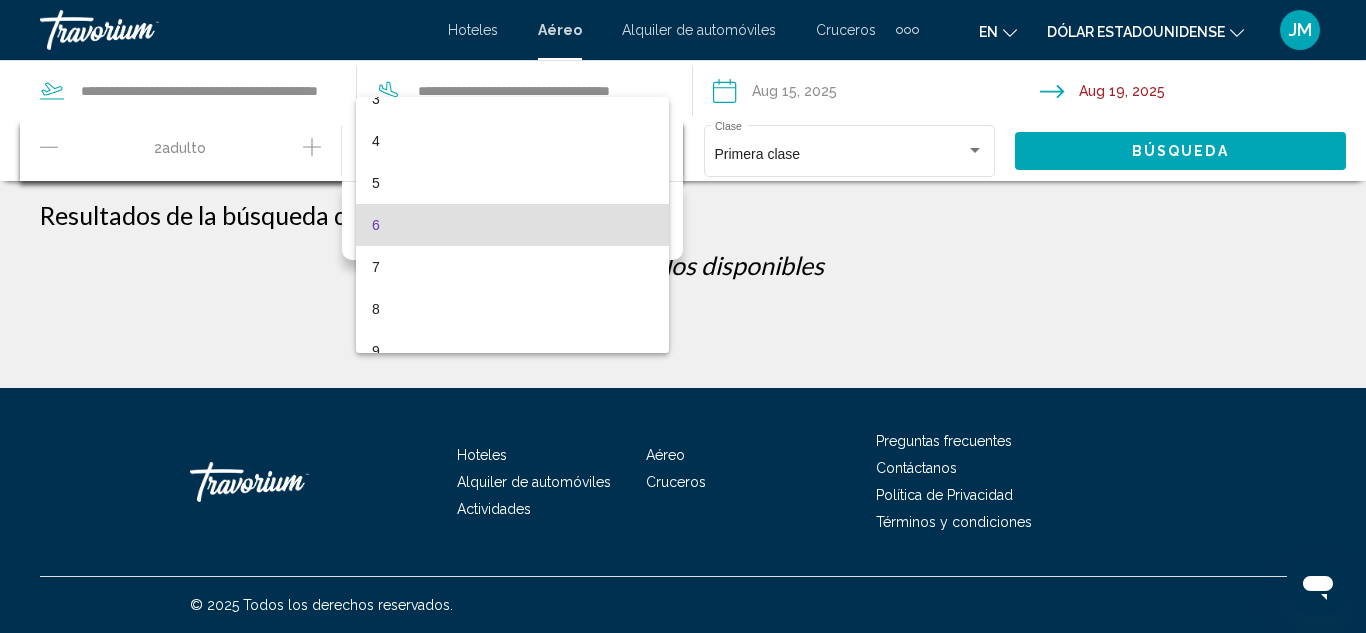 click on "6" at bounding box center [512, 225] 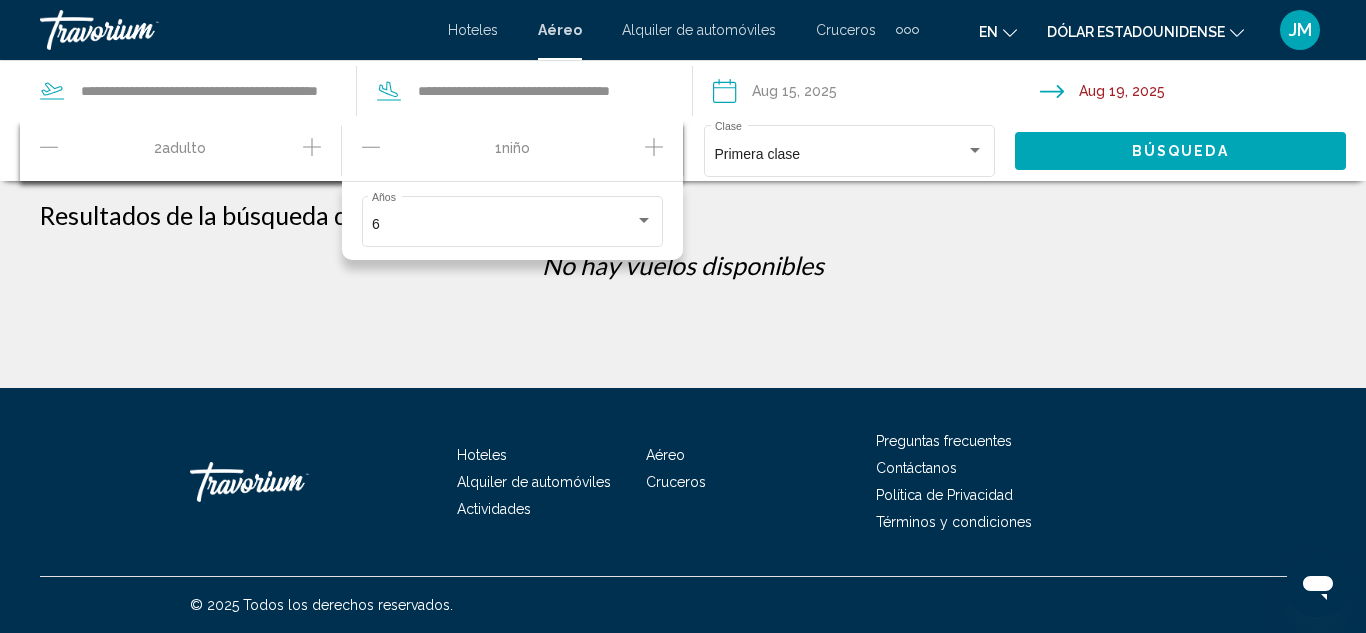 click on "No hay vuelos disponibles" at bounding box center (683, 265) 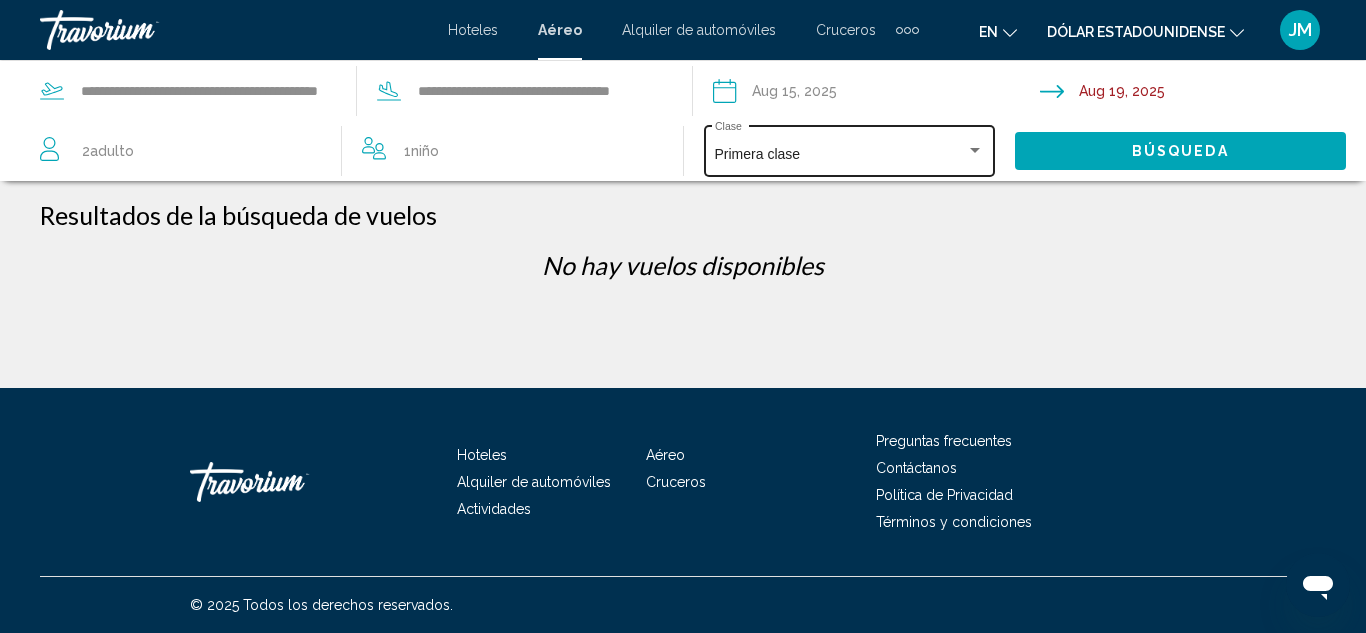 click at bounding box center (975, 151) 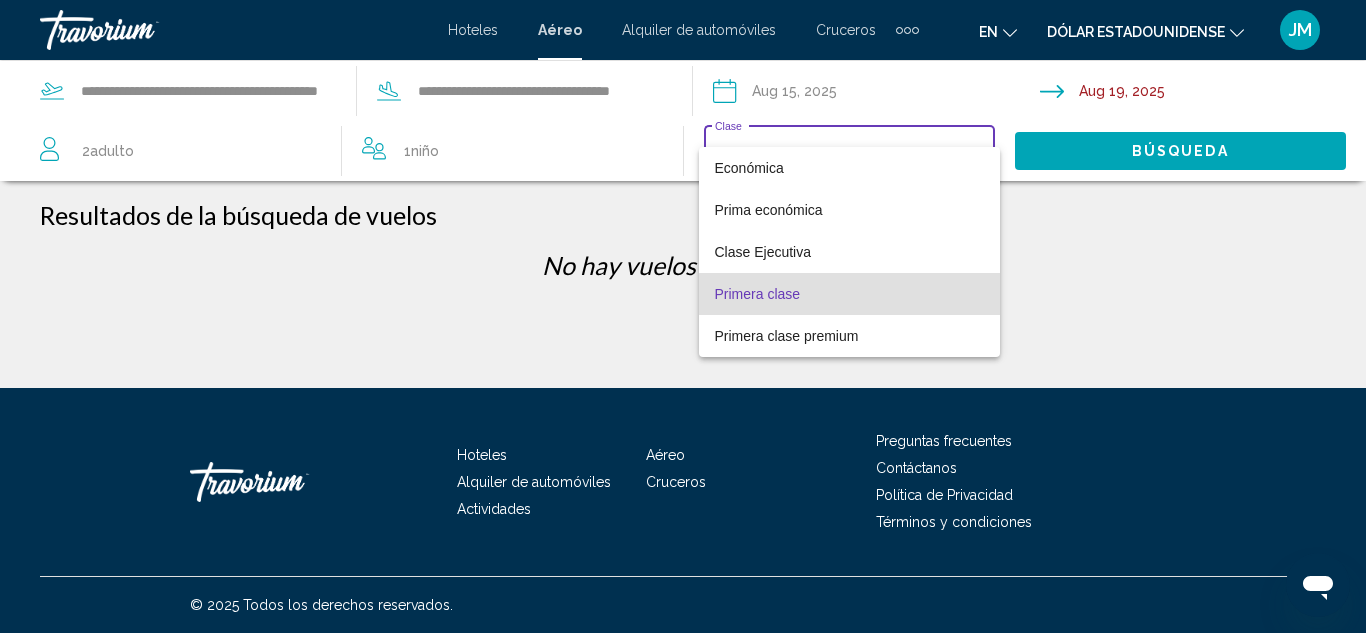 click on "Primera clase" at bounding box center (850, 294) 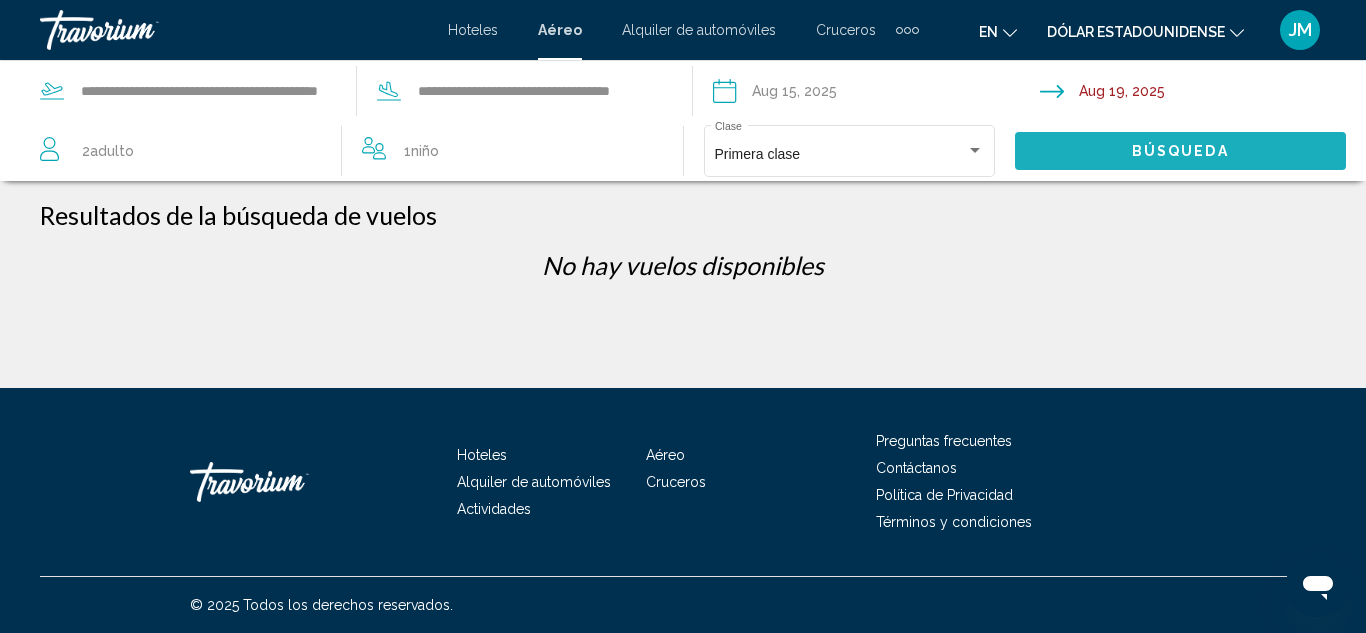 click on "Búsqueda" 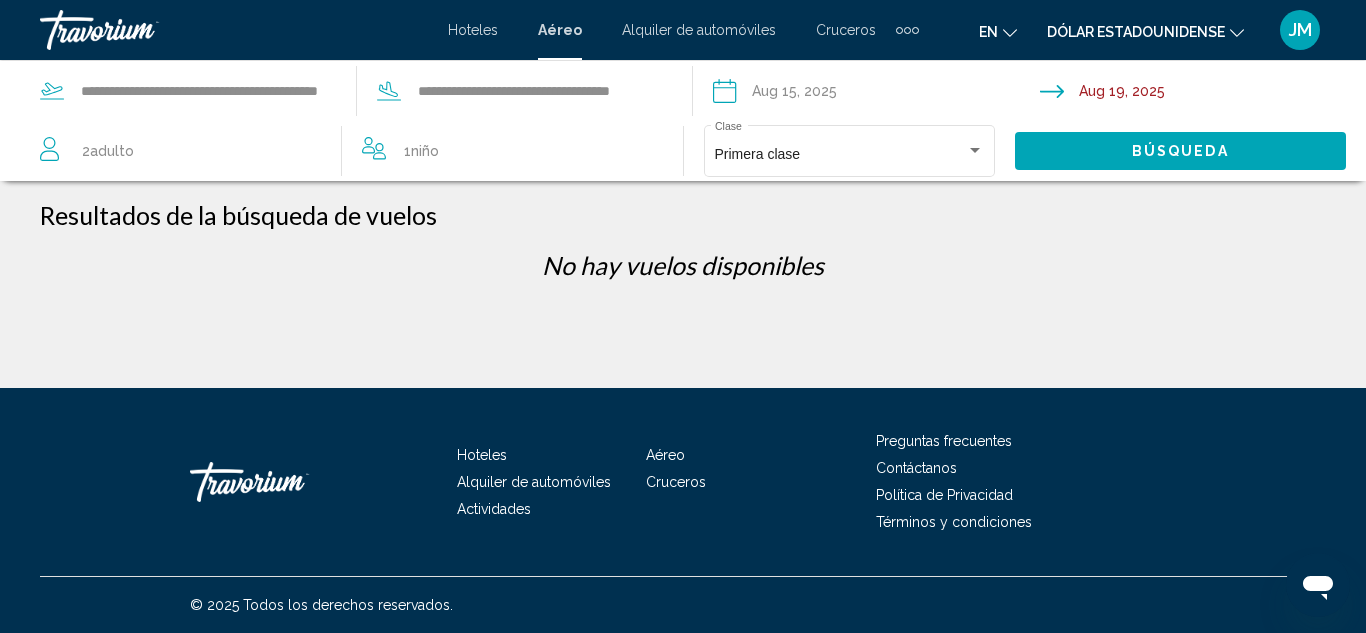 click on "Búsqueda" 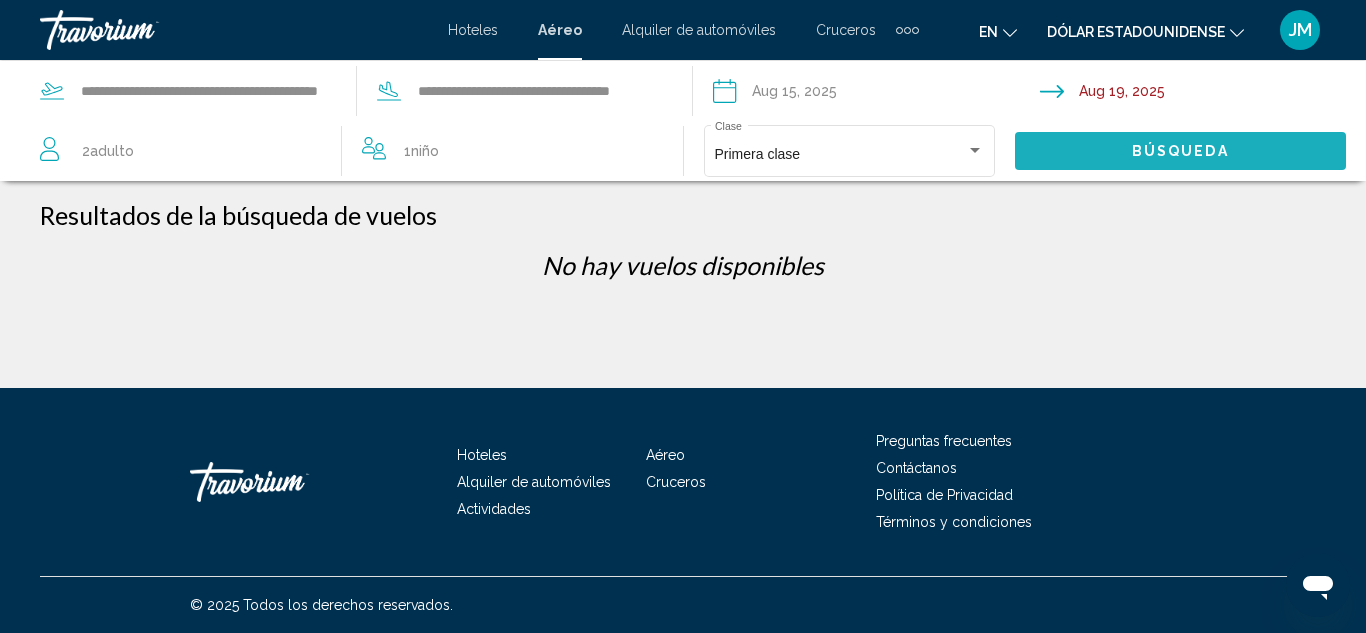 click on "Búsqueda" 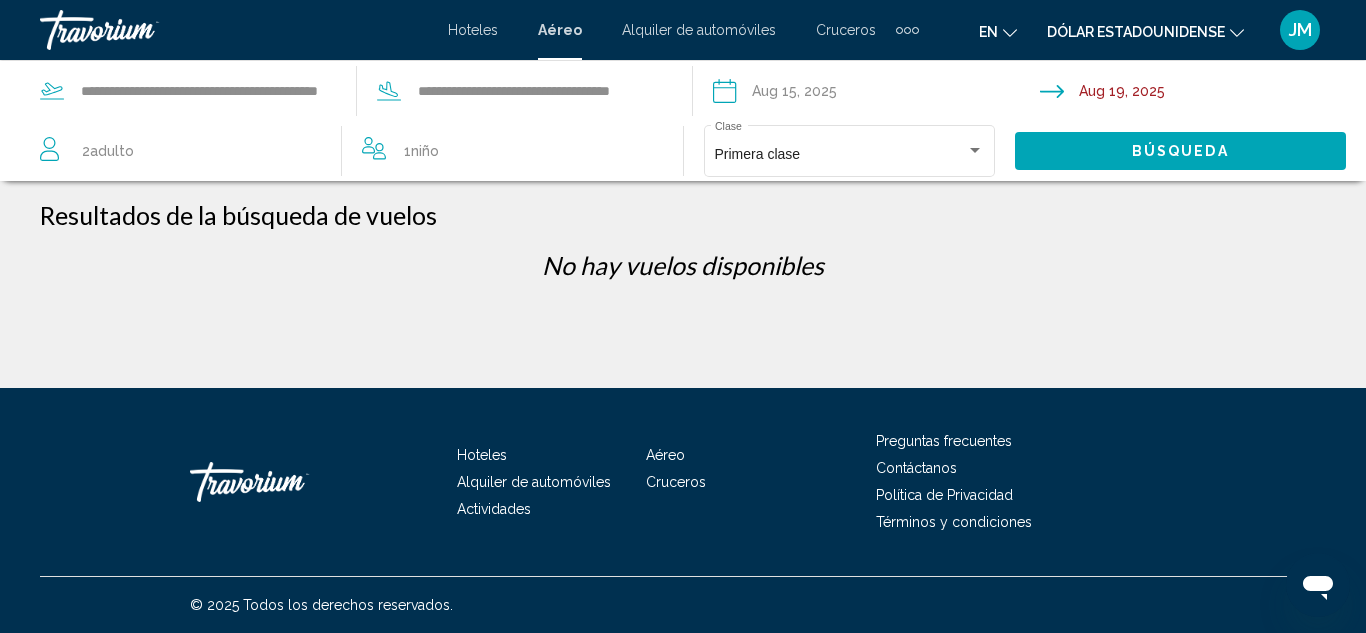 click on "Búsqueda" 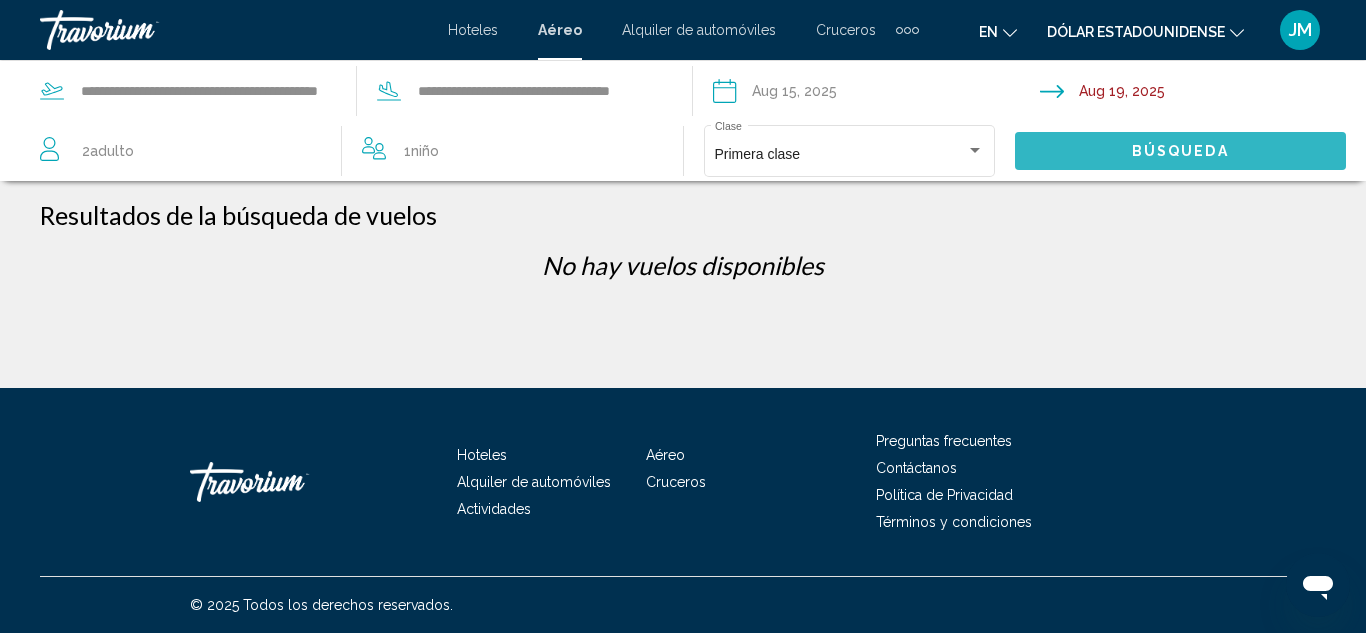 click on "Búsqueda" 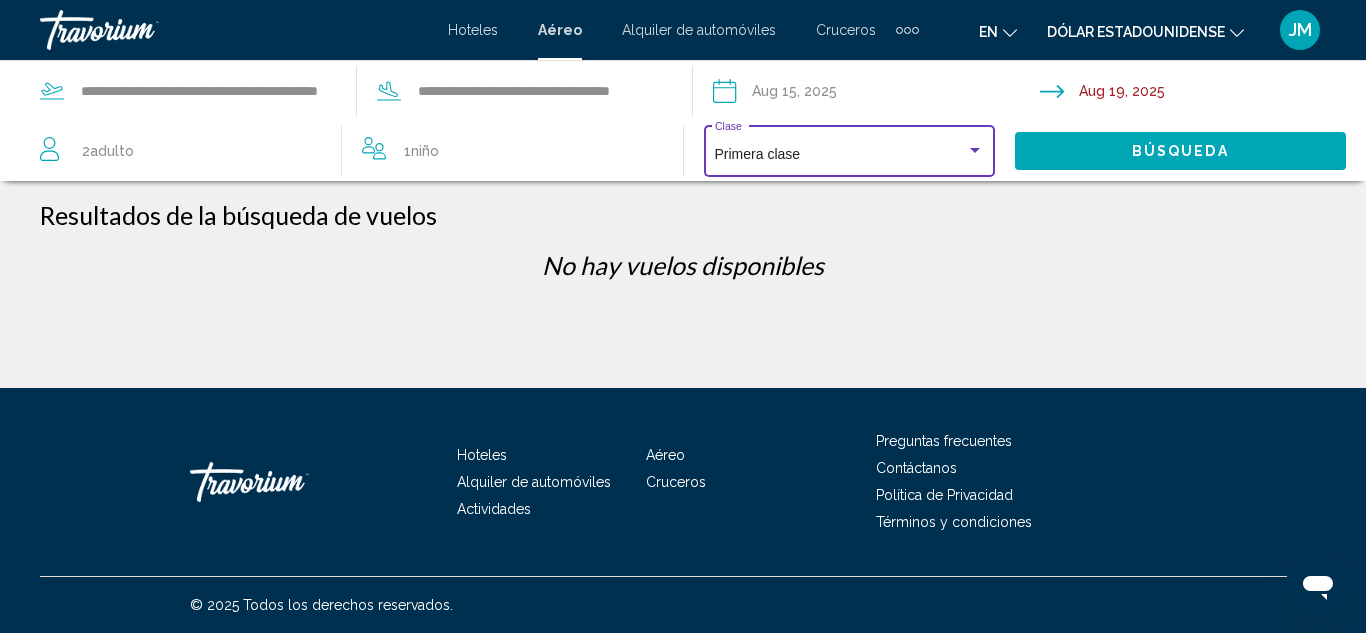click at bounding box center (975, 151) 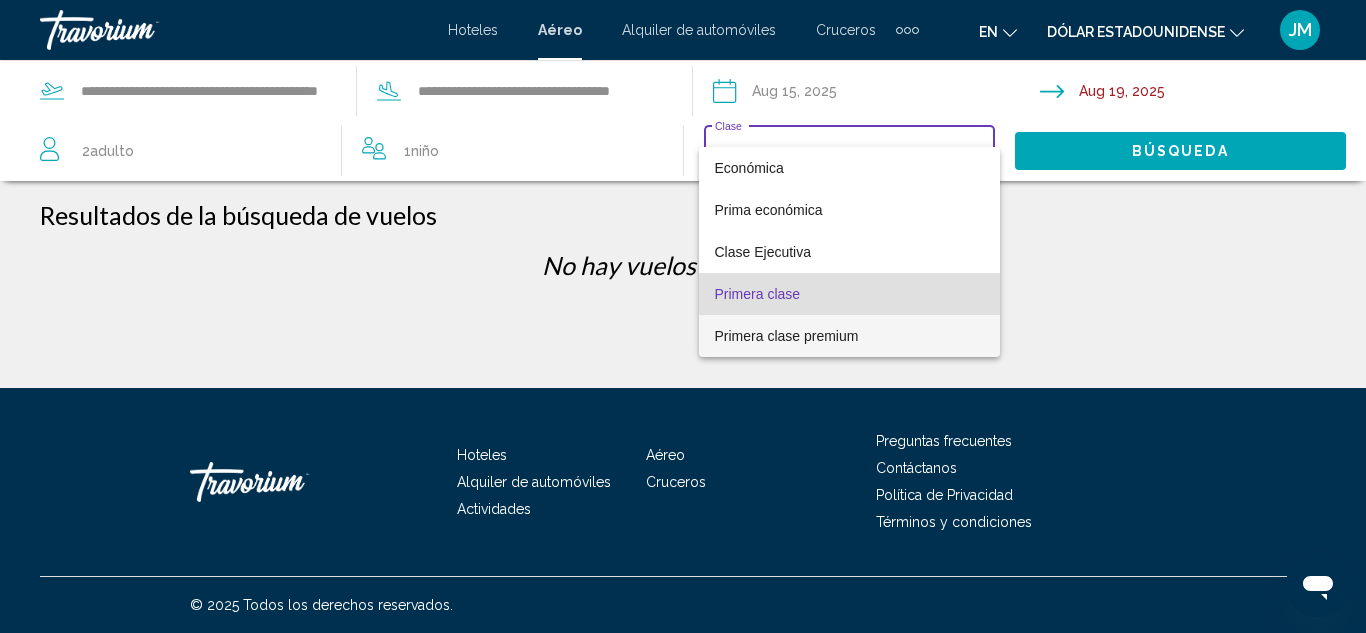 click on "Primera clase premium" at bounding box center [850, 336] 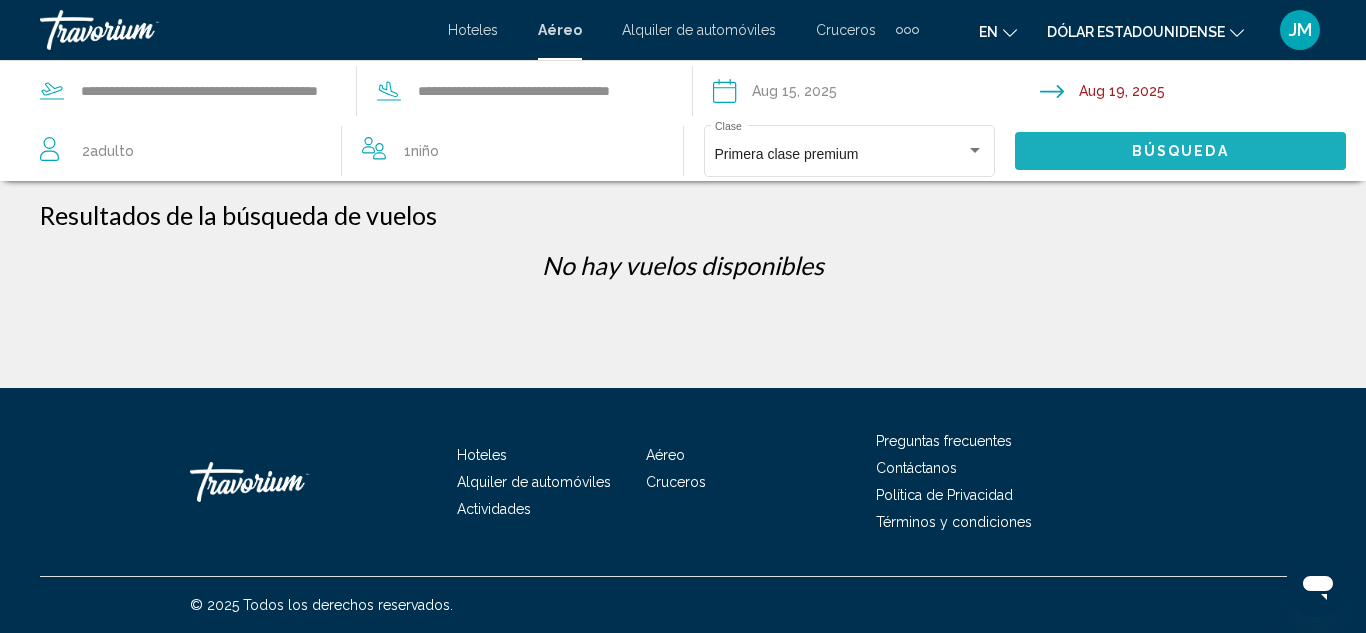 click on "Búsqueda" 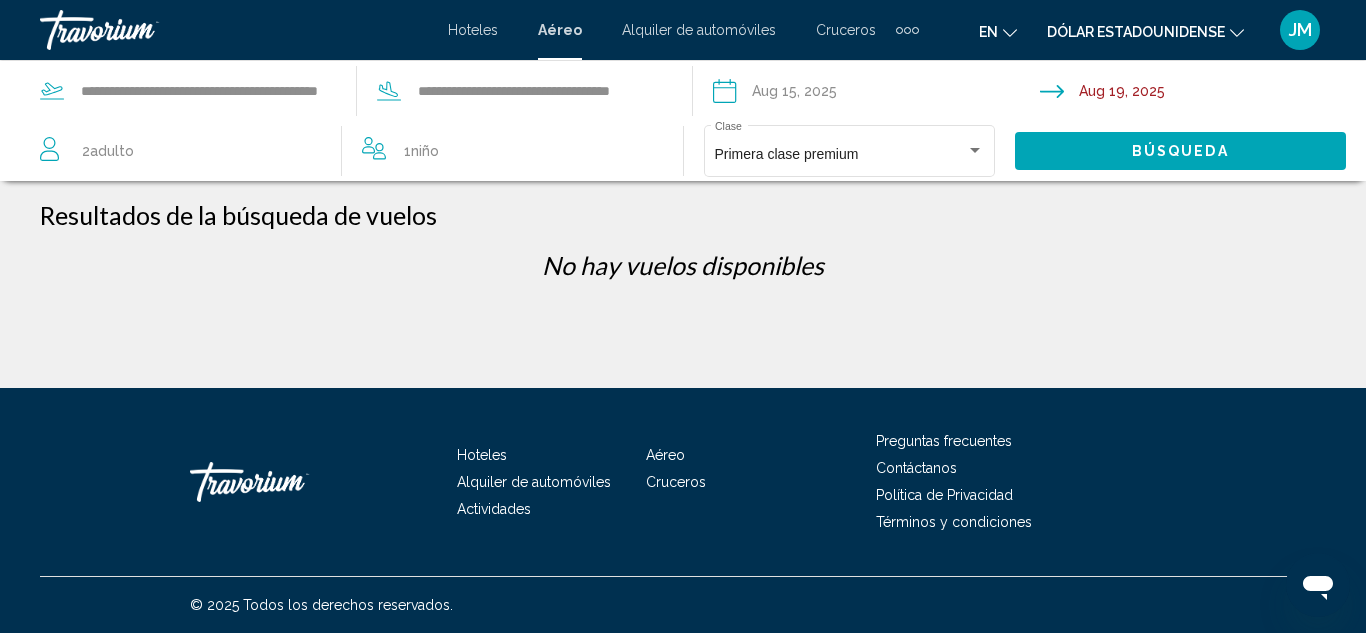 click on "Alquiler de automóviles" at bounding box center [699, 30] 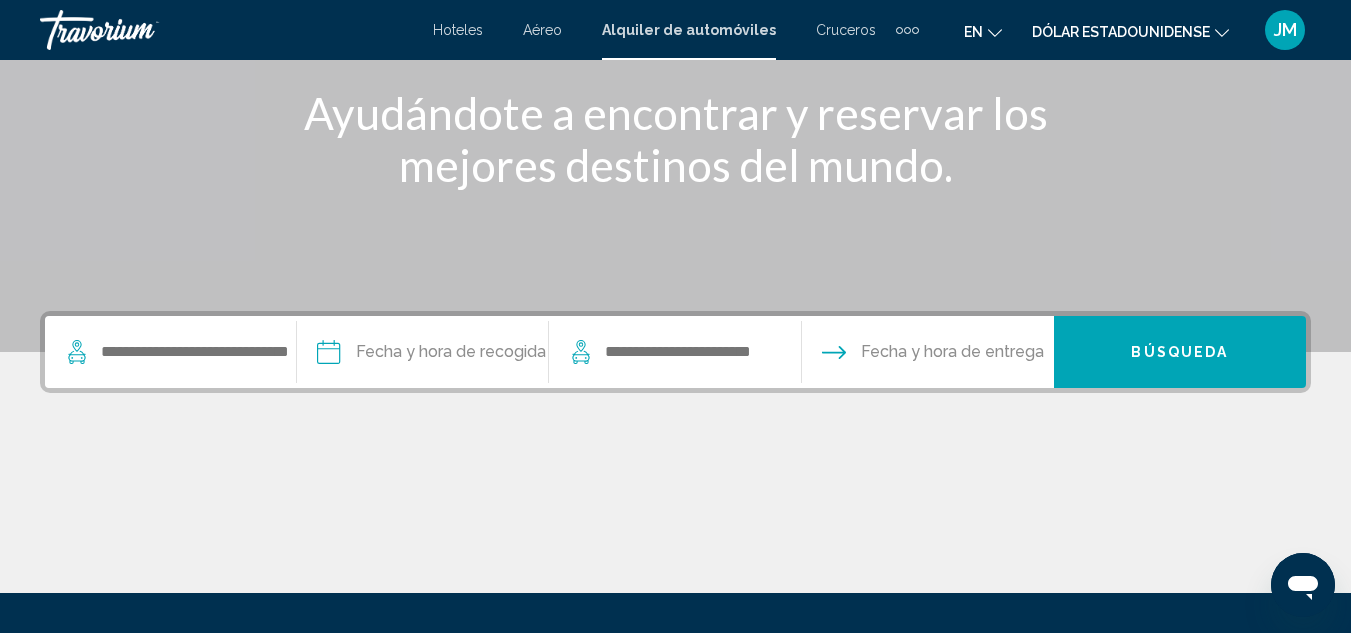 scroll, scrollTop: 200, scrollLeft: 0, axis: vertical 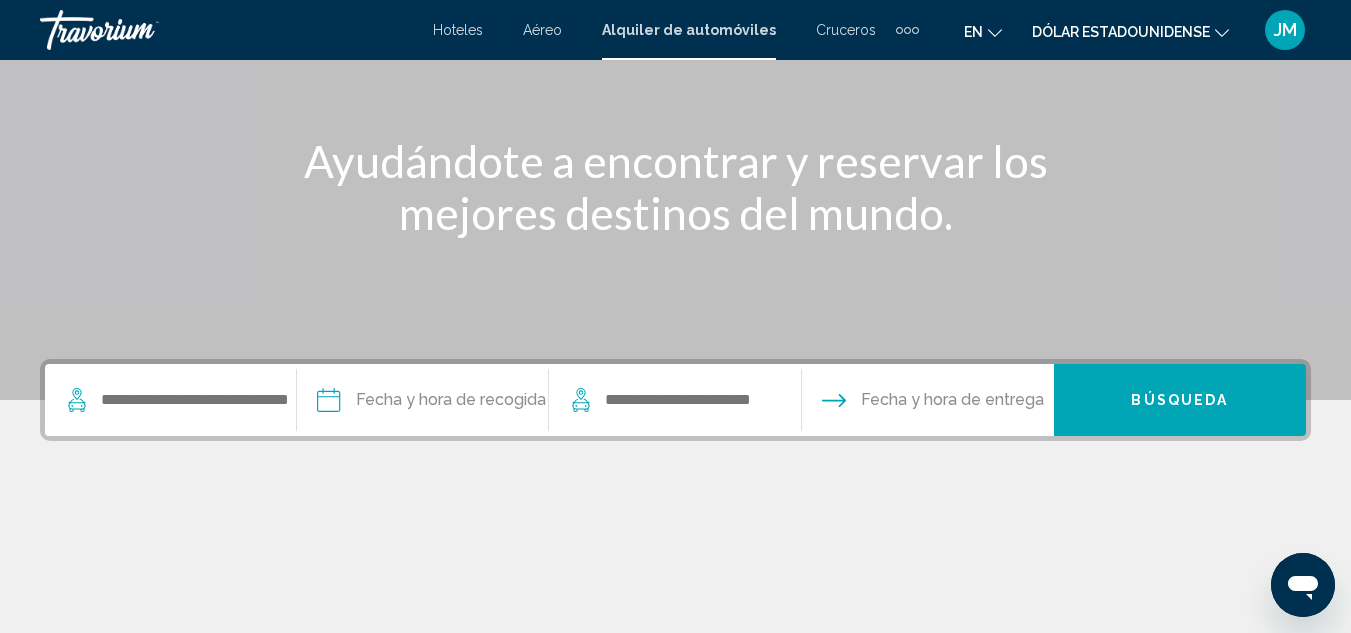 click on "Aéreo" at bounding box center (542, 30) 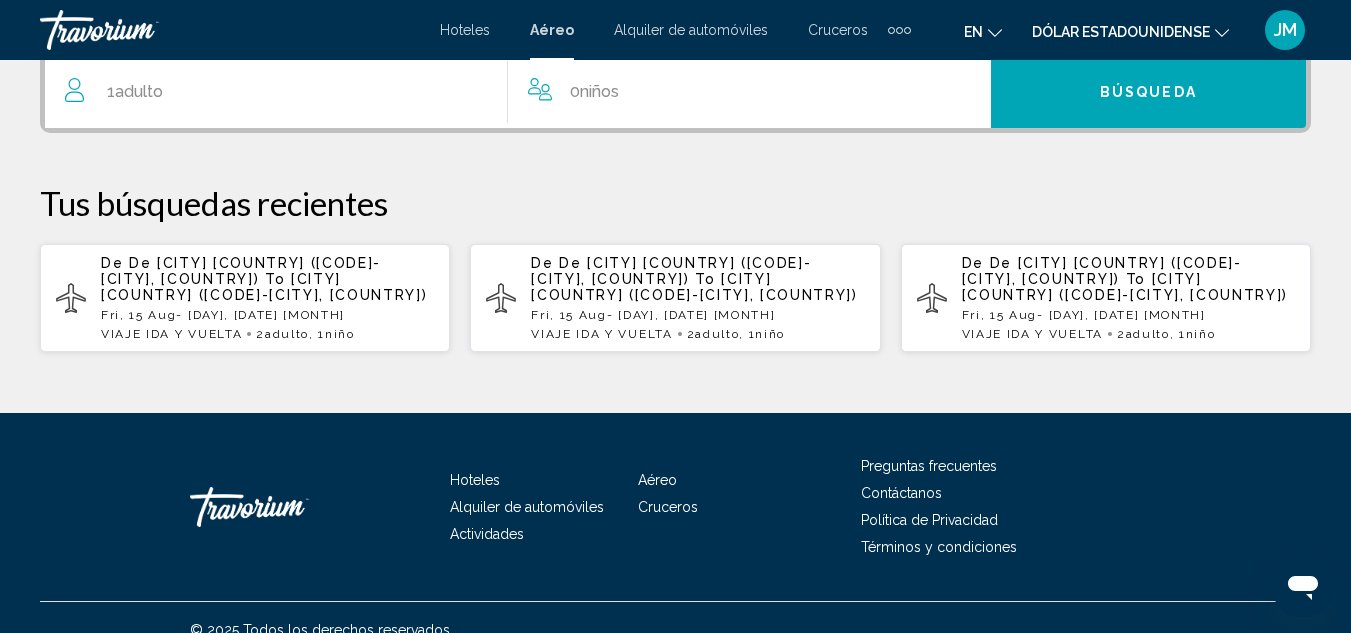 scroll, scrollTop: 570, scrollLeft: 0, axis: vertical 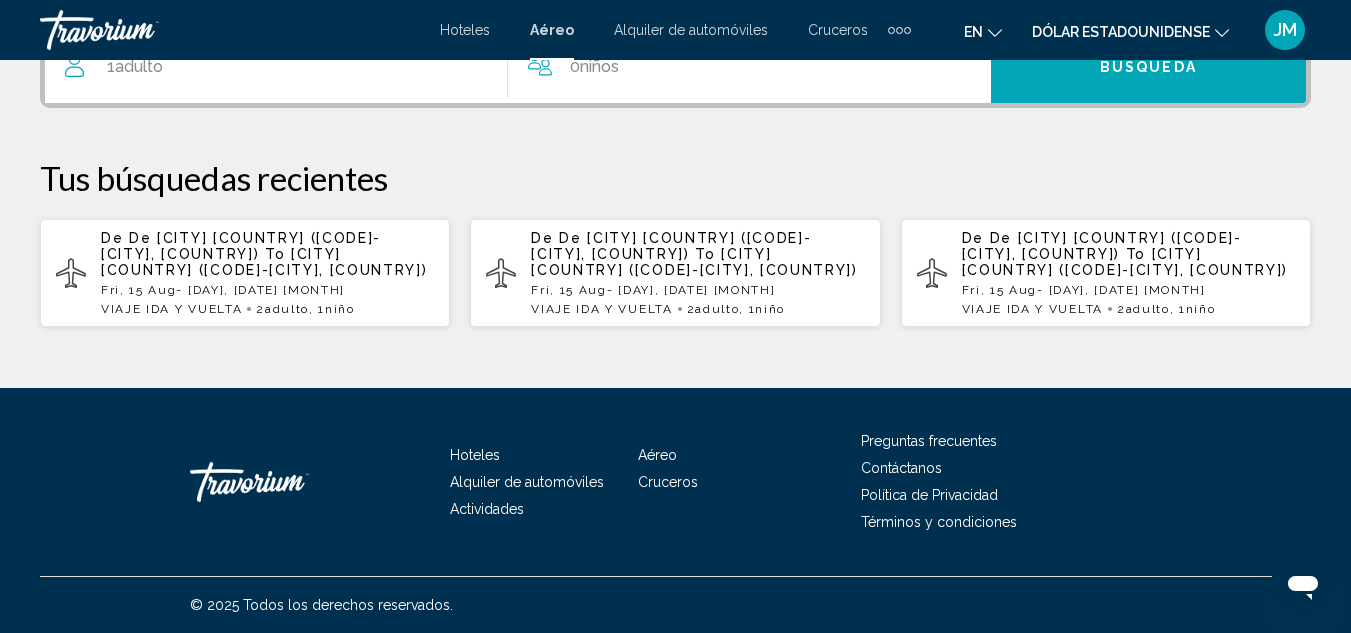 click on "De    [CITY] [COUNTRY] ([CODE]-[CITY], [COUNTRY])    To    [AIRPORT] ([CODE]-[CITY], [COUNTRY])" at bounding box center (697, 254) 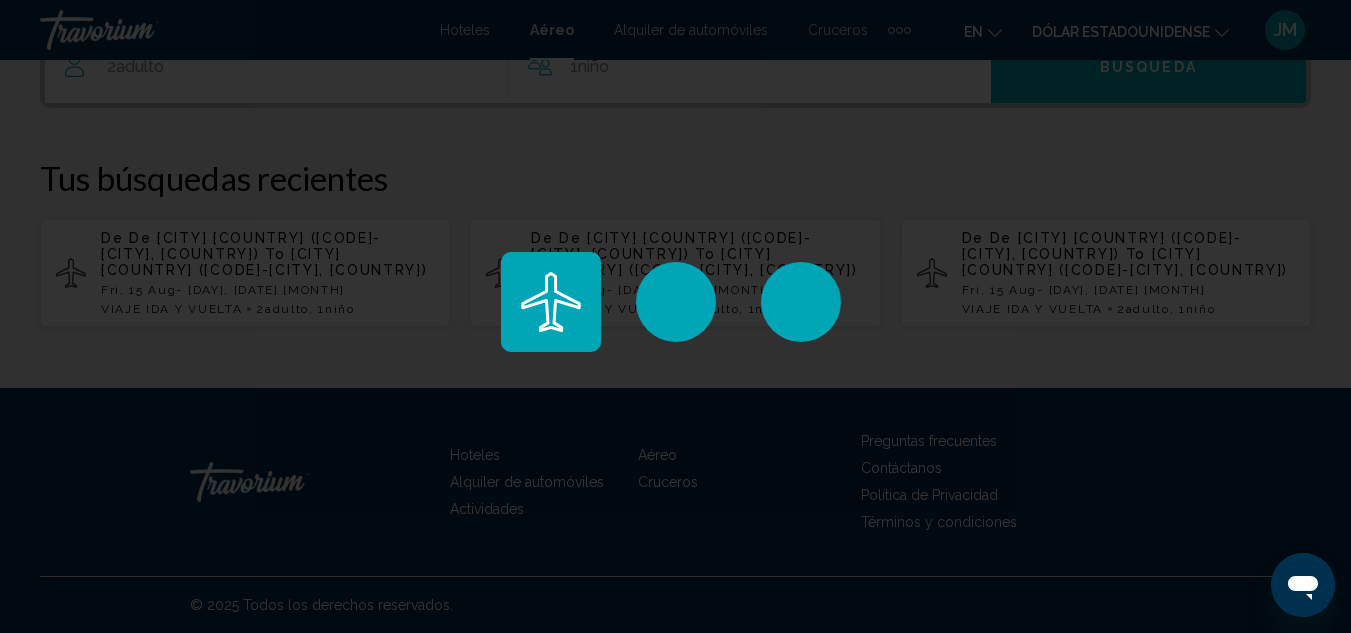 click 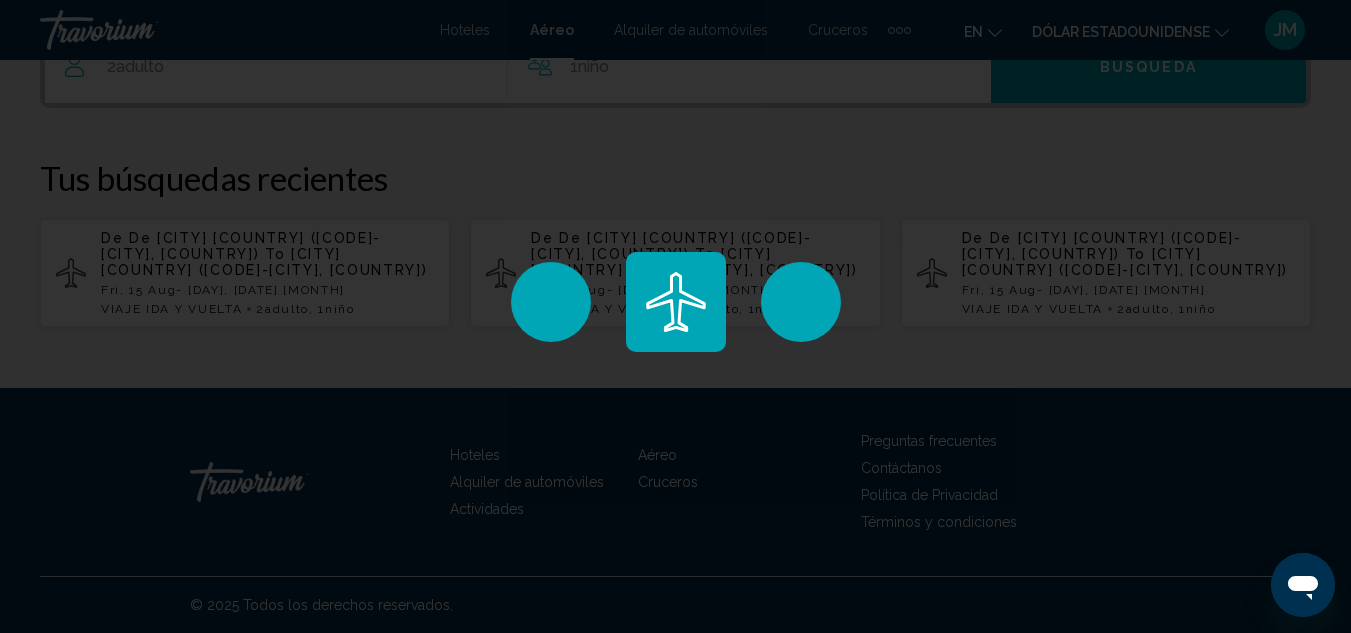 scroll, scrollTop: 0, scrollLeft: 0, axis: both 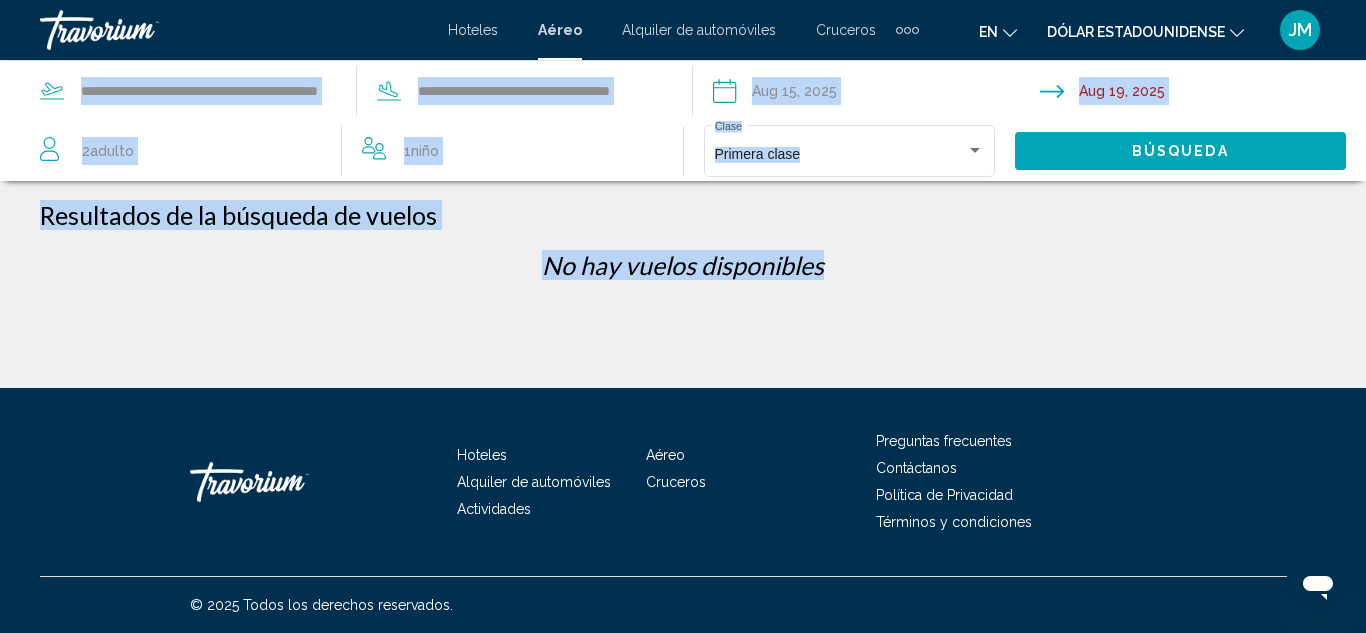 click on "**********" 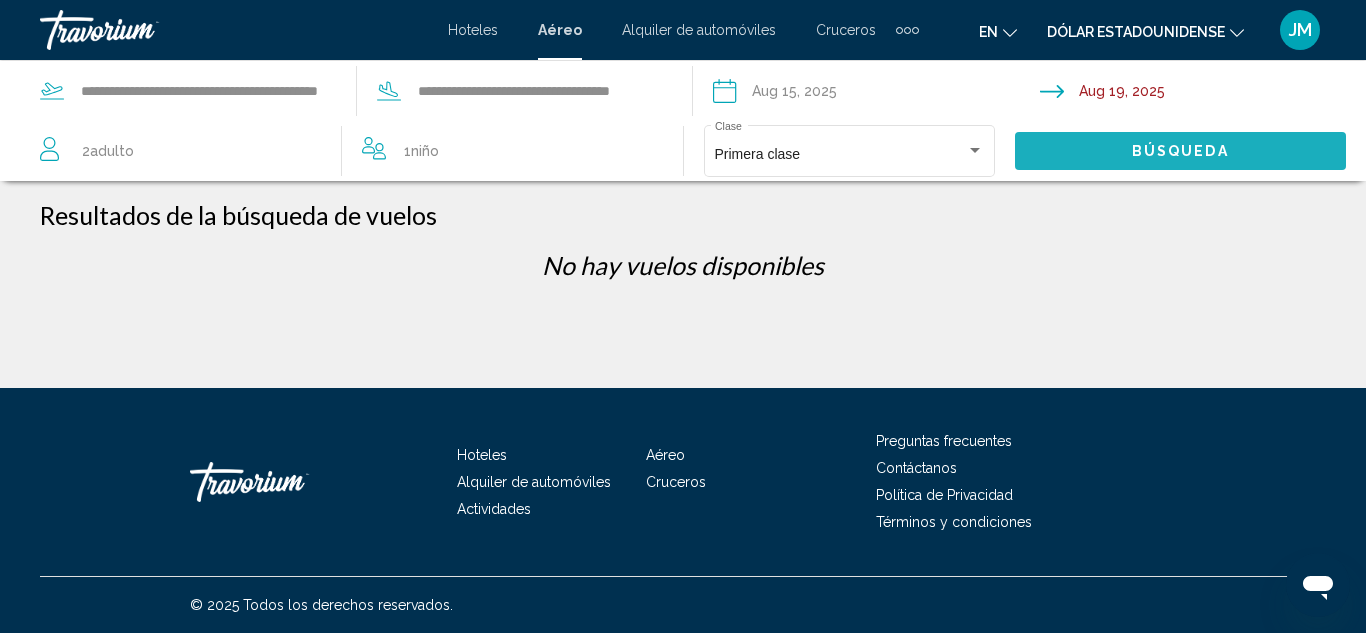 click on "Búsqueda" 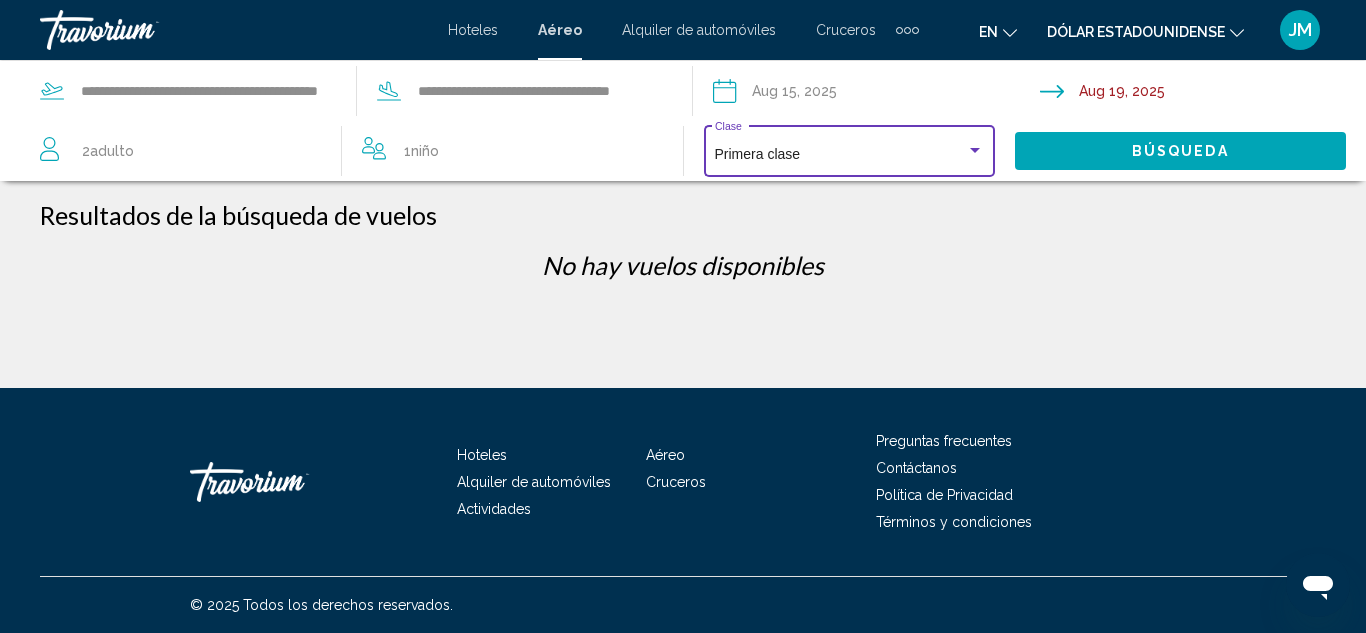 click at bounding box center (975, 151) 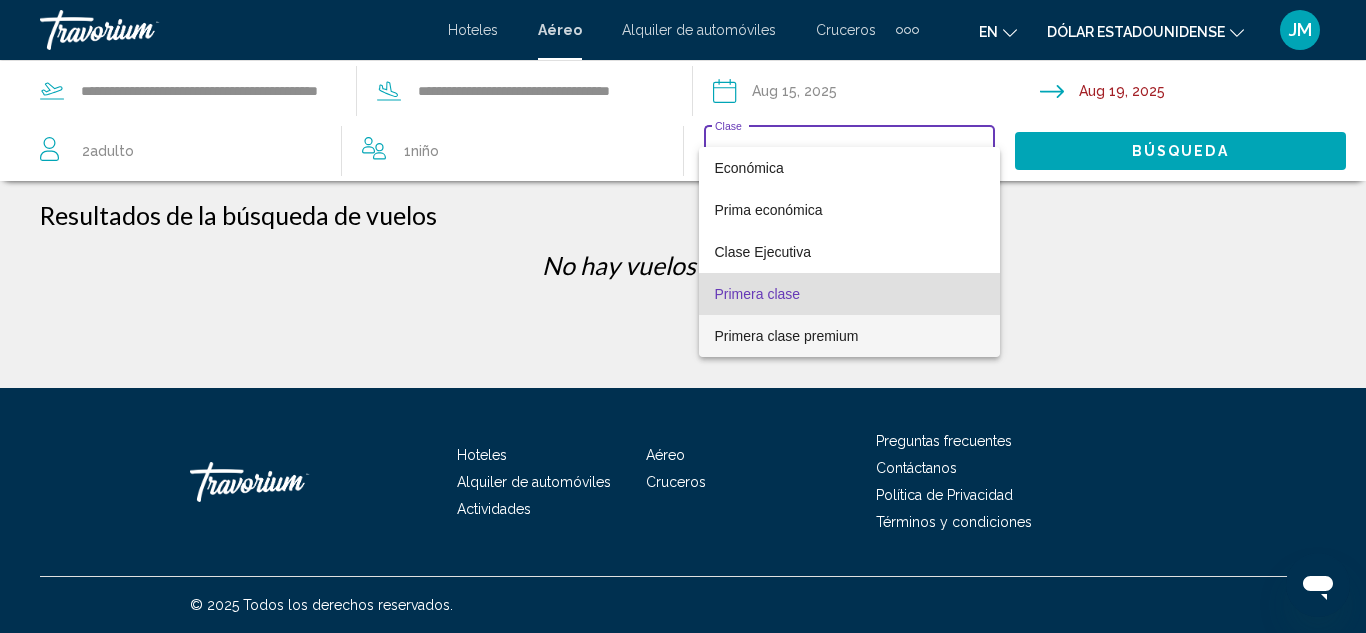 click on "Primera clase premium" at bounding box center (850, 336) 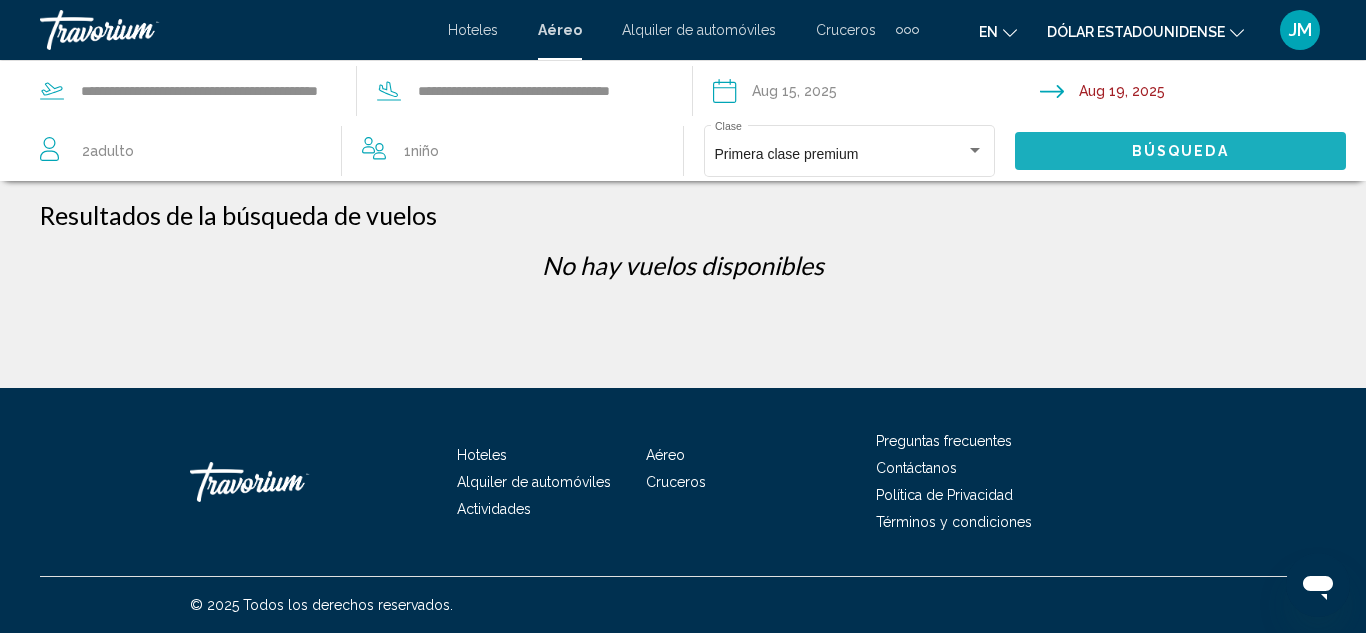 click on "Búsqueda" 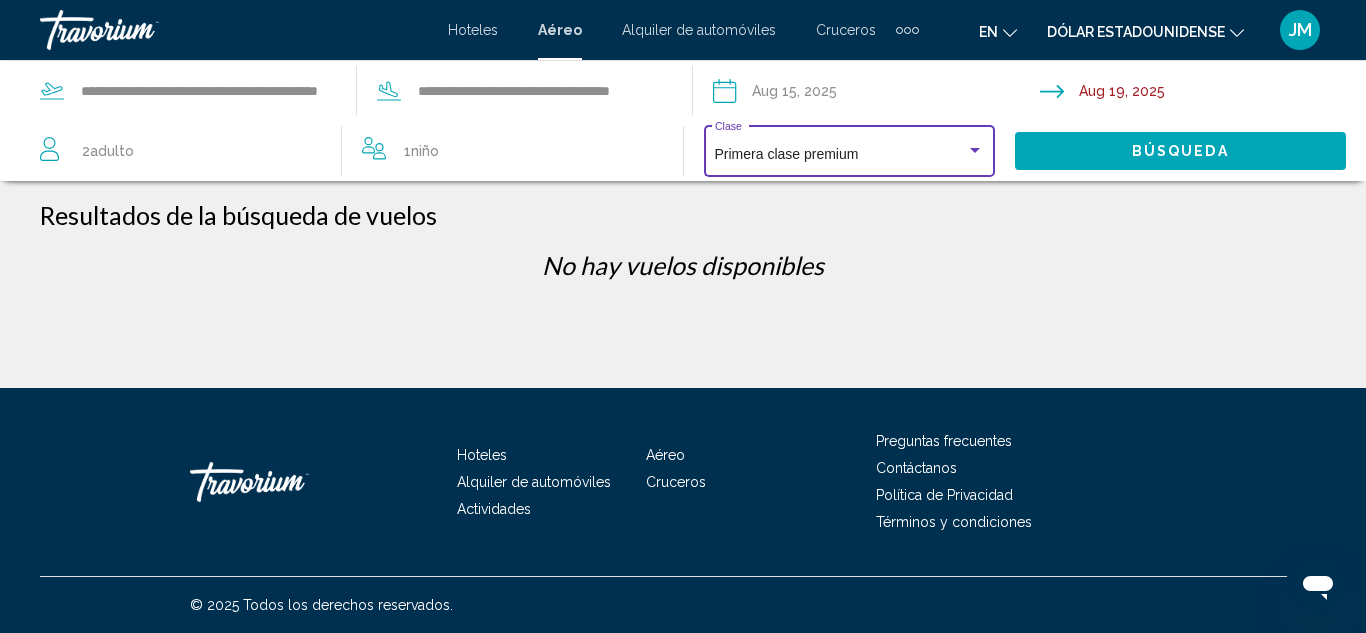 click at bounding box center (975, 151) 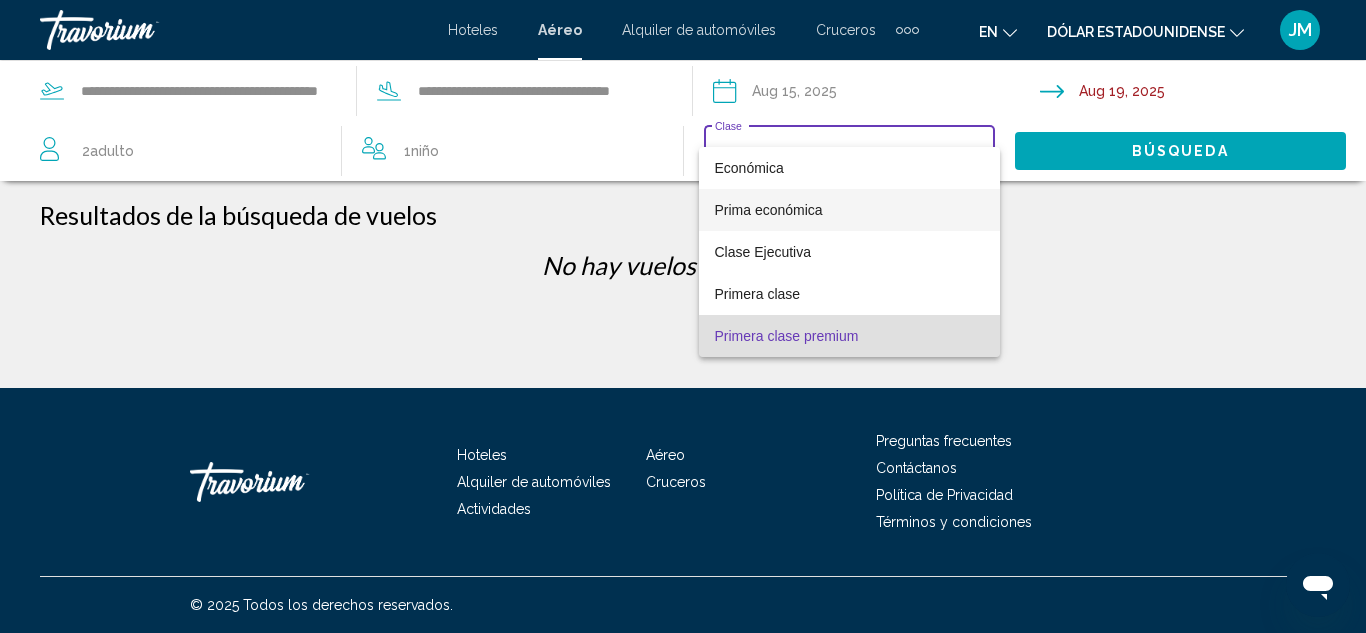 click on "Prima económica" at bounding box center (850, 210) 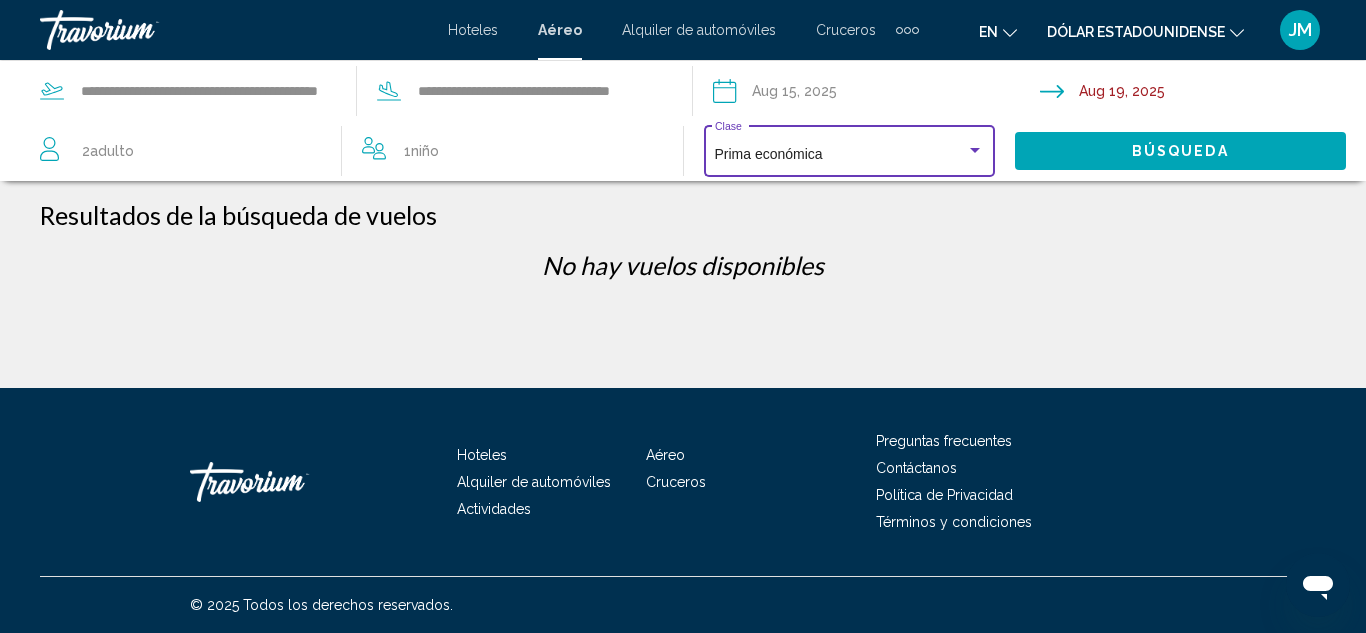 click on "Búsqueda" 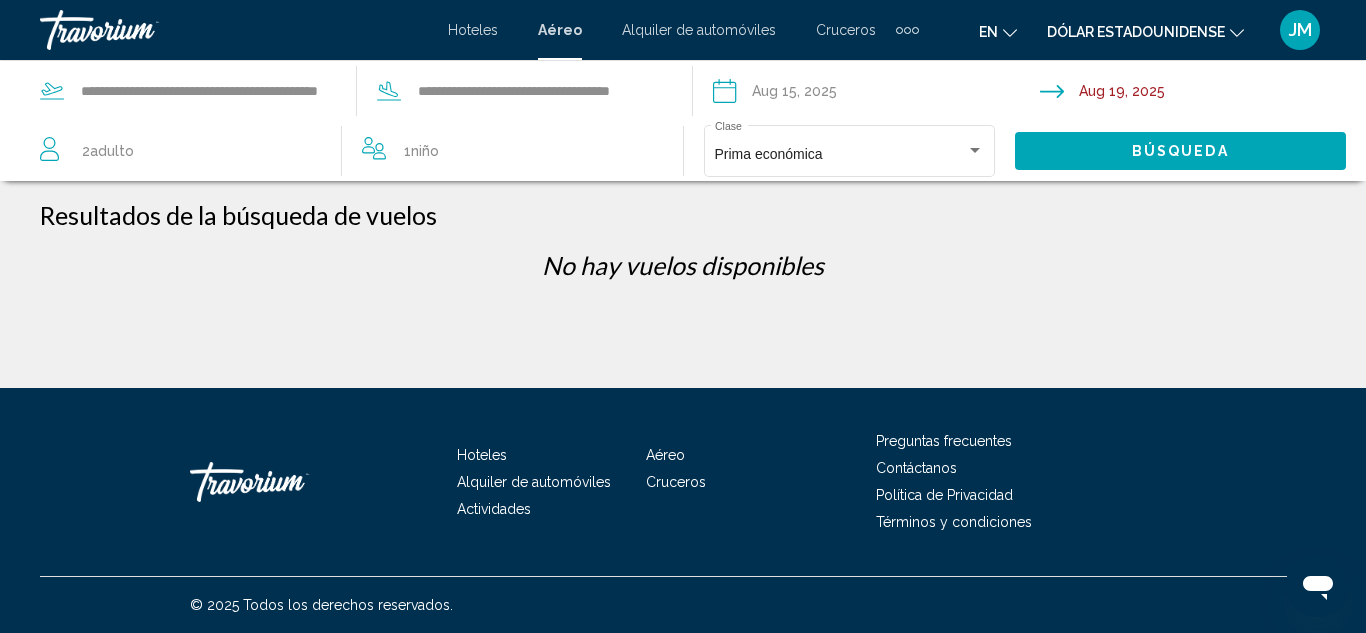 click on "Hoteles" at bounding box center [473, 30] 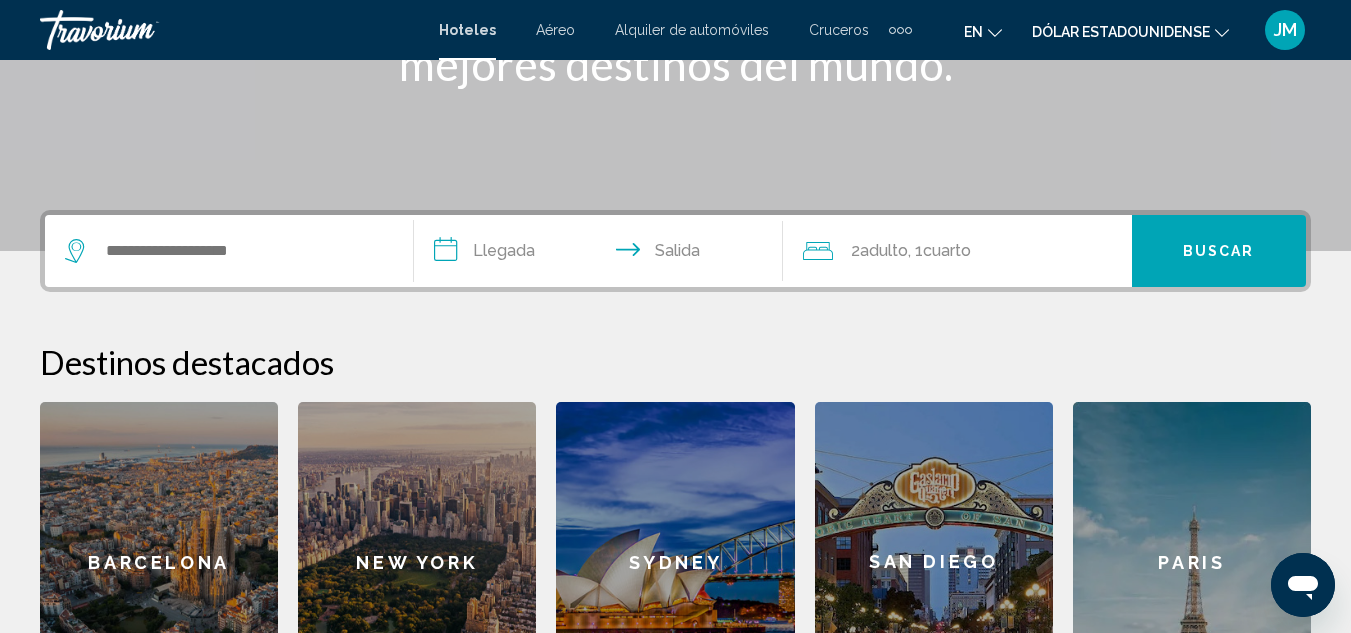 scroll, scrollTop: 300, scrollLeft: 0, axis: vertical 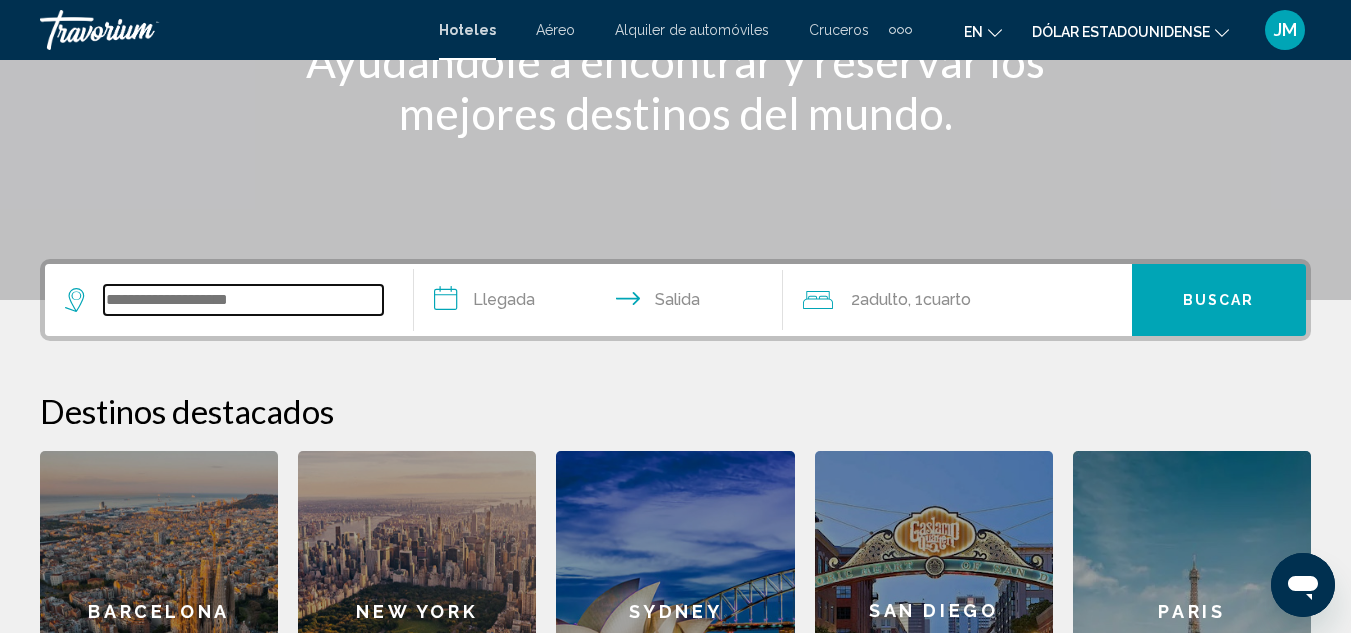click at bounding box center (243, 300) 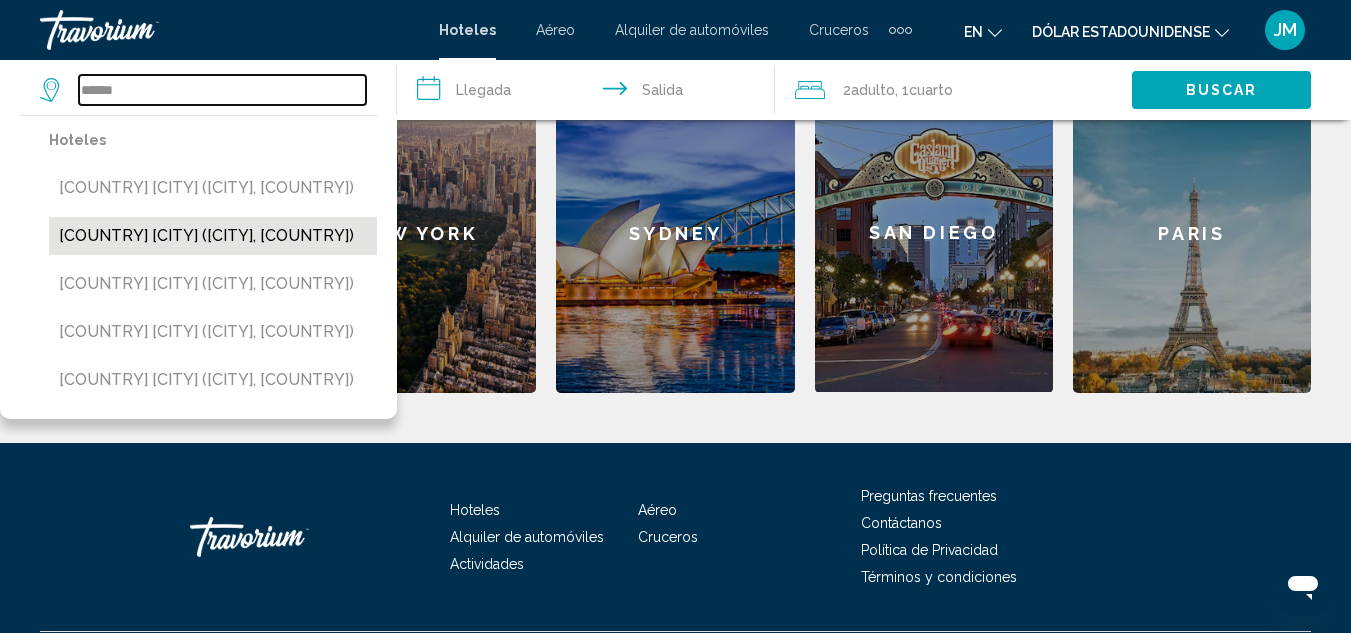 scroll, scrollTop: 694, scrollLeft: 0, axis: vertical 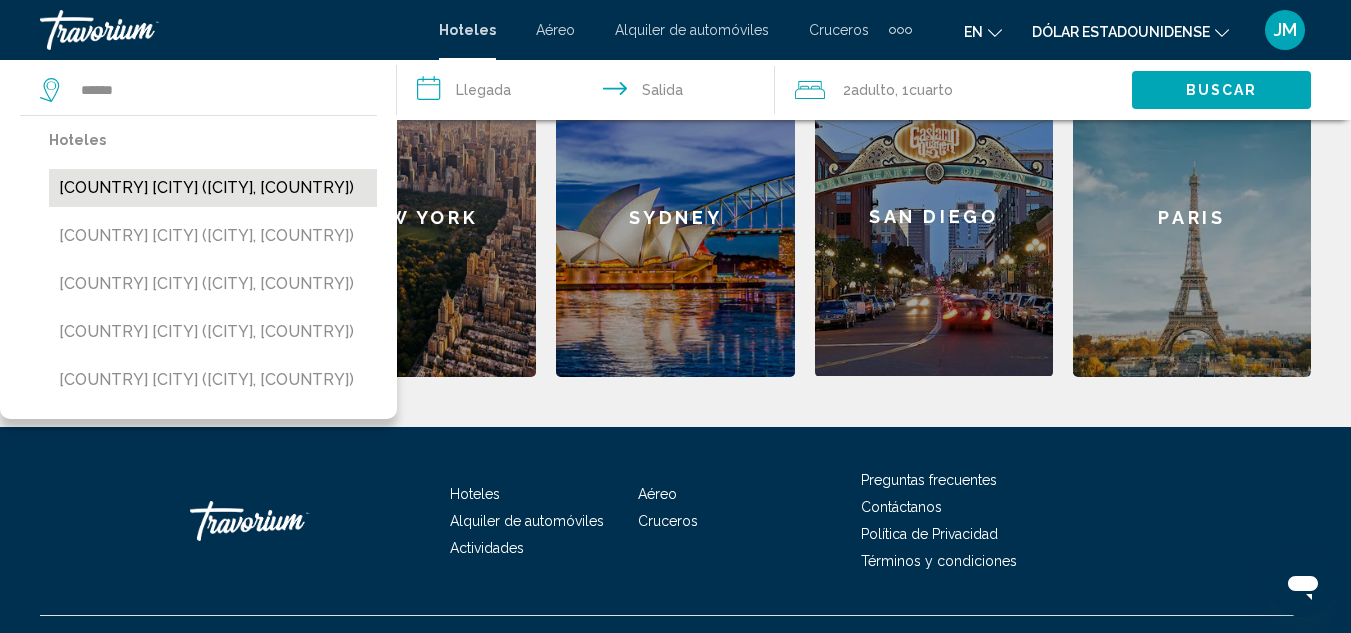 click on "[COUNTRY] [CITY] ([CITY], [COUNTRY])" at bounding box center [213, 188] 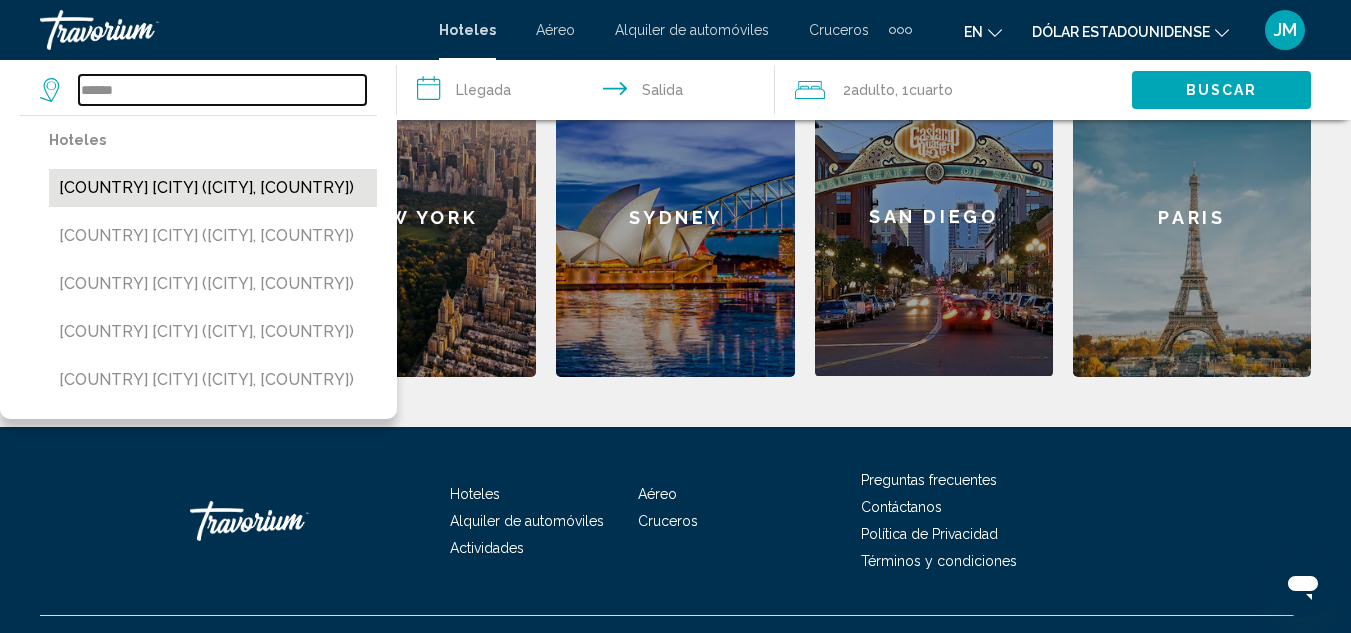 type on "**********" 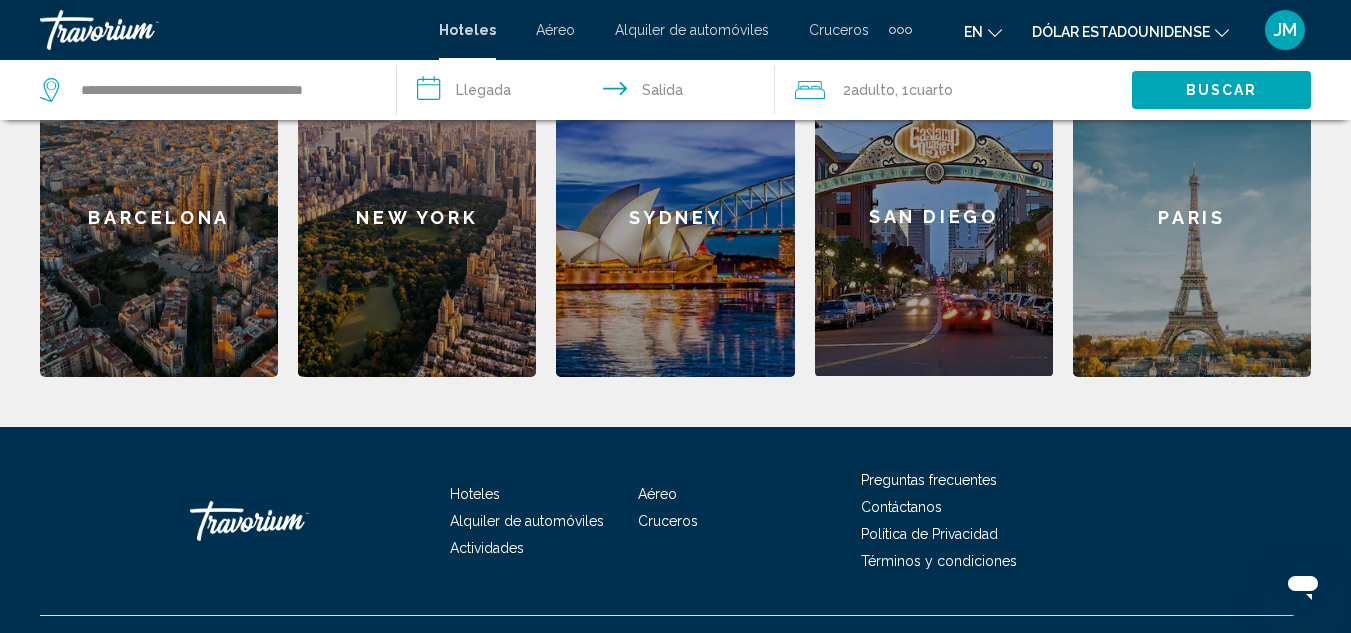 click on "Cuarto" 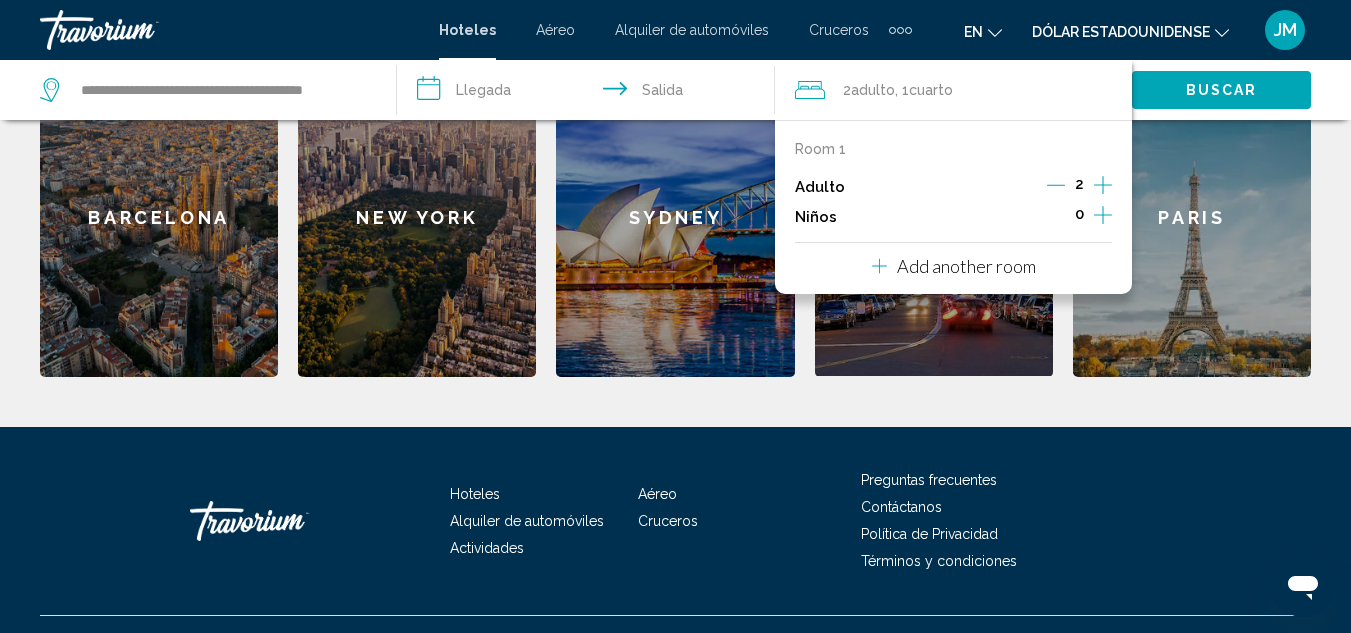 click 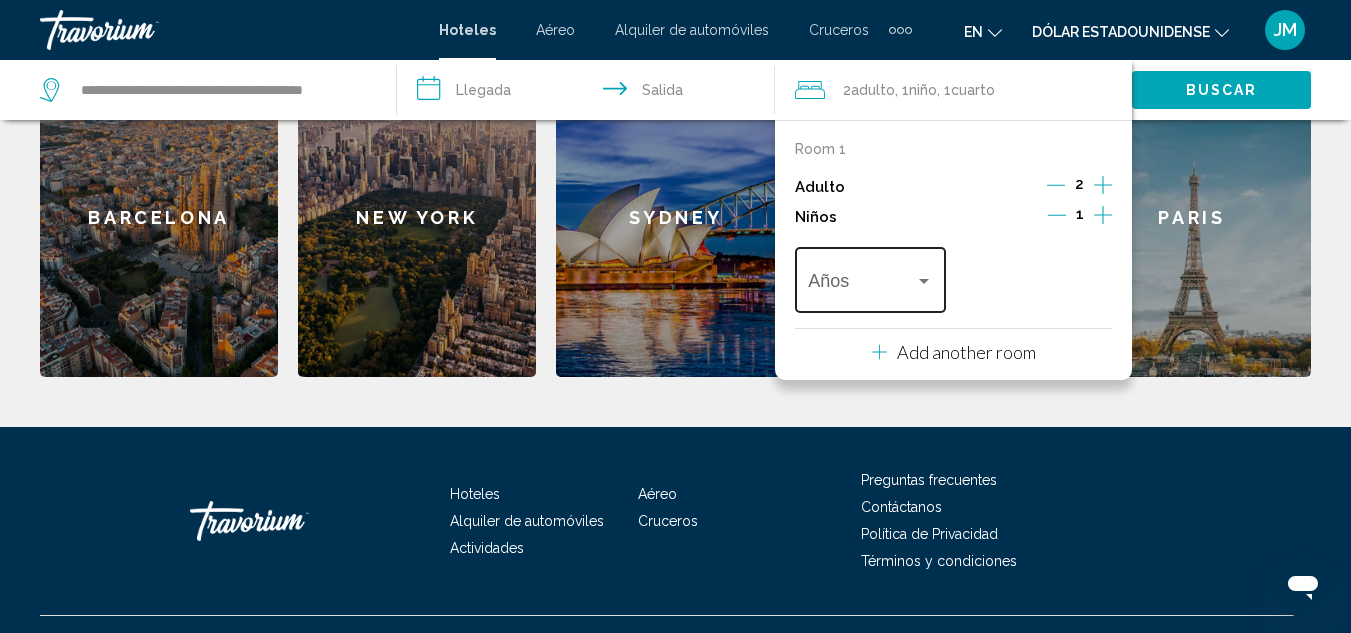 click at bounding box center (924, 281) 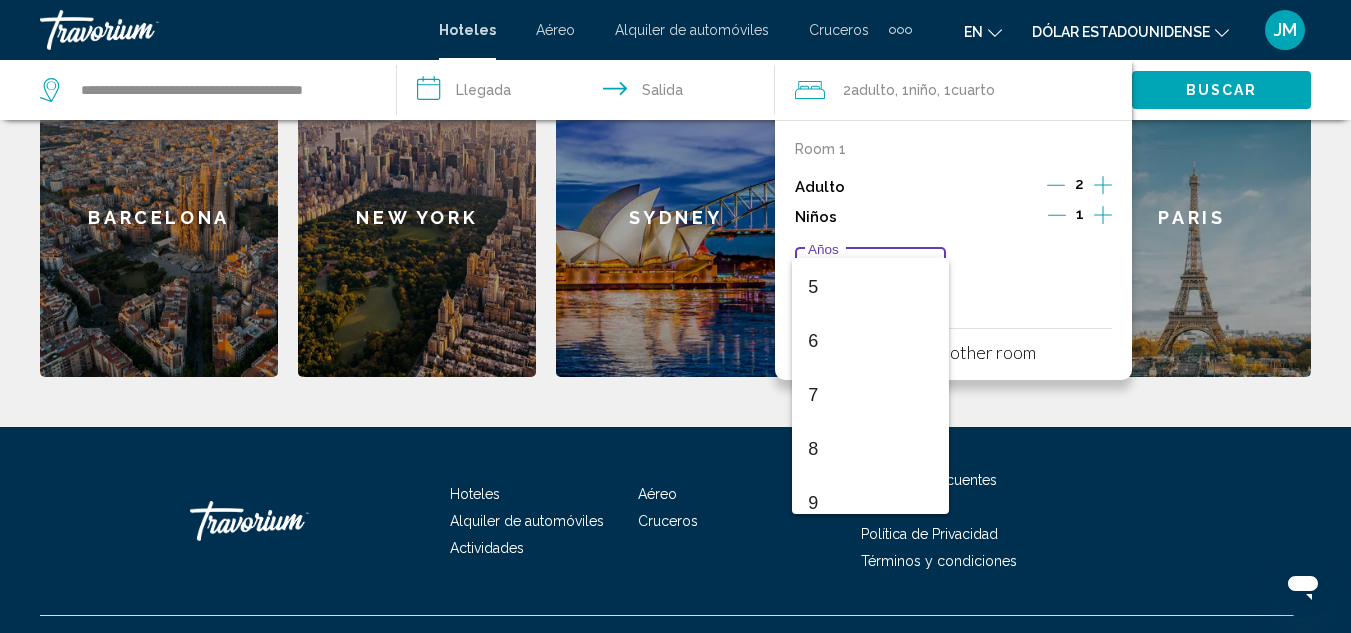 scroll, scrollTop: 300, scrollLeft: 0, axis: vertical 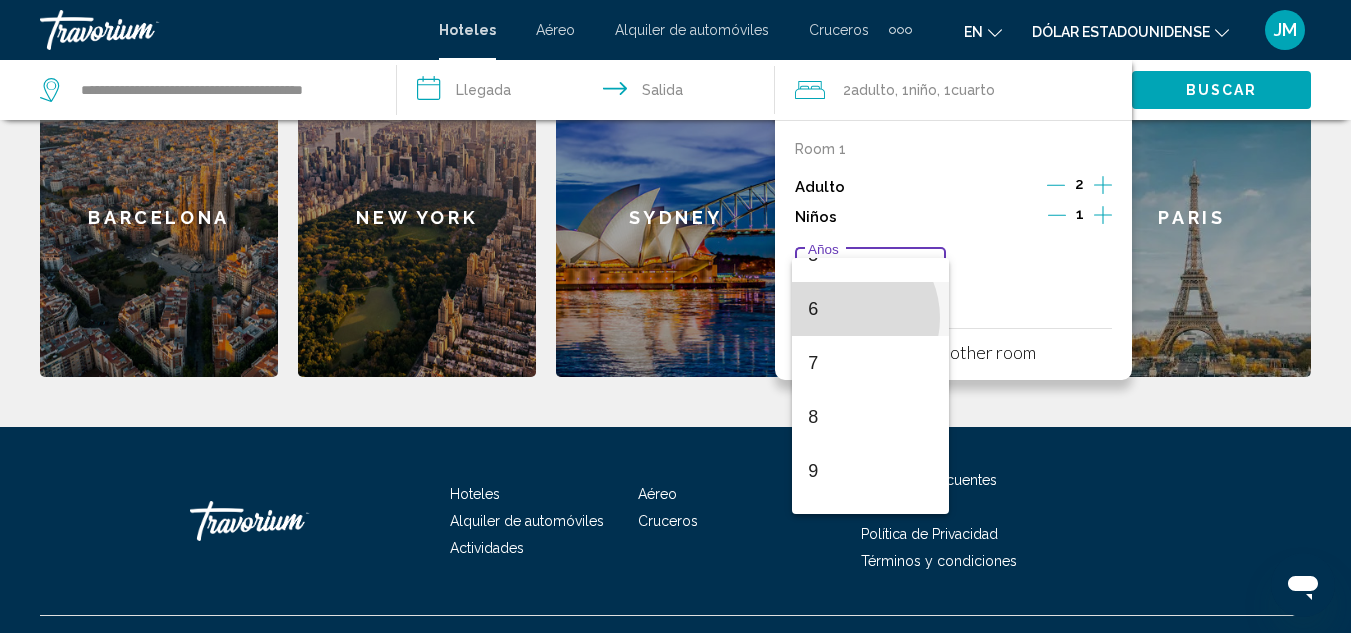 click on "6" at bounding box center [870, 309] 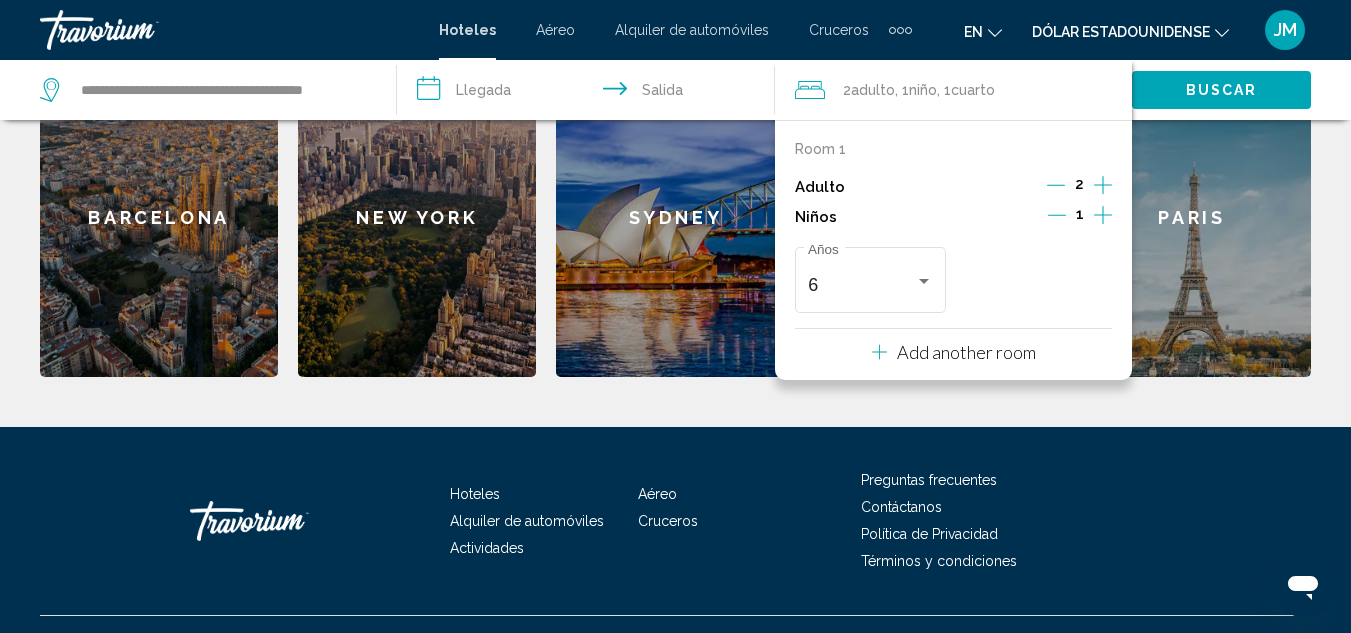 click on "**********" at bounding box center [675, 121] 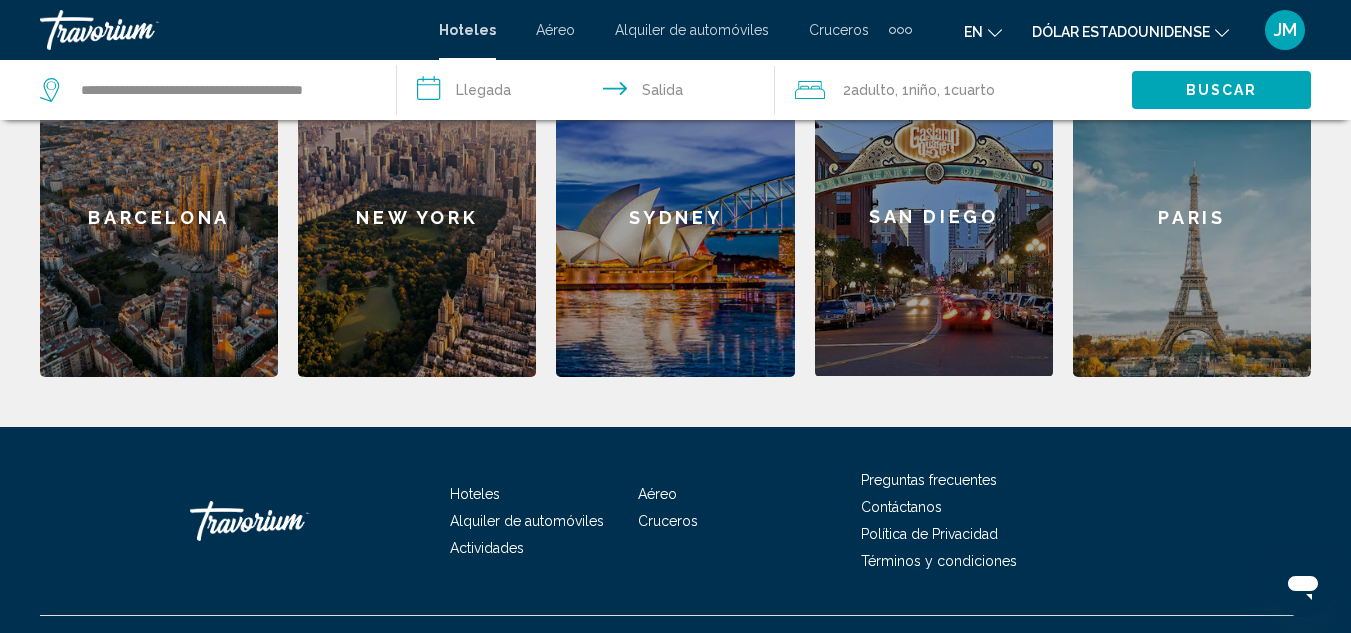 click on "**********" at bounding box center [589, 93] 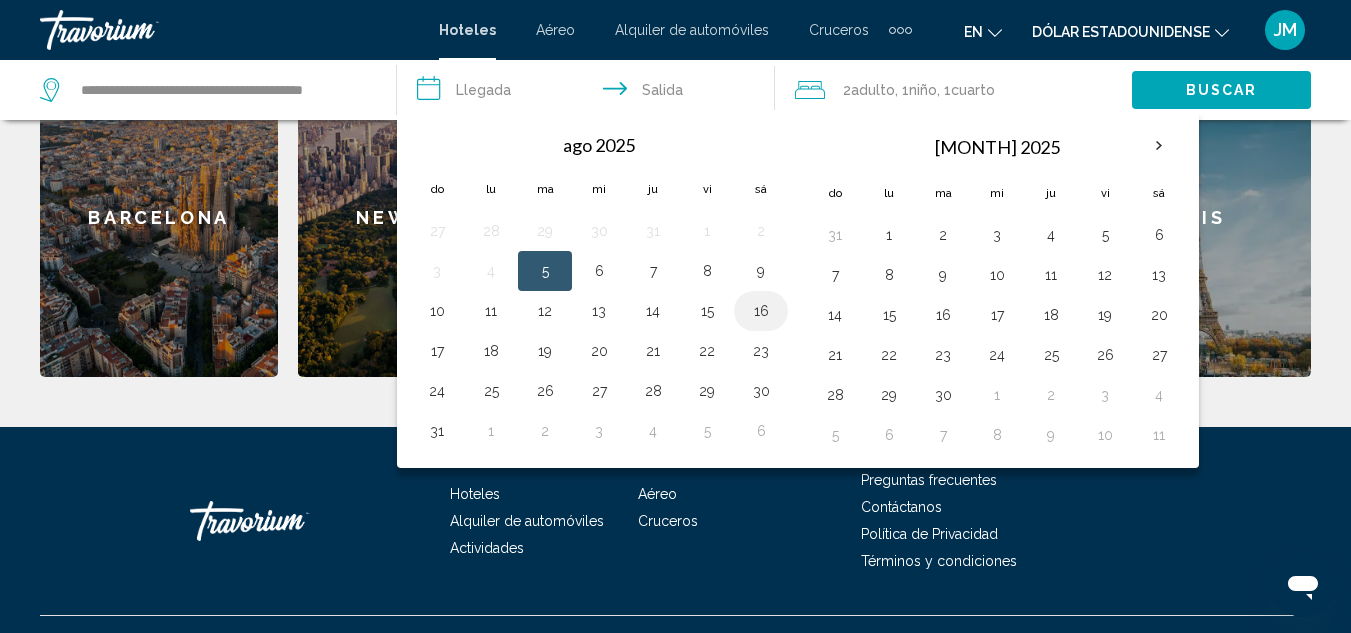 click on "16" at bounding box center [761, 311] 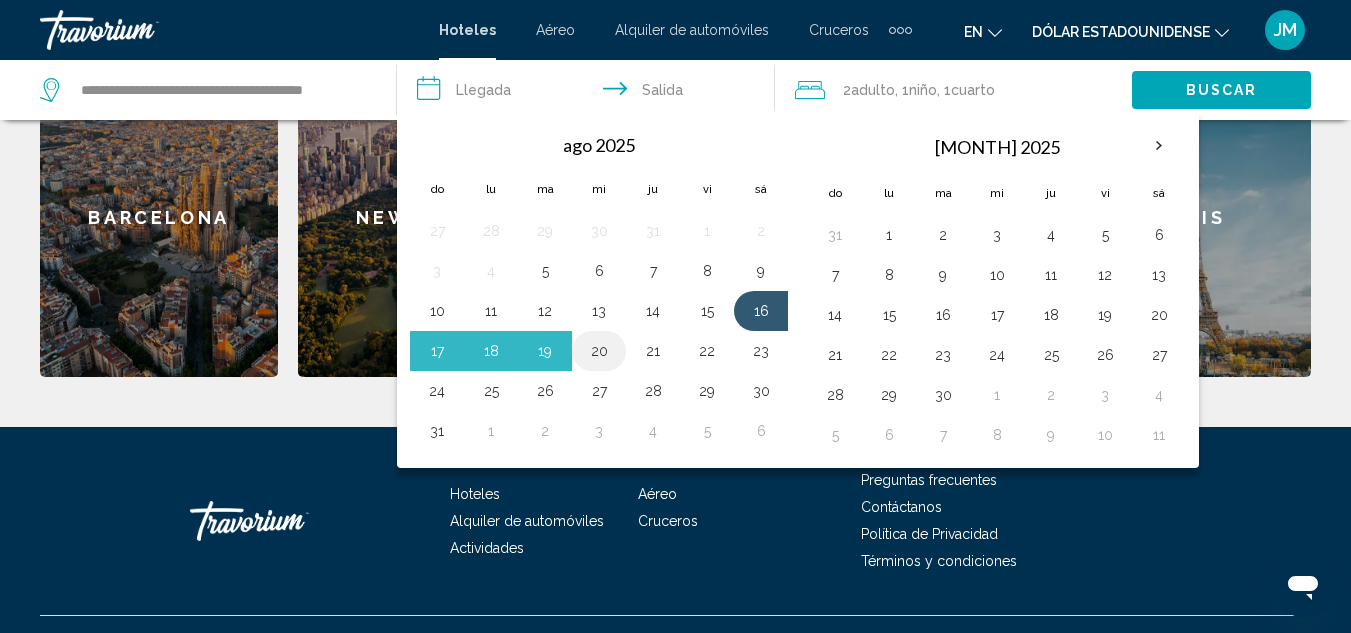 click on "20" at bounding box center (599, 351) 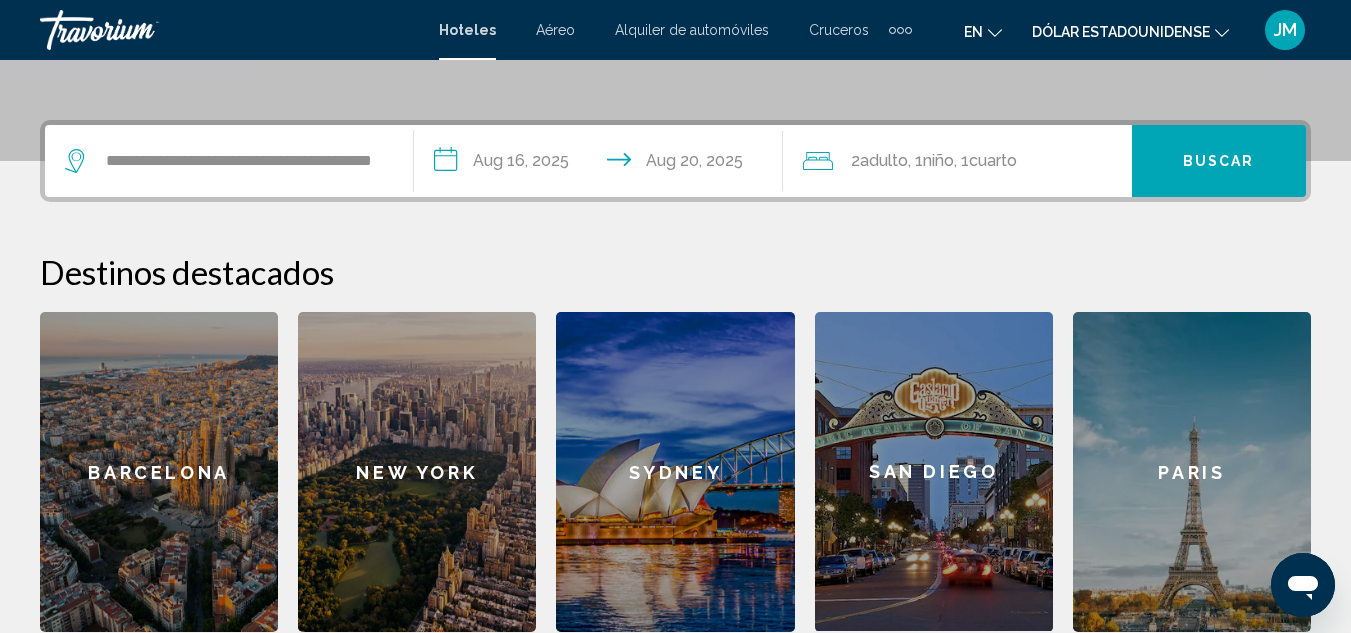 scroll, scrollTop: 333, scrollLeft: 0, axis: vertical 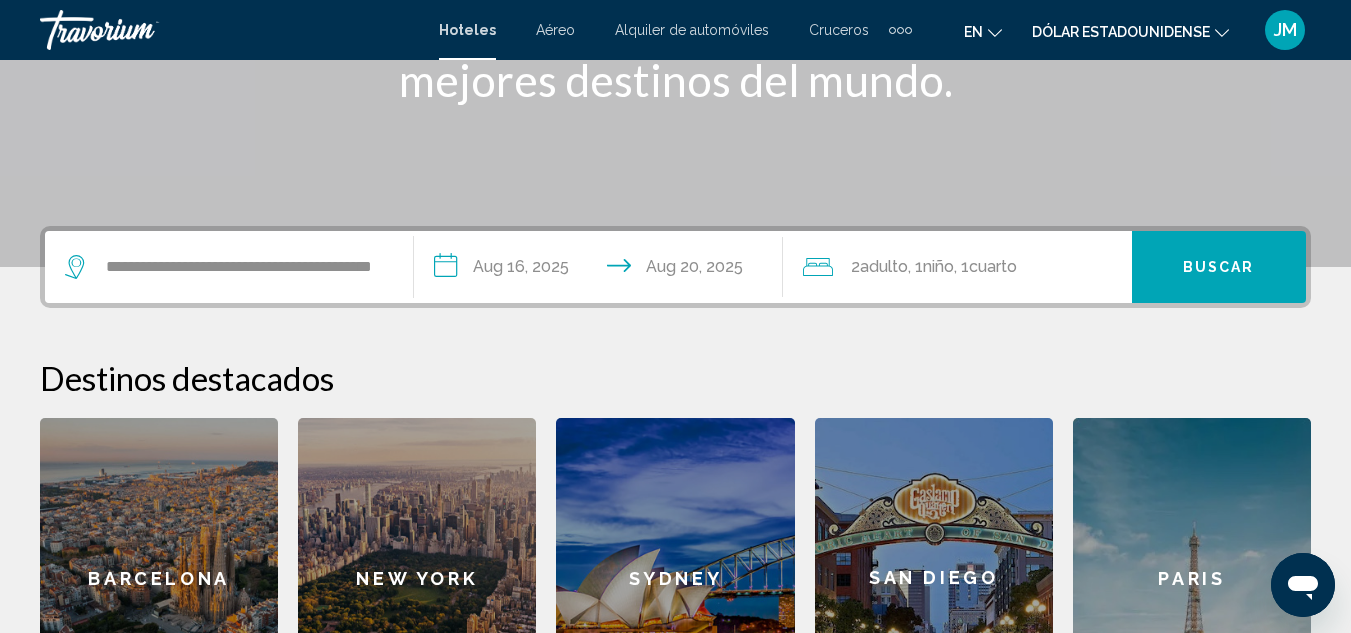 click on "Buscar" at bounding box center [1219, 268] 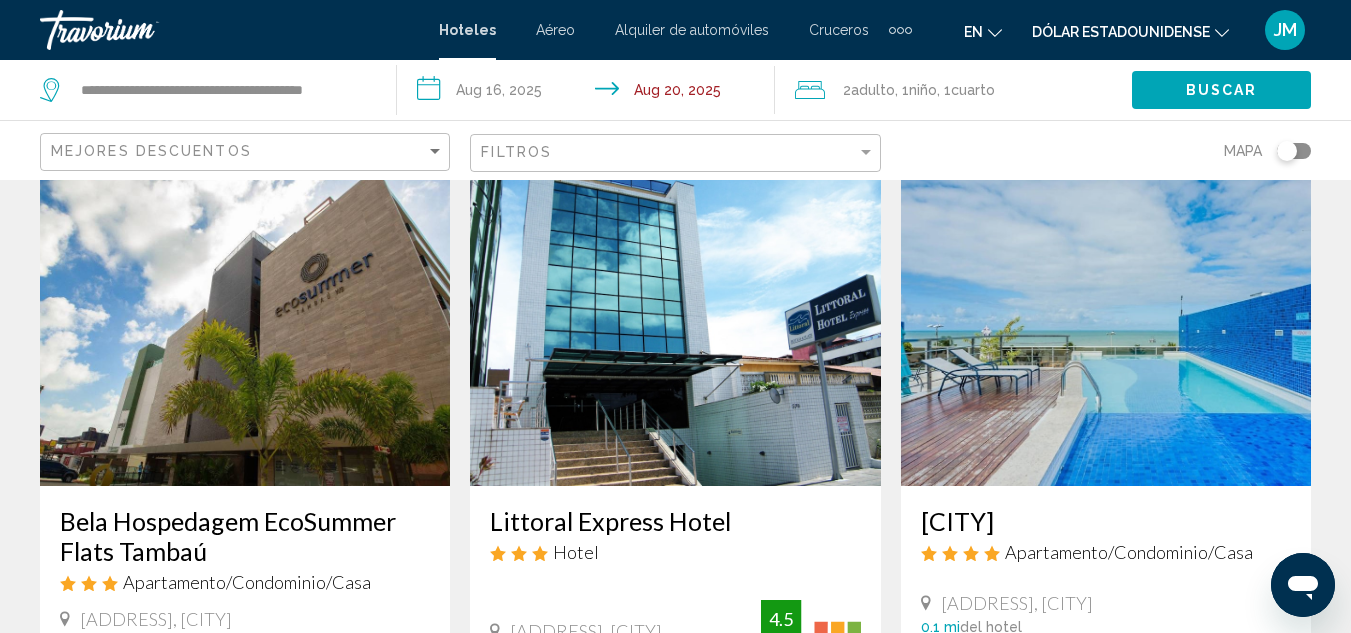 scroll, scrollTop: 0, scrollLeft: 0, axis: both 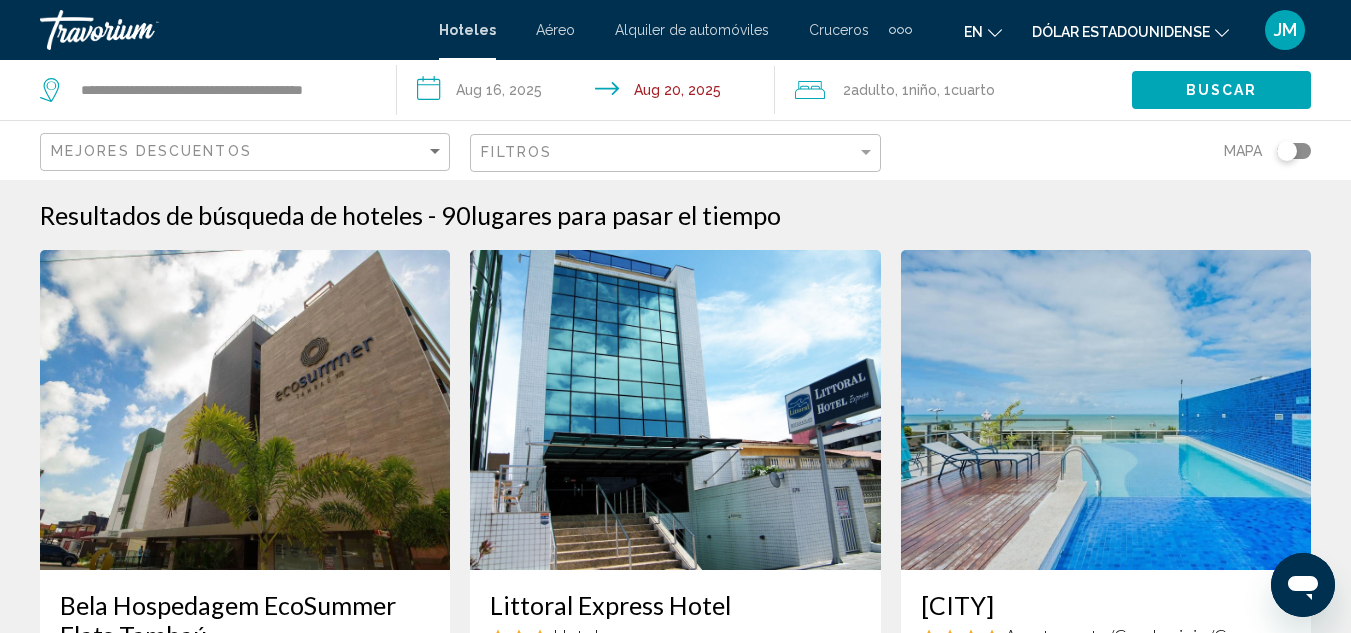 click on "Aéreo" at bounding box center [555, 30] 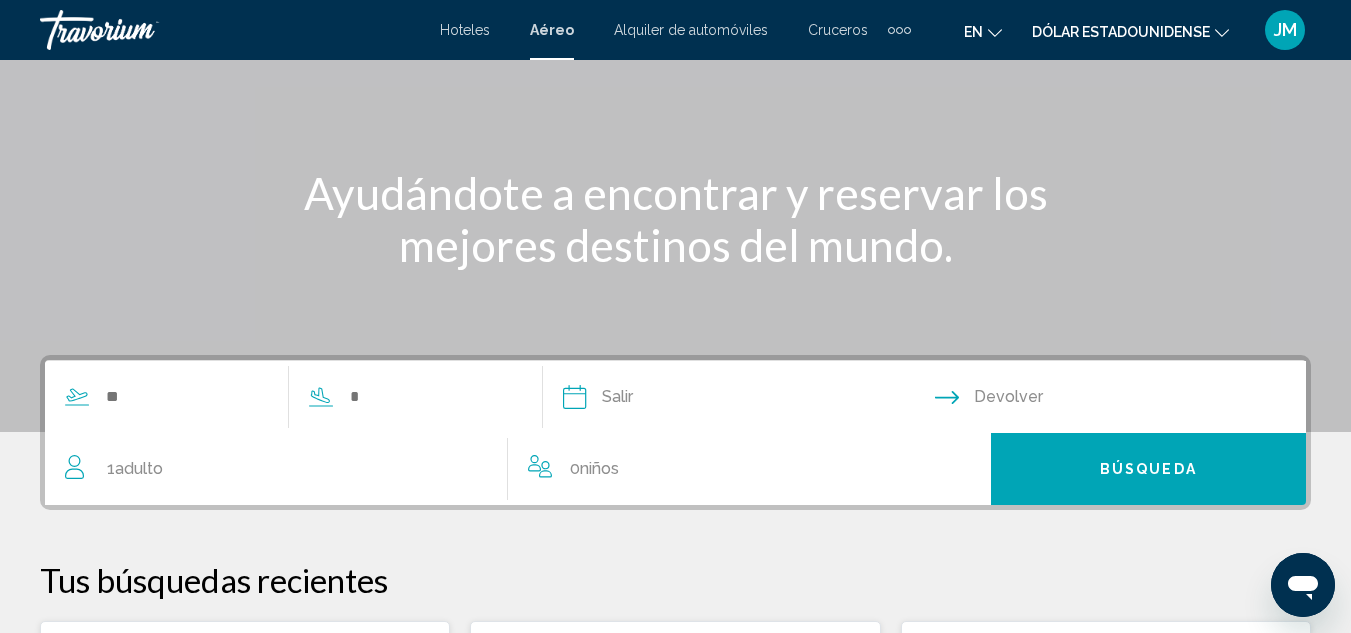 scroll, scrollTop: 200, scrollLeft: 0, axis: vertical 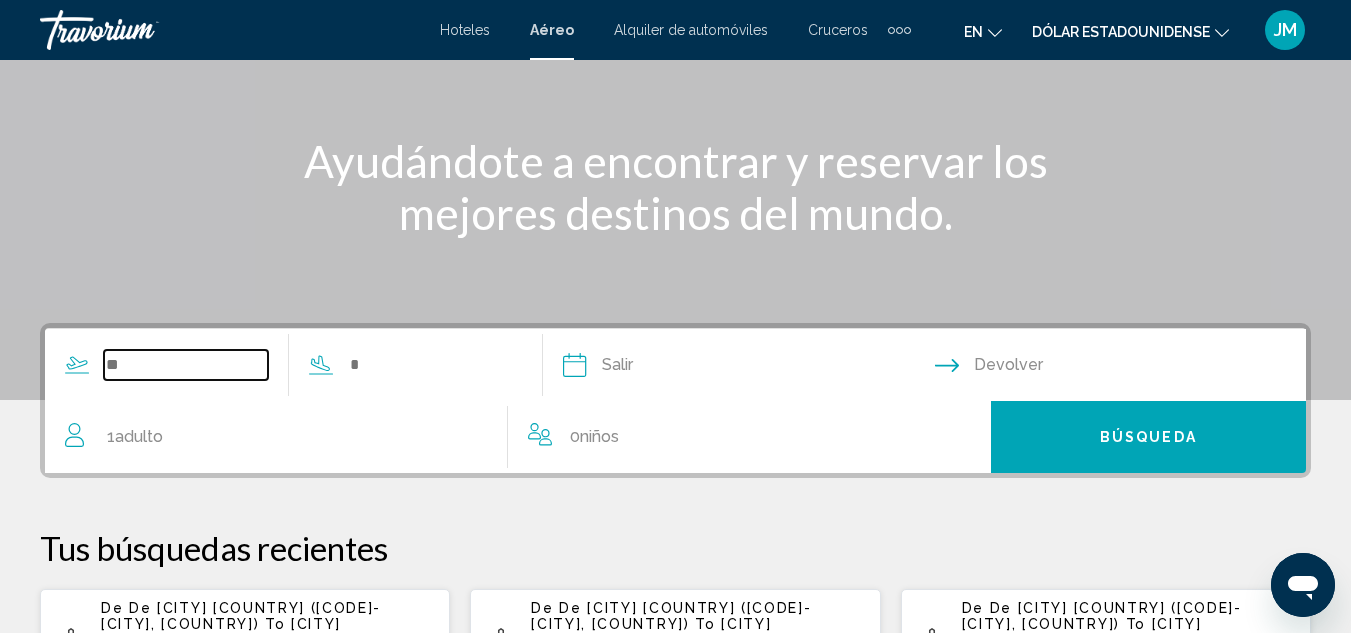 click at bounding box center (186, 365) 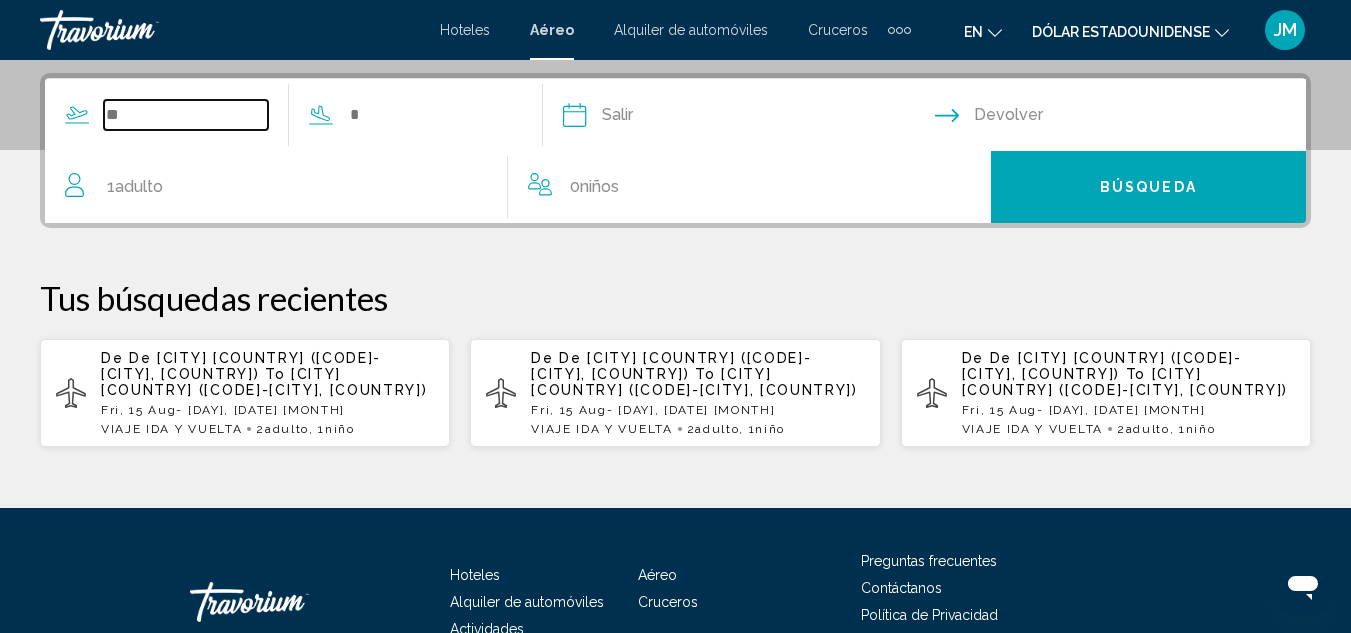scroll, scrollTop: 458, scrollLeft: 0, axis: vertical 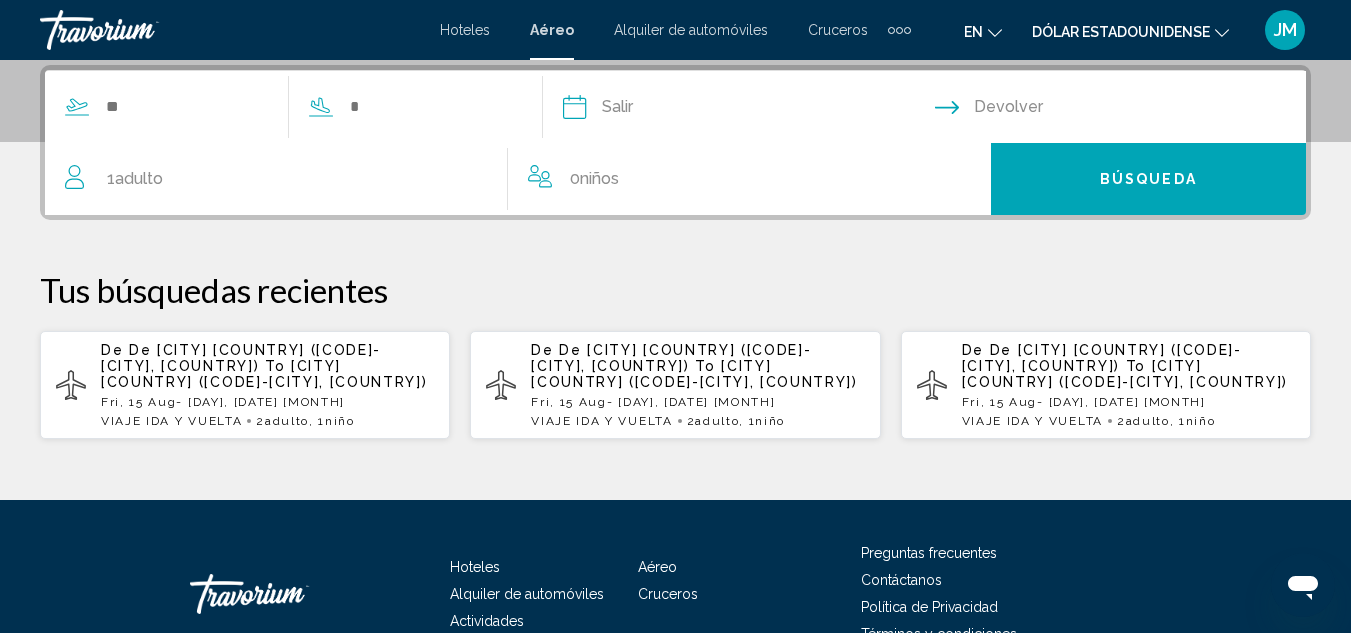 click on "Búsqueda" at bounding box center [1148, 179] 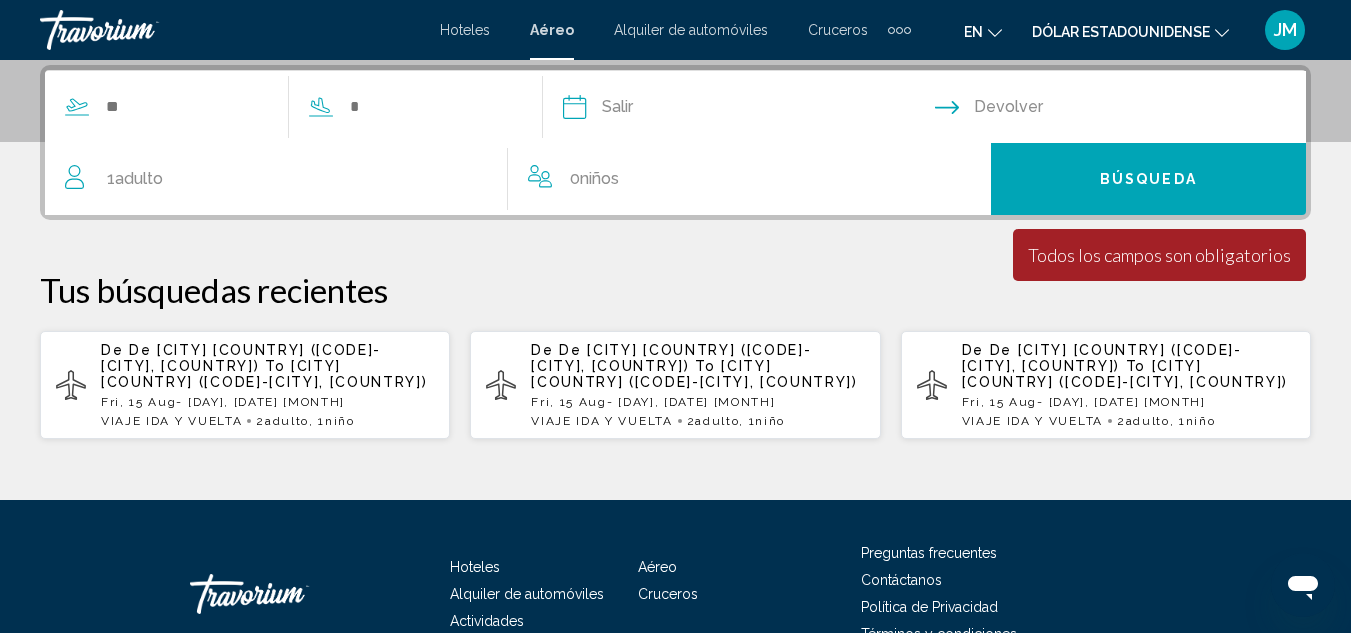 click on "Todos los campos son obligatorios" at bounding box center [1159, 255] 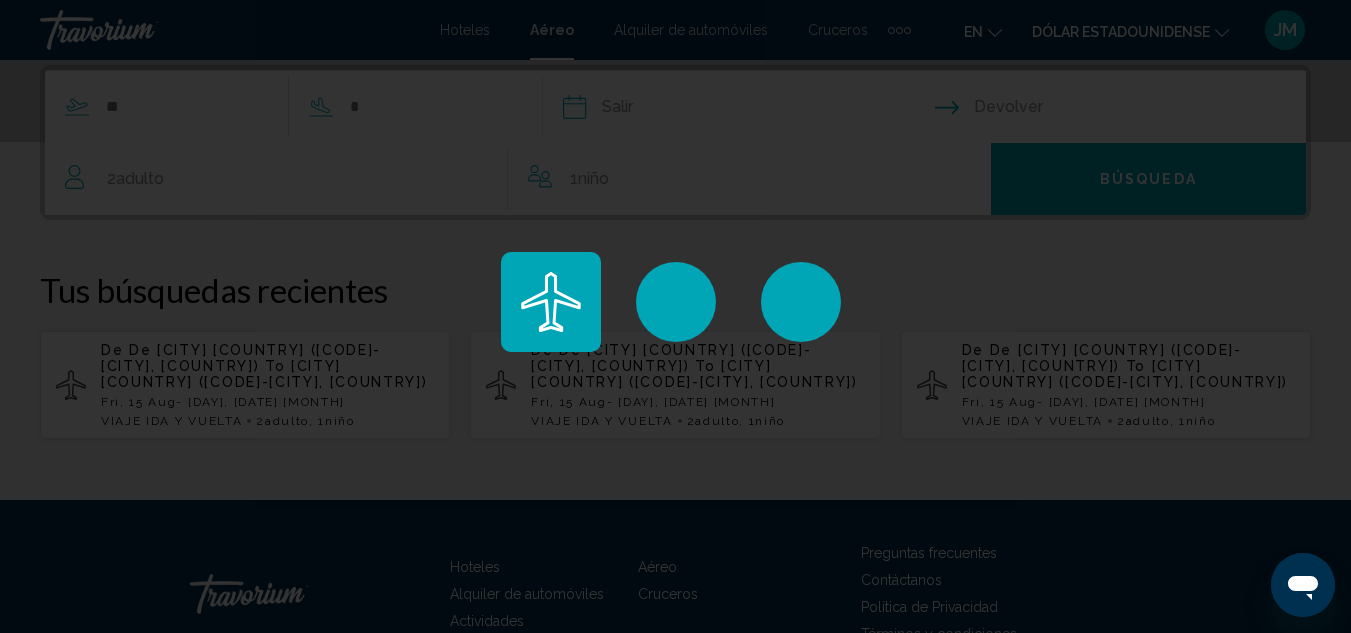 click 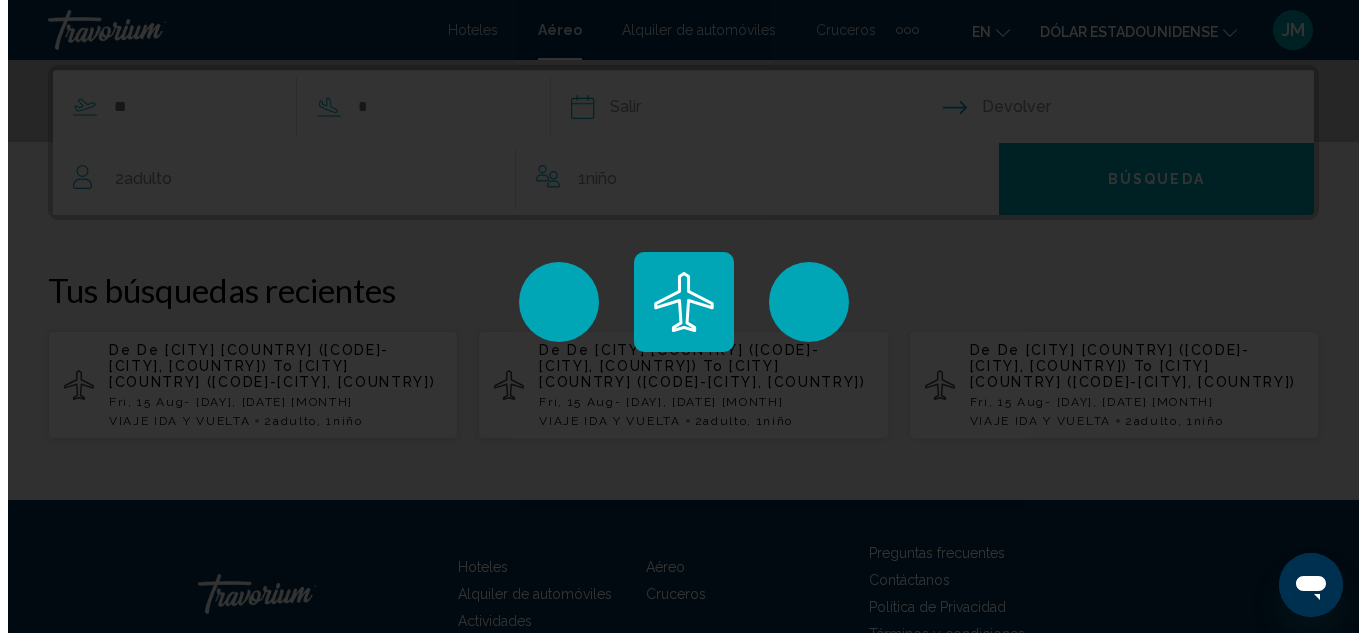 scroll, scrollTop: 0, scrollLeft: 0, axis: both 